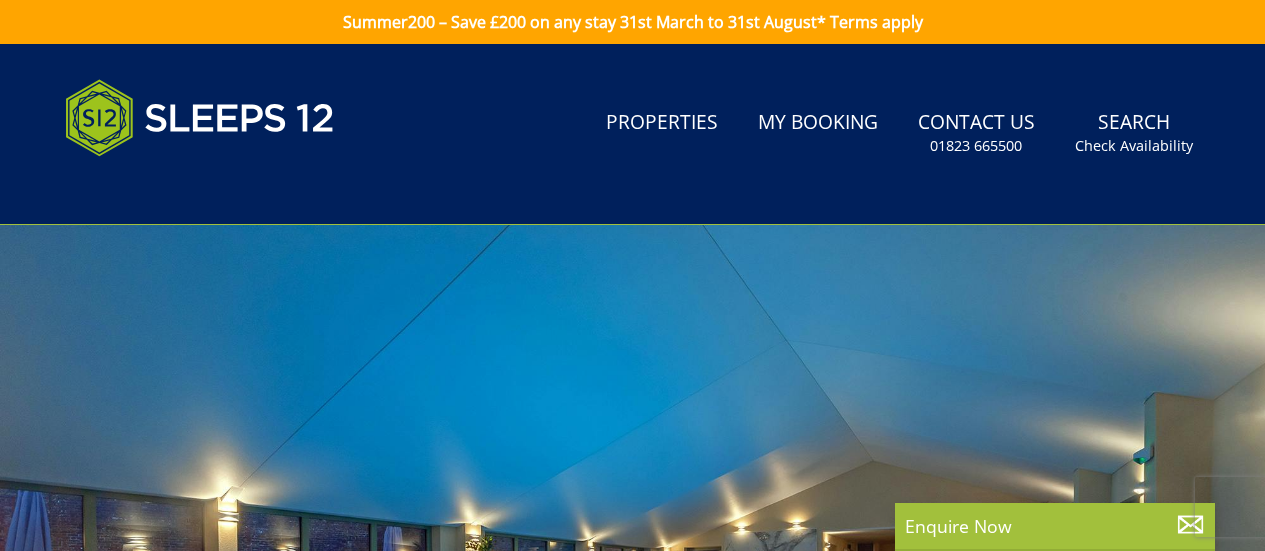 scroll, scrollTop: 0, scrollLeft: 0, axis: both 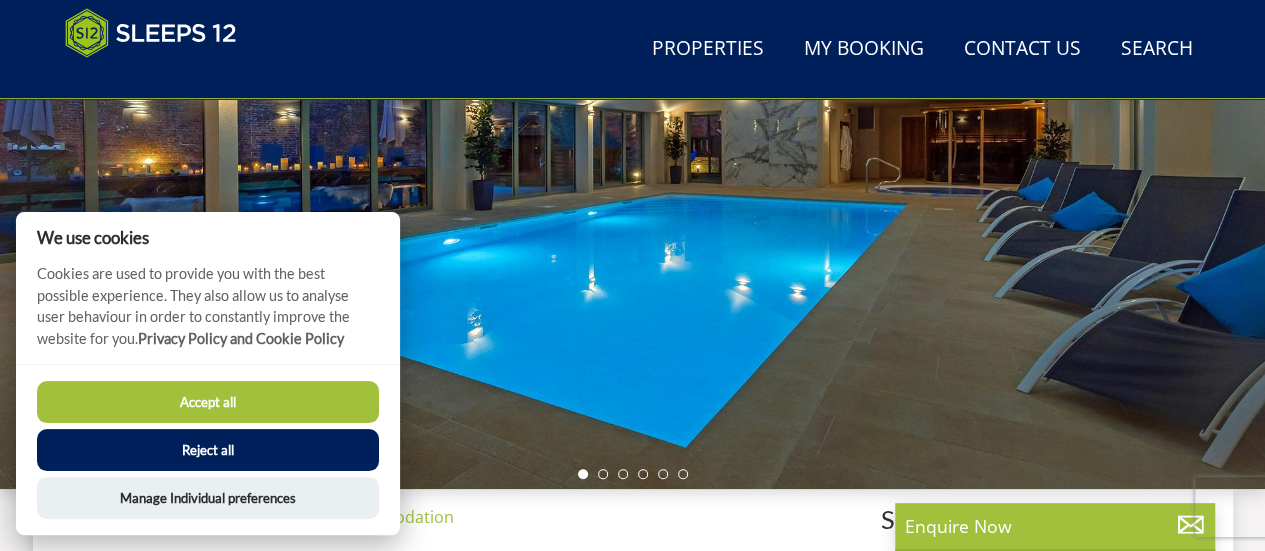 click on "Reject all" at bounding box center (208, 450) 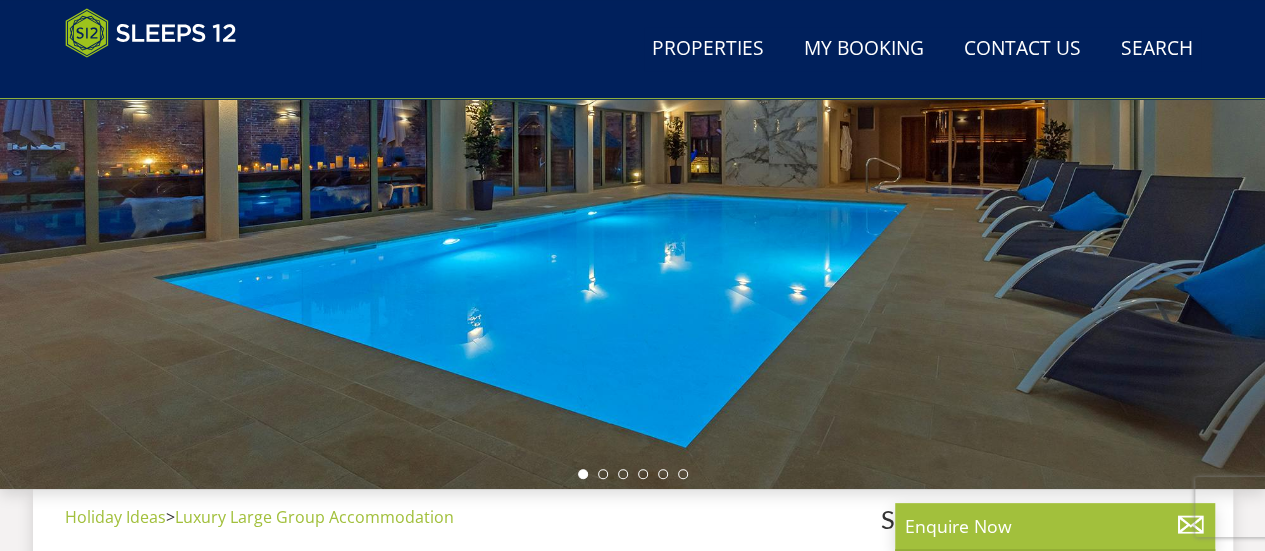 click at bounding box center (632, 139) 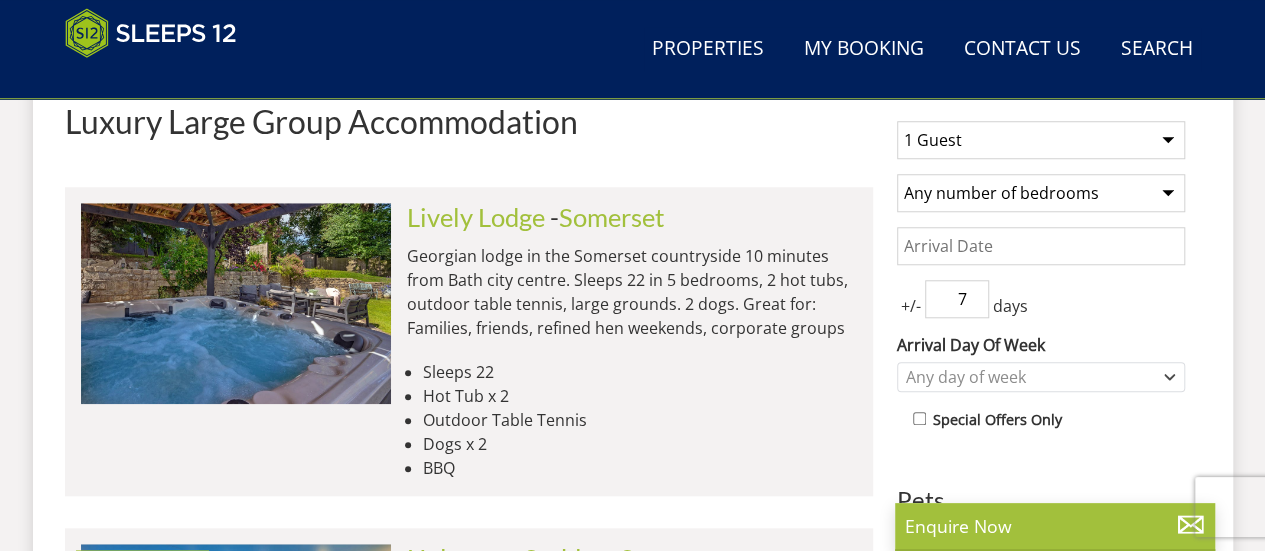 scroll, scrollTop: 797, scrollLeft: 0, axis: vertical 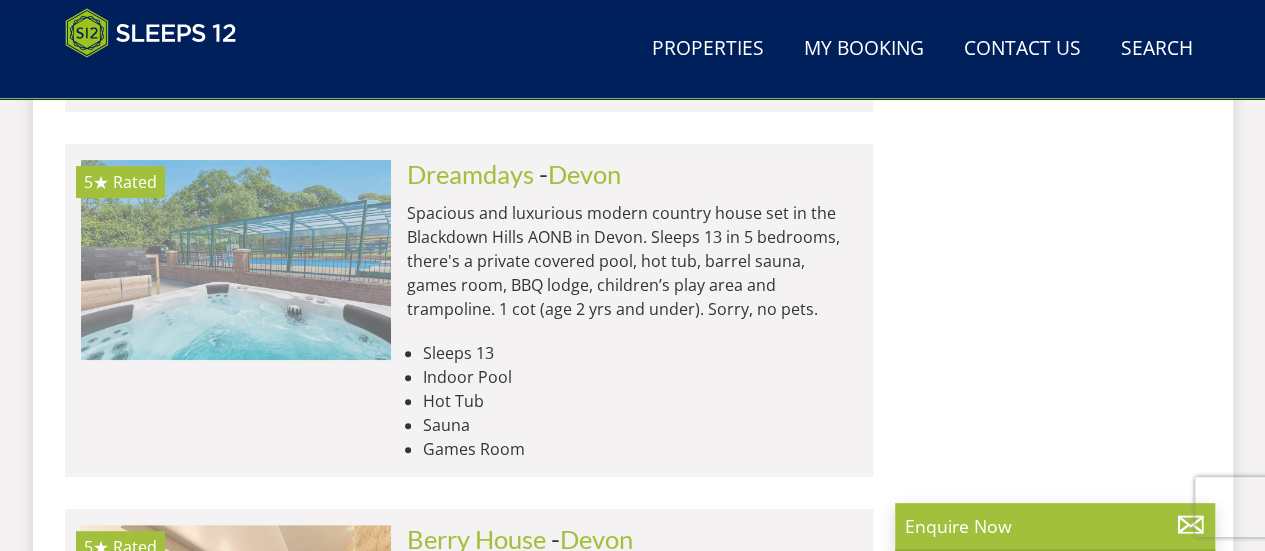 click at bounding box center [236, 260] 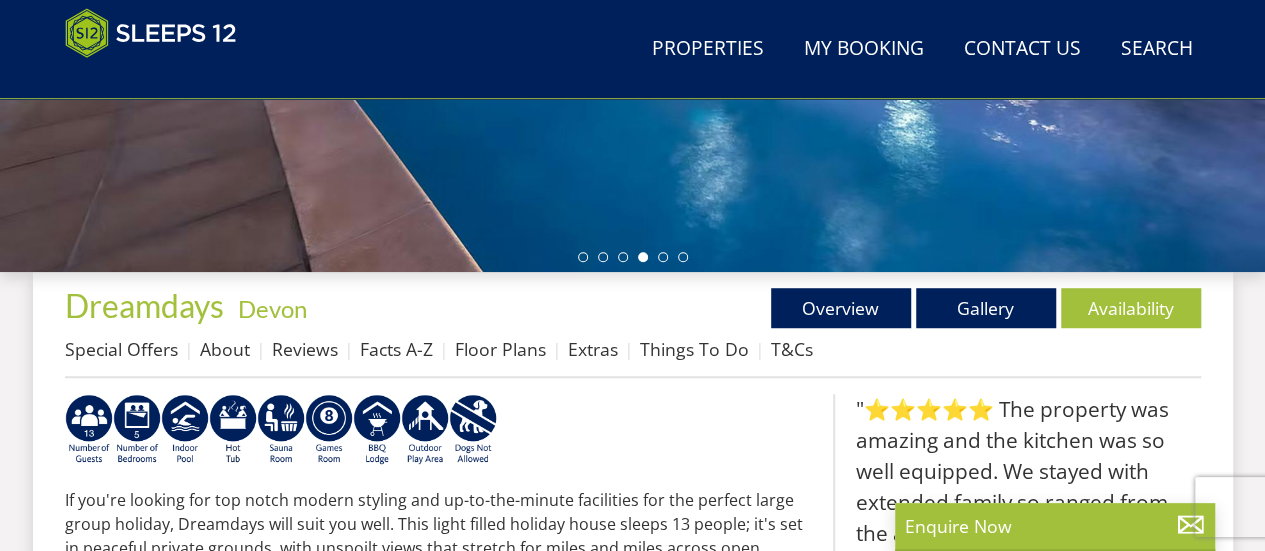 scroll, scrollTop: 570, scrollLeft: 0, axis: vertical 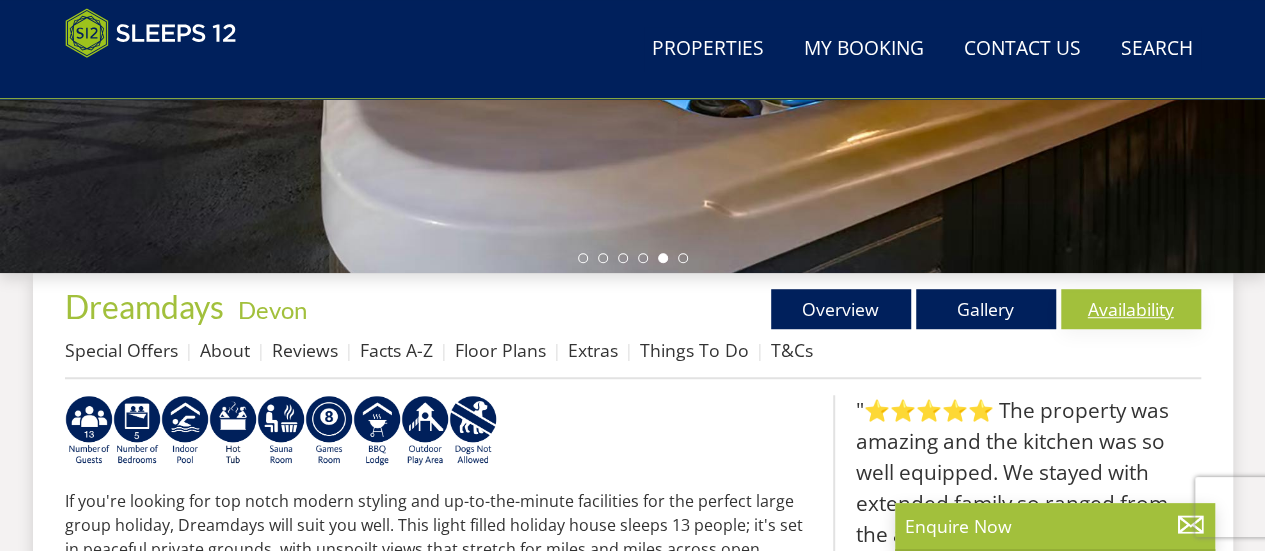 click on "Availability" at bounding box center [1131, 309] 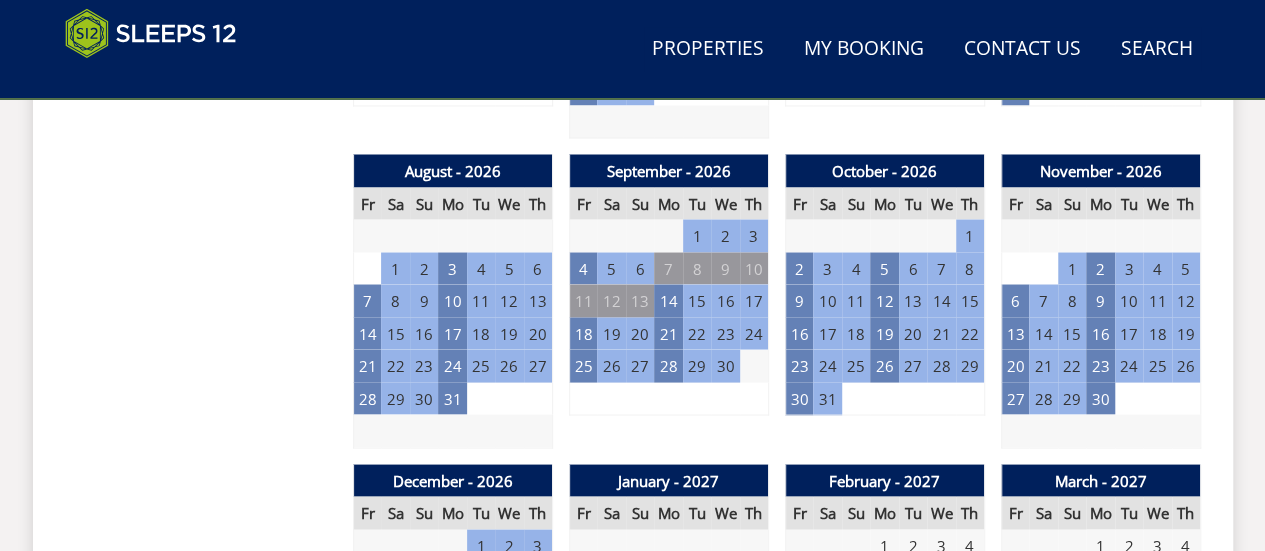 scroll, scrollTop: 1745, scrollLeft: 0, axis: vertical 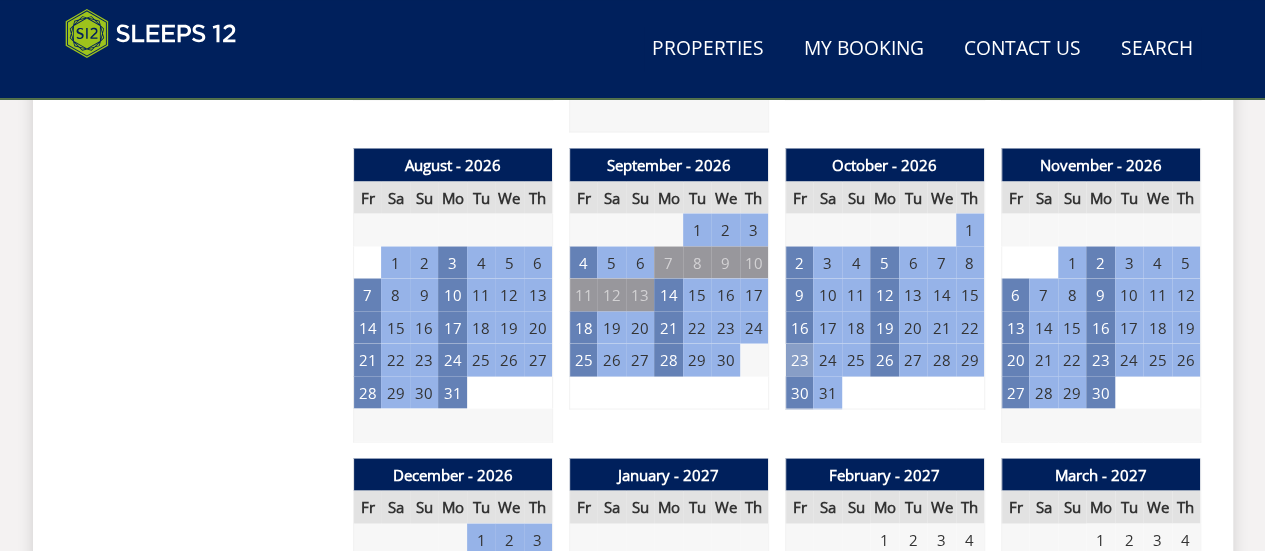 click on "23" at bounding box center [799, 359] 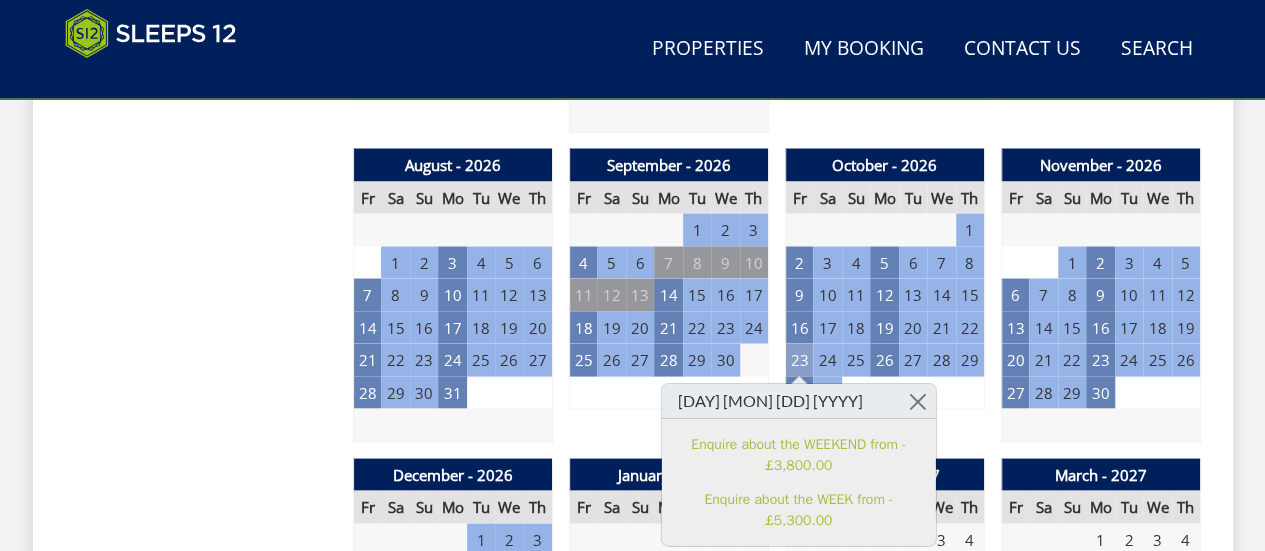 click on "23" at bounding box center (799, 359) 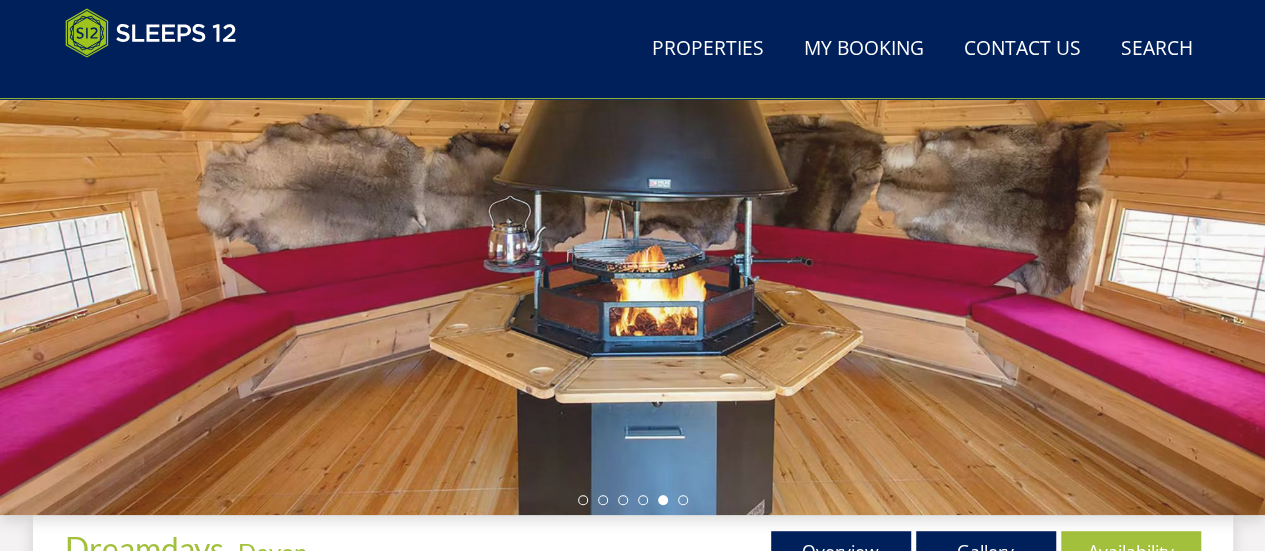 scroll, scrollTop: 330, scrollLeft: 0, axis: vertical 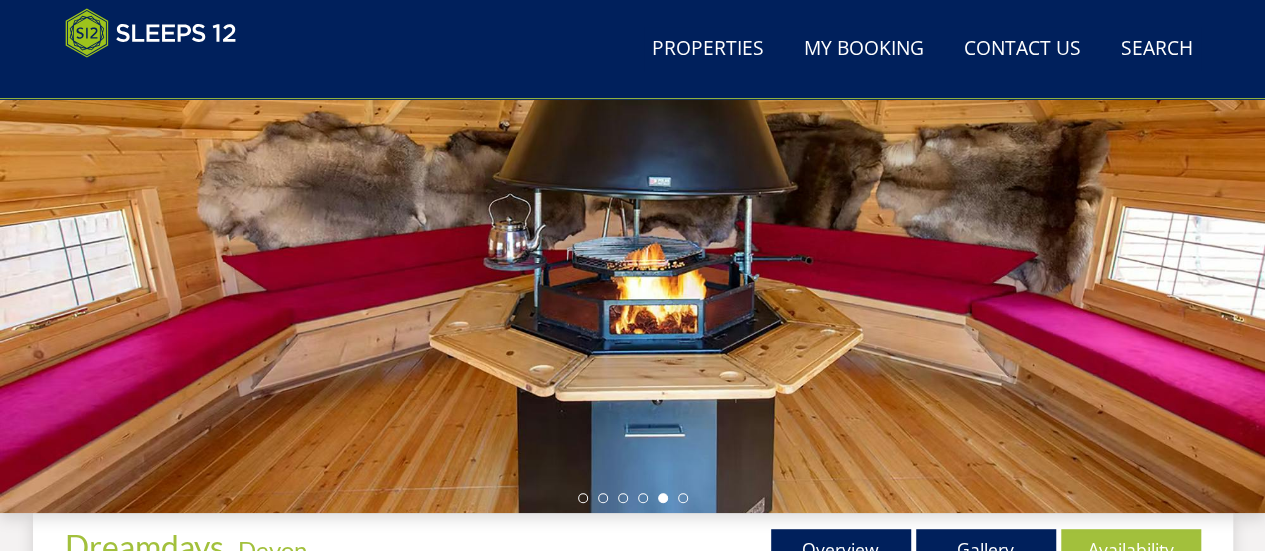click at bounding box center (632, 163) 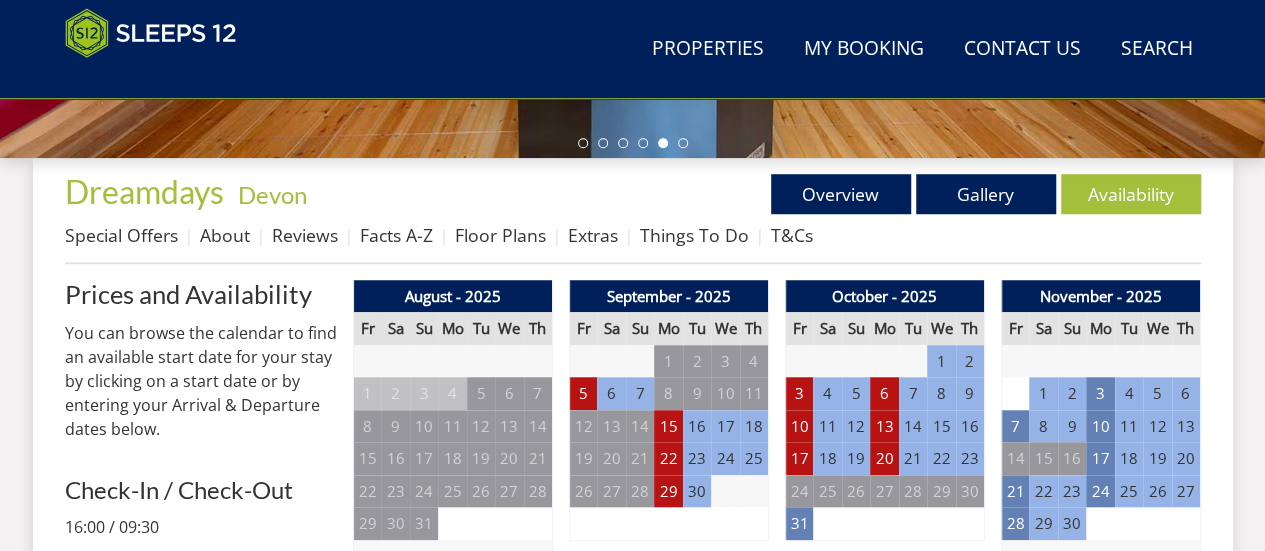 scroll, scrollTop: 684, scrollLeft: 0, axis: vertical 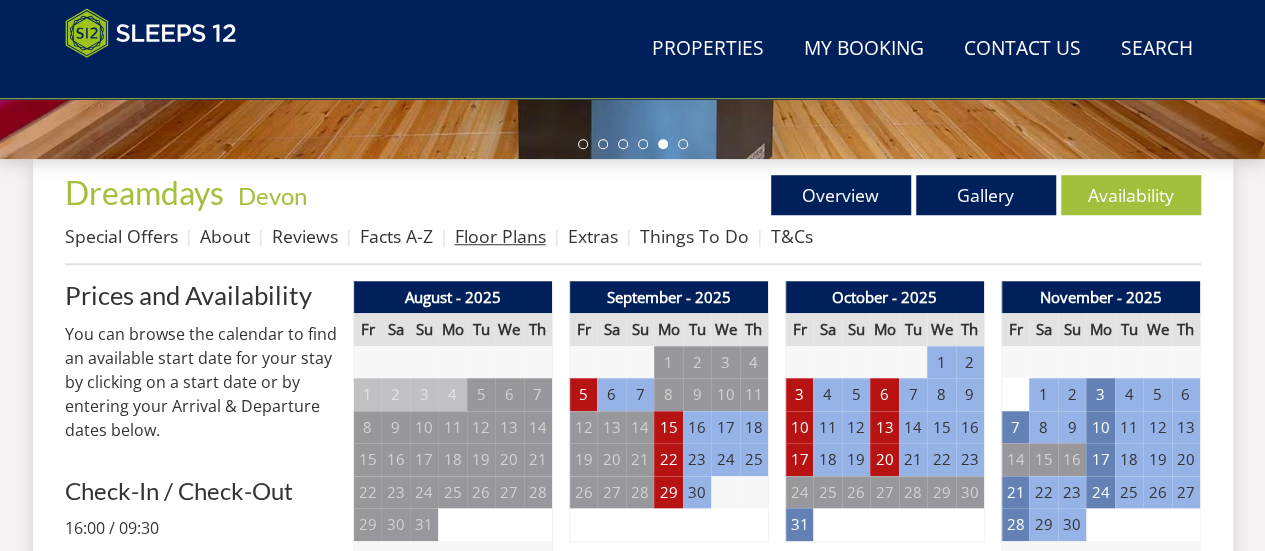 click on "Floor Plans" at bounding box center [500, 236] 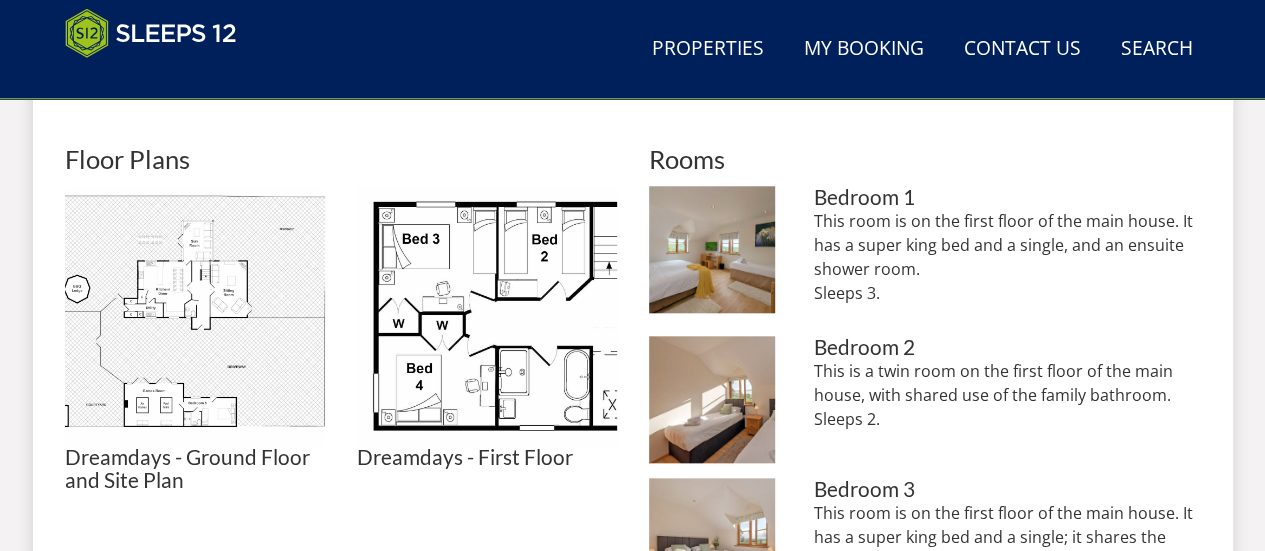 scroll, scrollTop: 857, scrollLeft: 0, axis: vertical 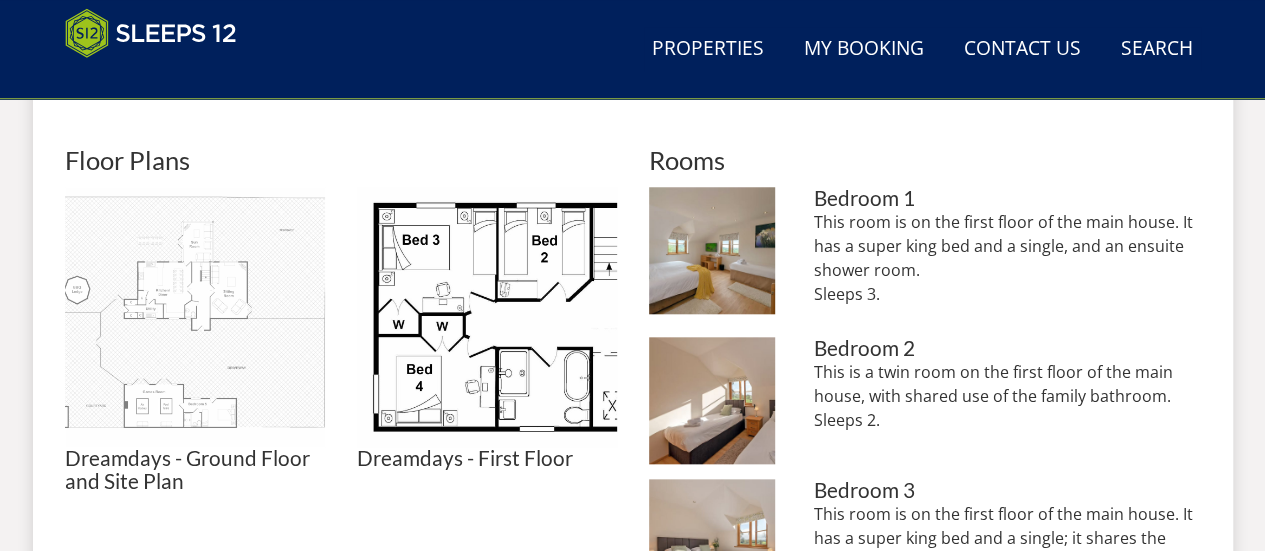 click at bounding box center (195, 317) 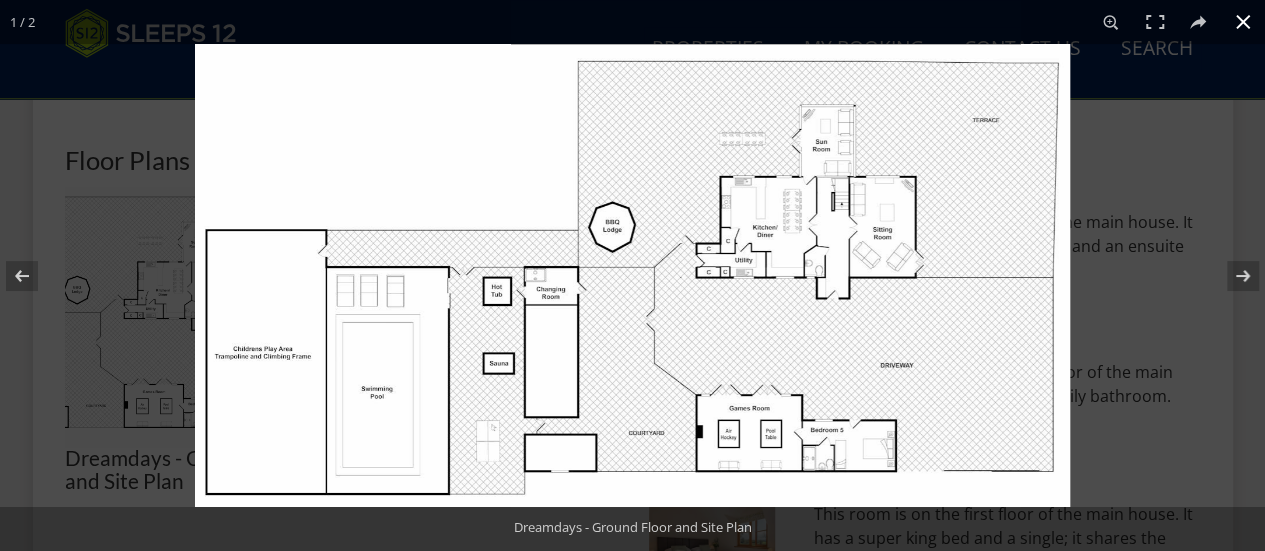 click at bounding box center [827, 319] 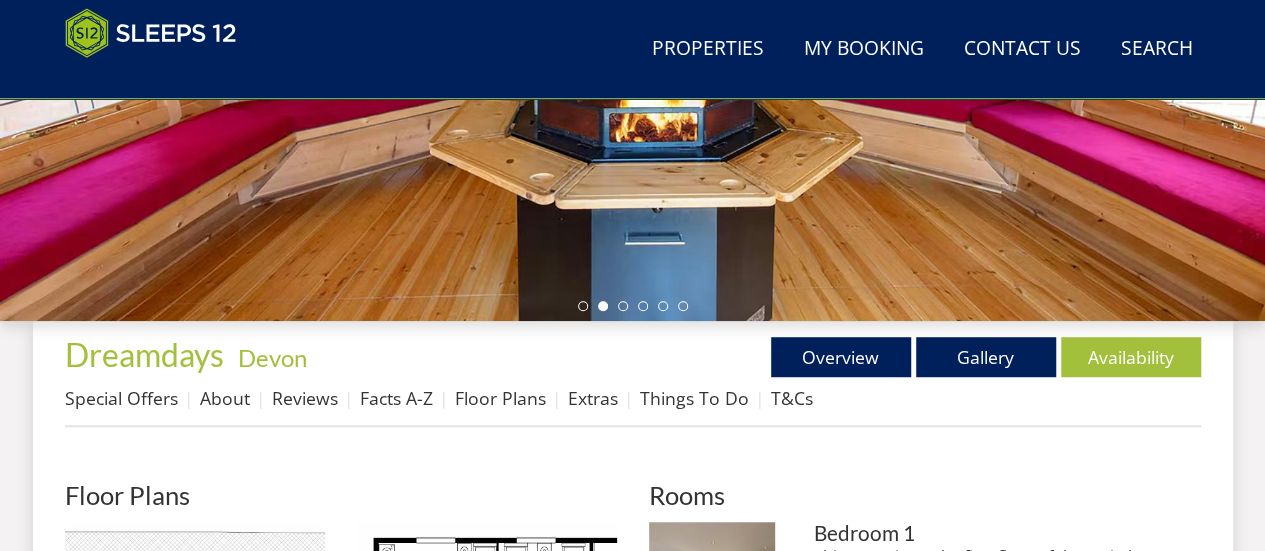 scroll, scrollTop: 524, scrollLeft: 0, axis: vertical 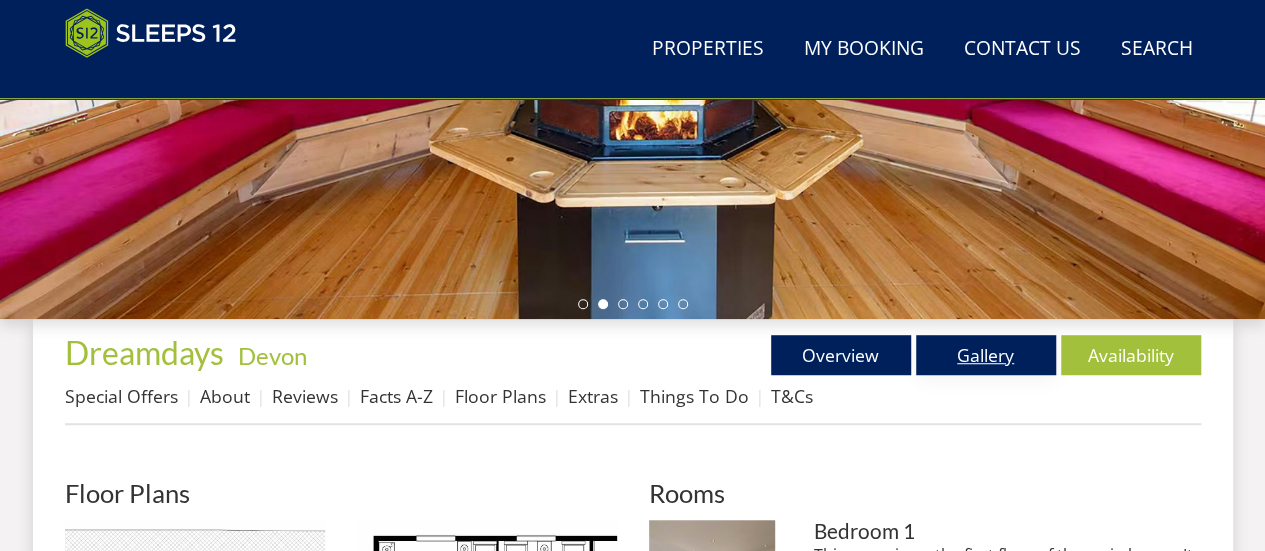 click on "Gallery" at bounding box center [986, 355] 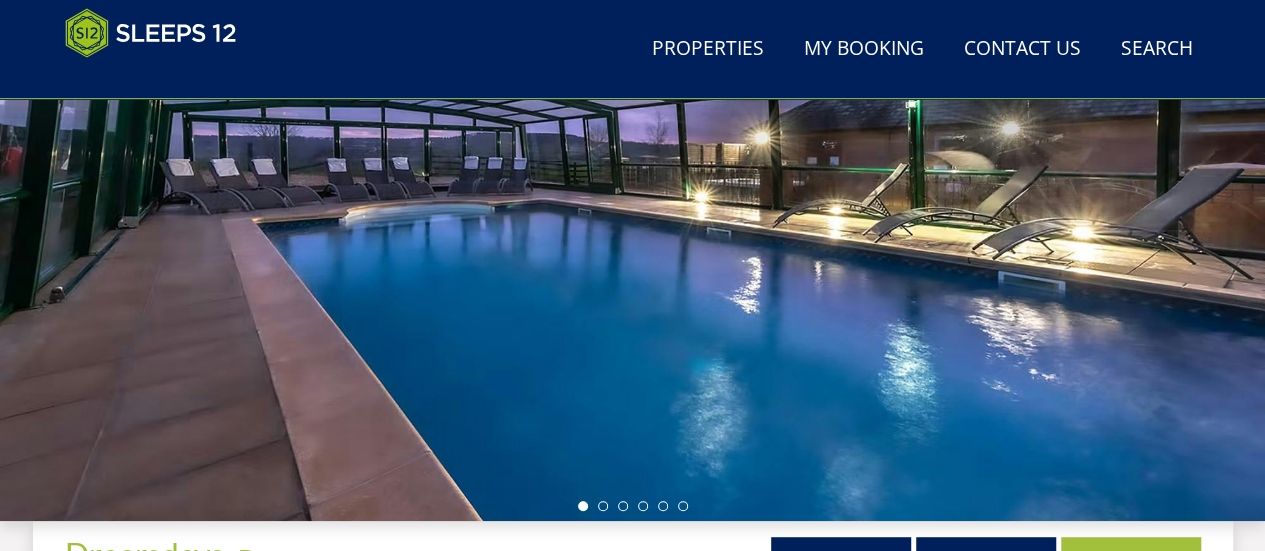 scroll, scrollTop: 323, scrollLeft: 0, axis: vertical 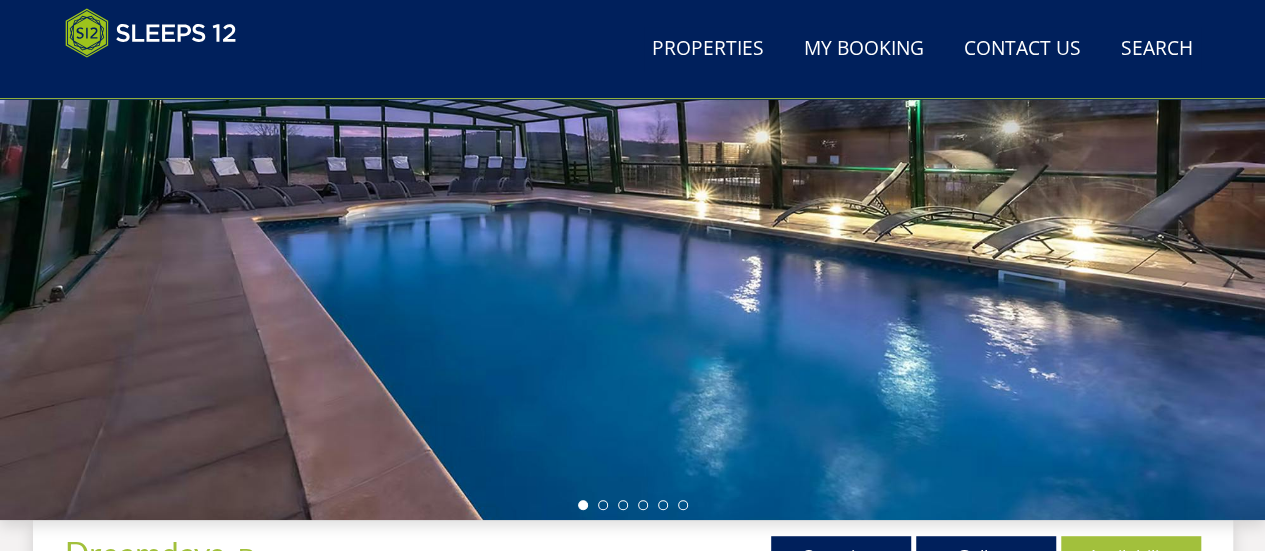 click at bounding box center [632, 170] 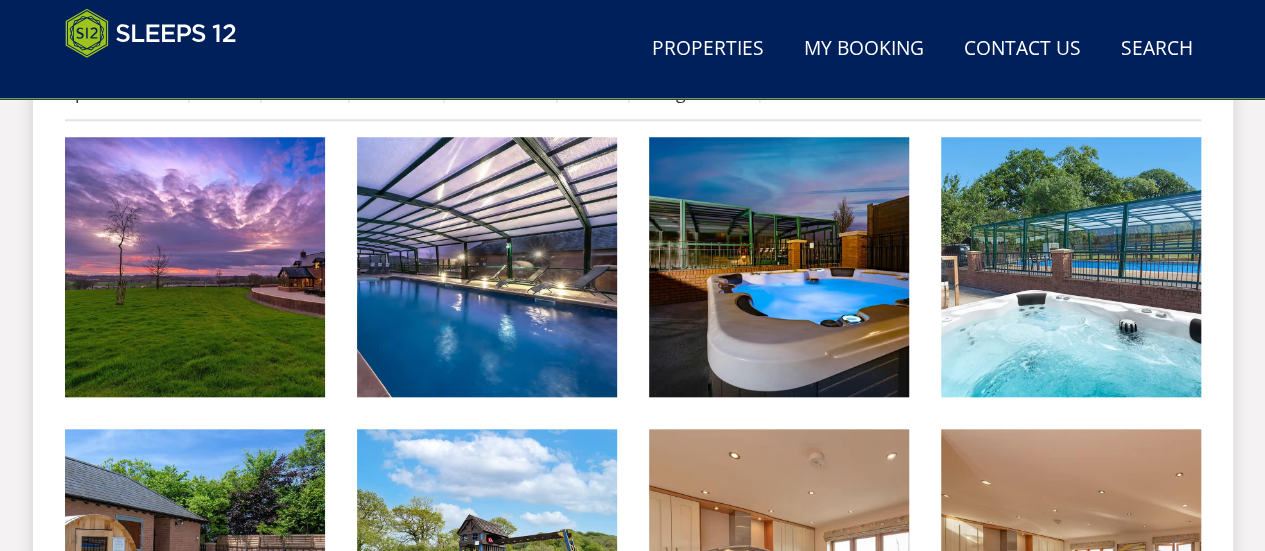 scroll, scrollTop: 854, scrollLeft: 0, axis: vertical 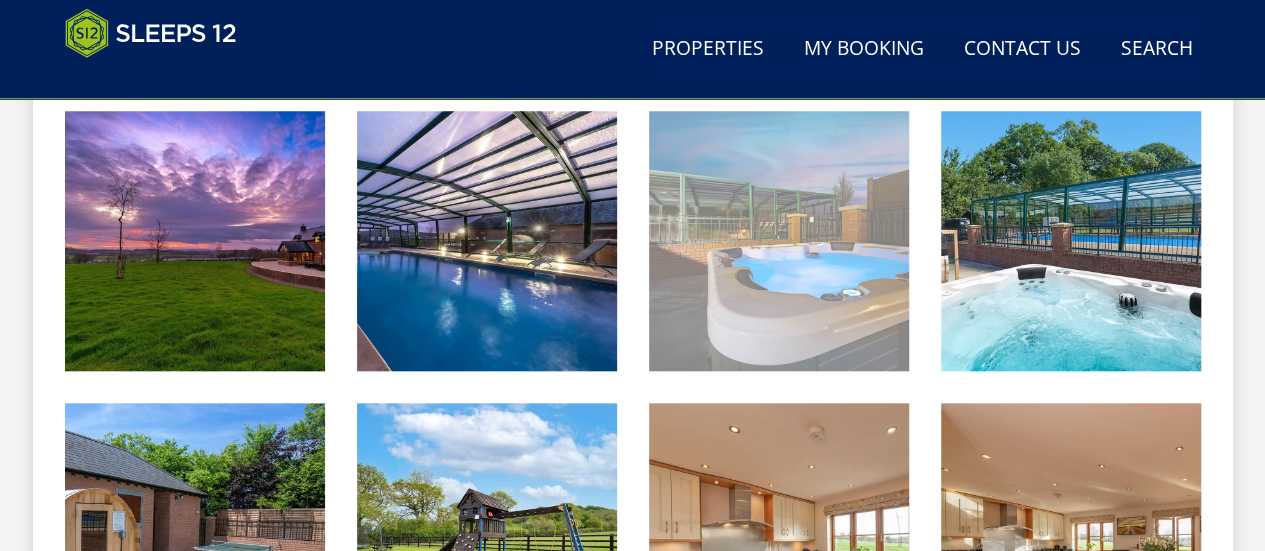 click at bounding box center [779, 241] 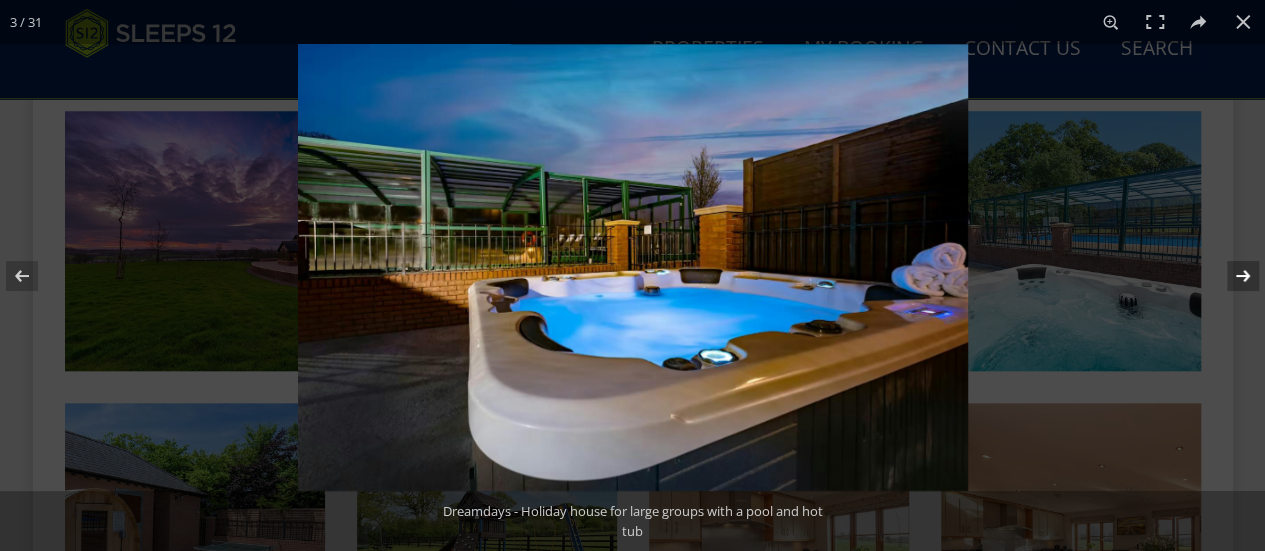 click at bounding box center (1230, 276) 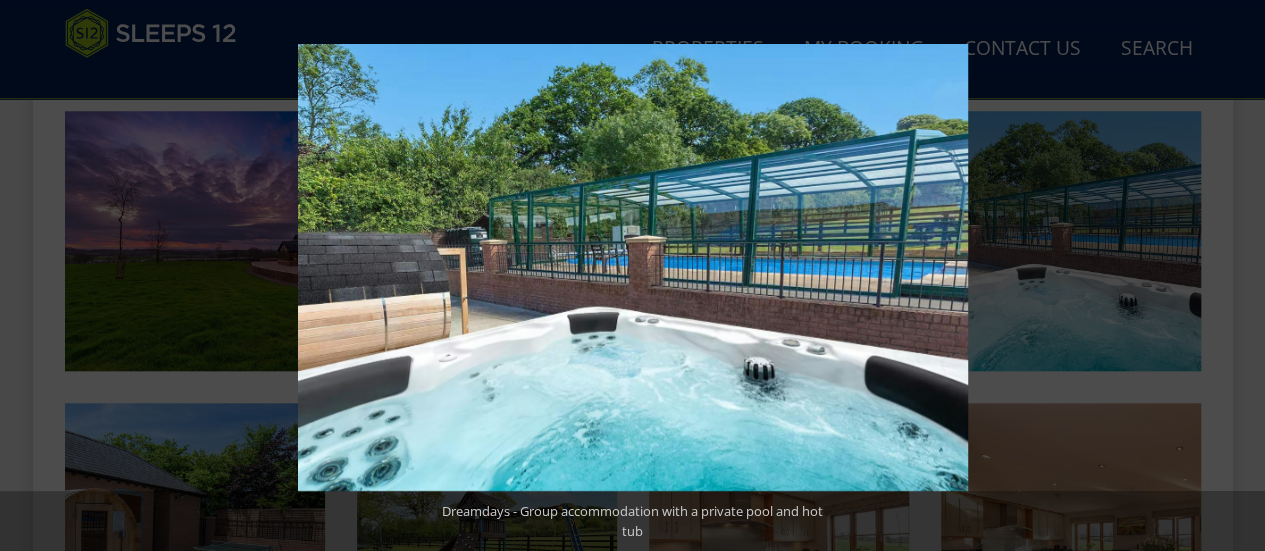 click at bounding box center (1230, 276) 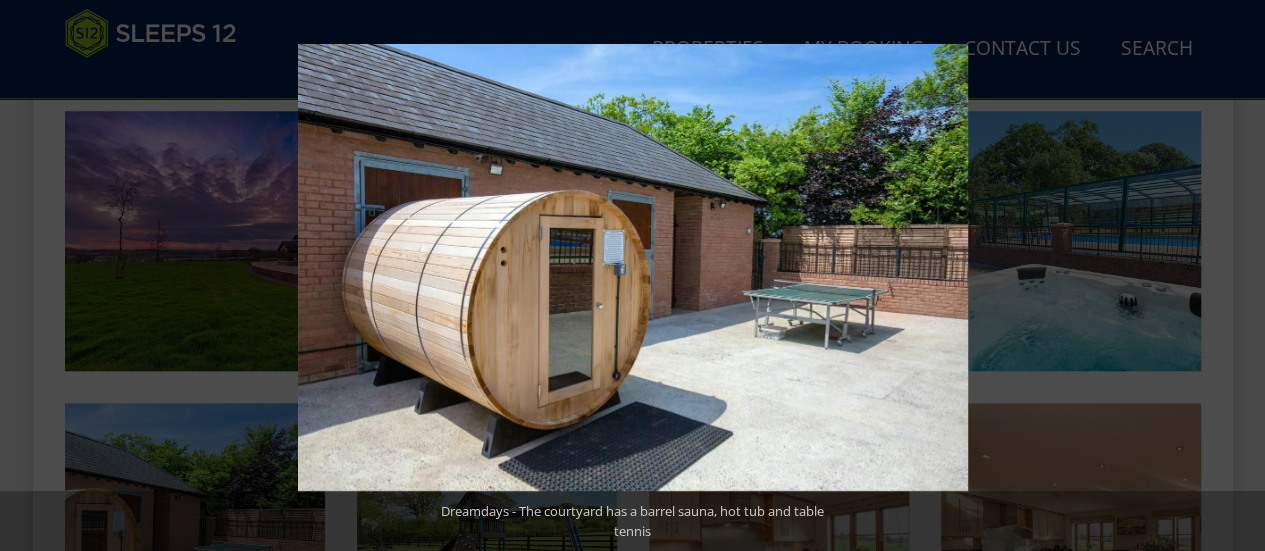 click at bounding box center (1230, 276) 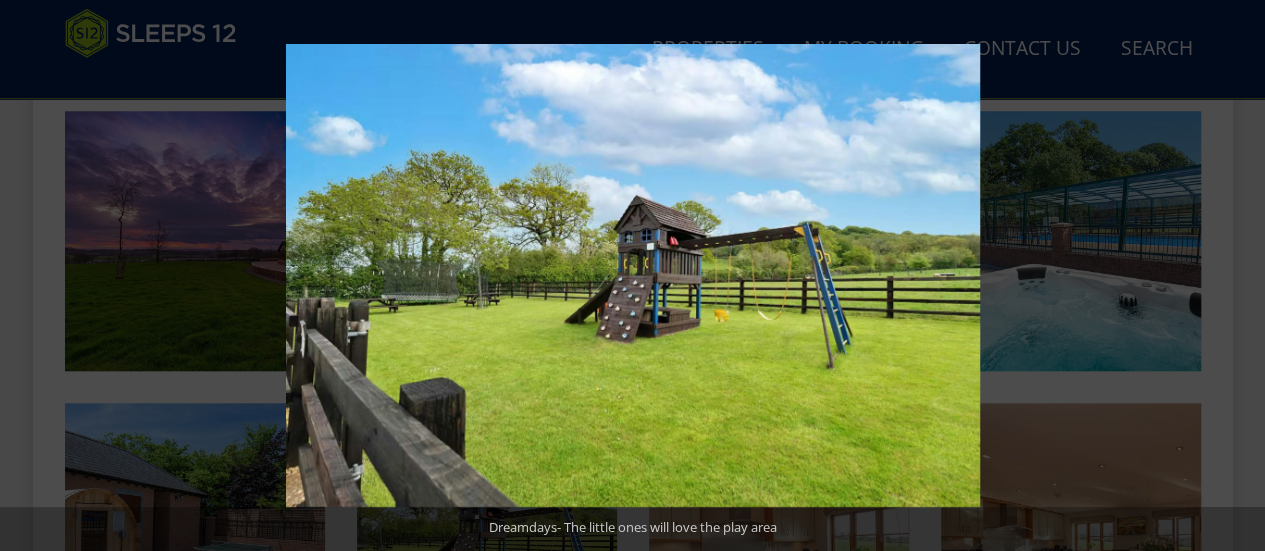 click at bounding box center [1230, 276] 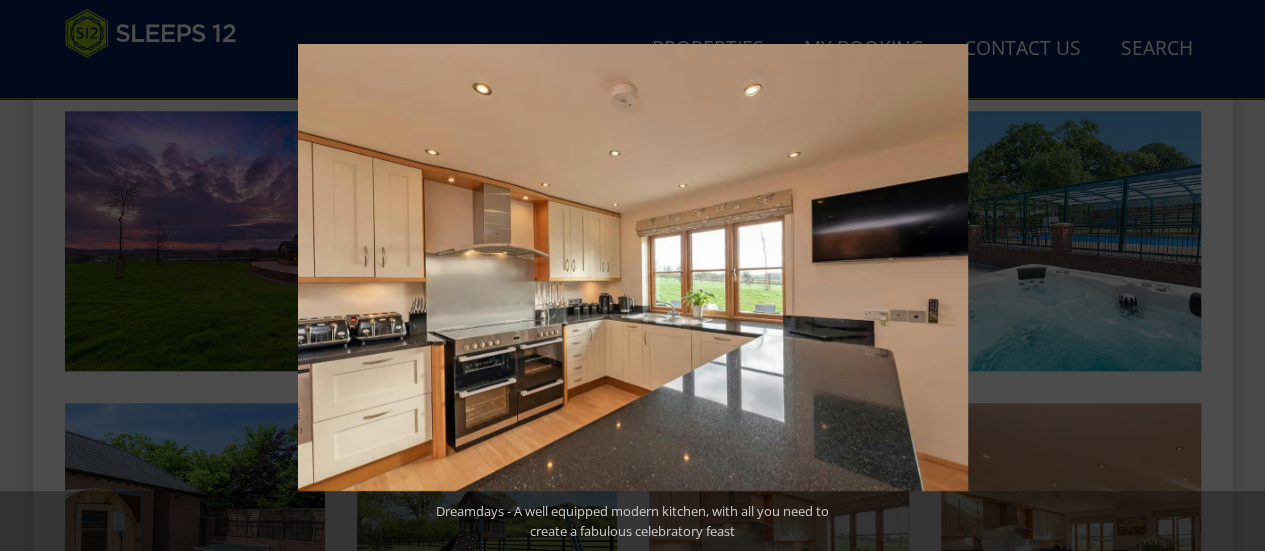click at bounding box center (1230, 276) 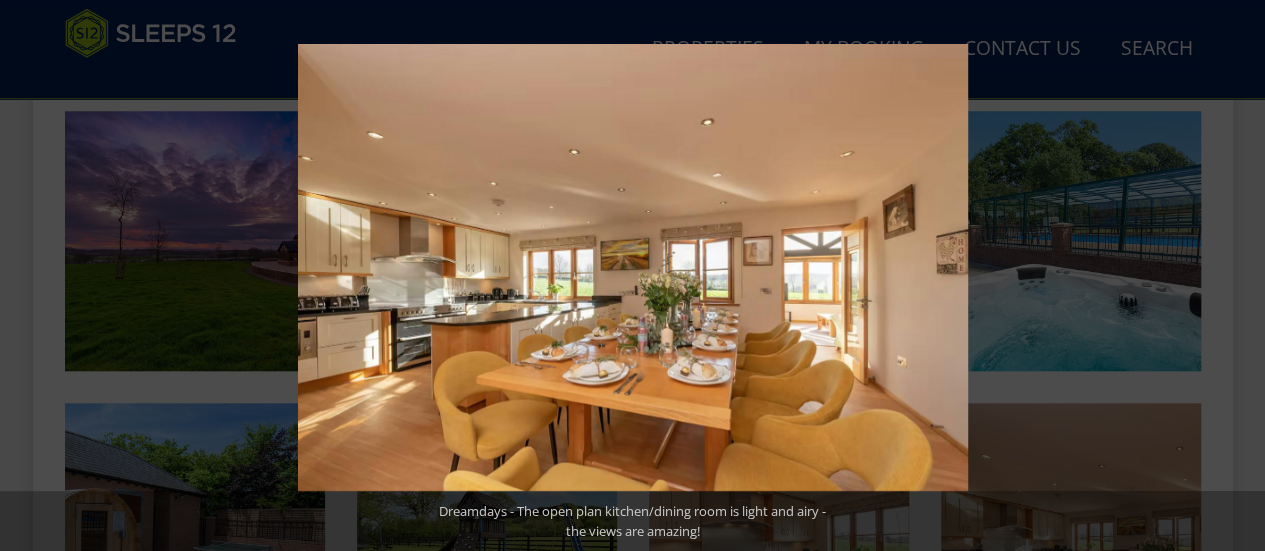 click at bounding box center (1230, 276) 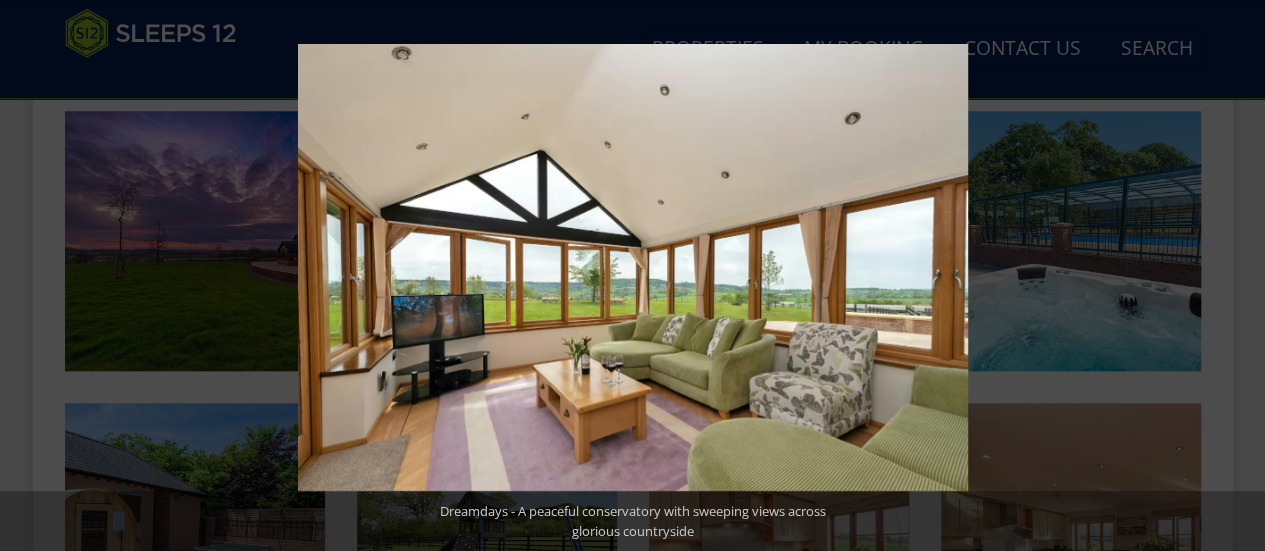 click at bounding box center [1230, 276] 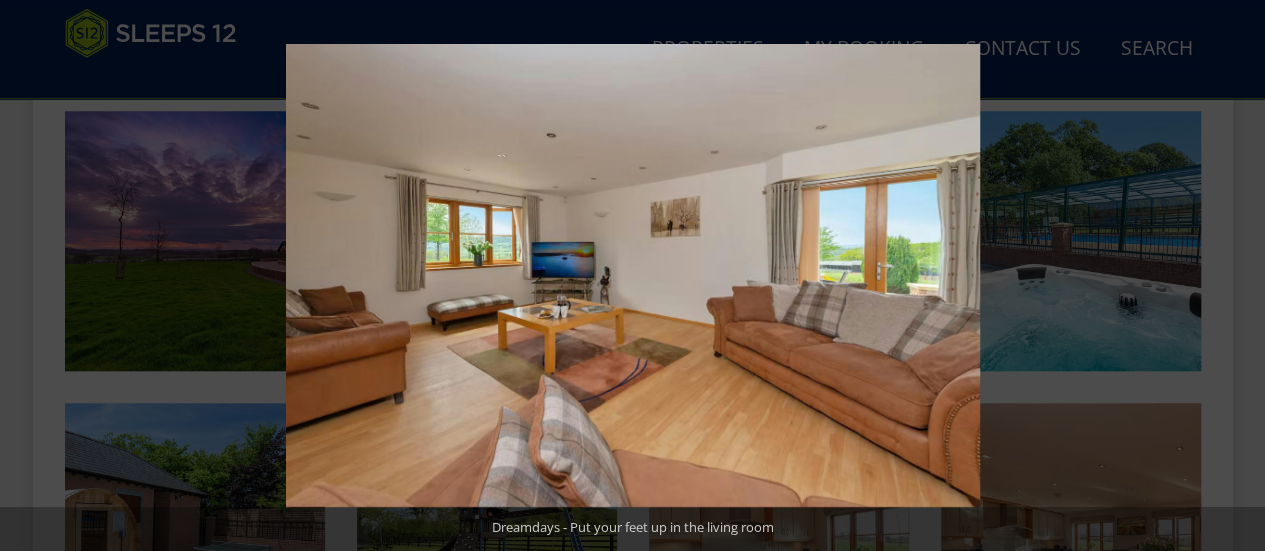 click at bounding box center (1230, 276) 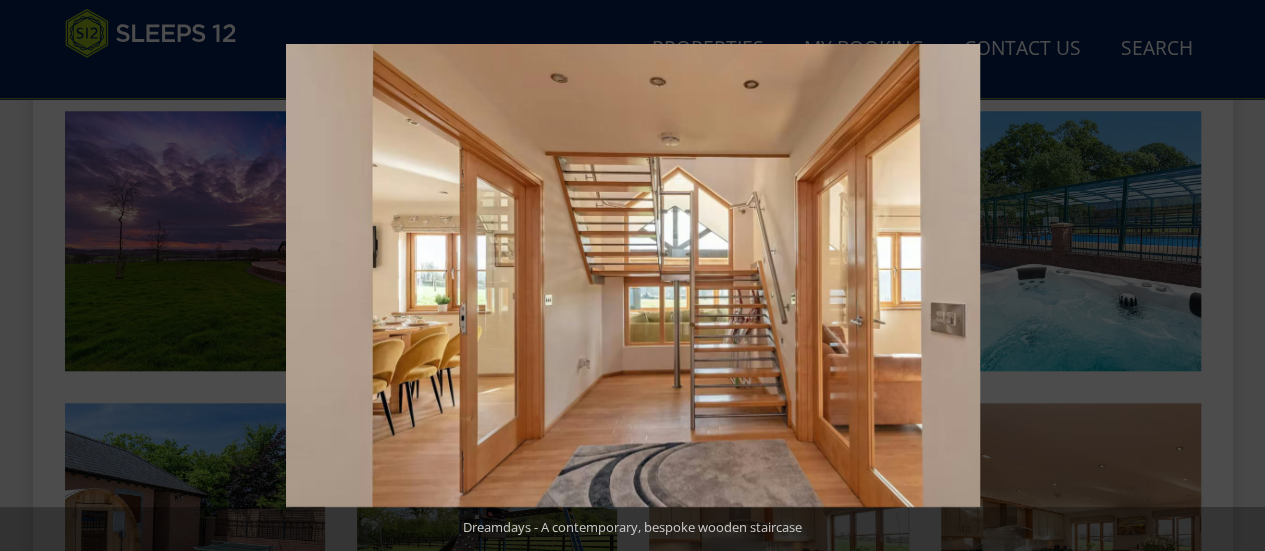 click at bounding box center [1230, 276] 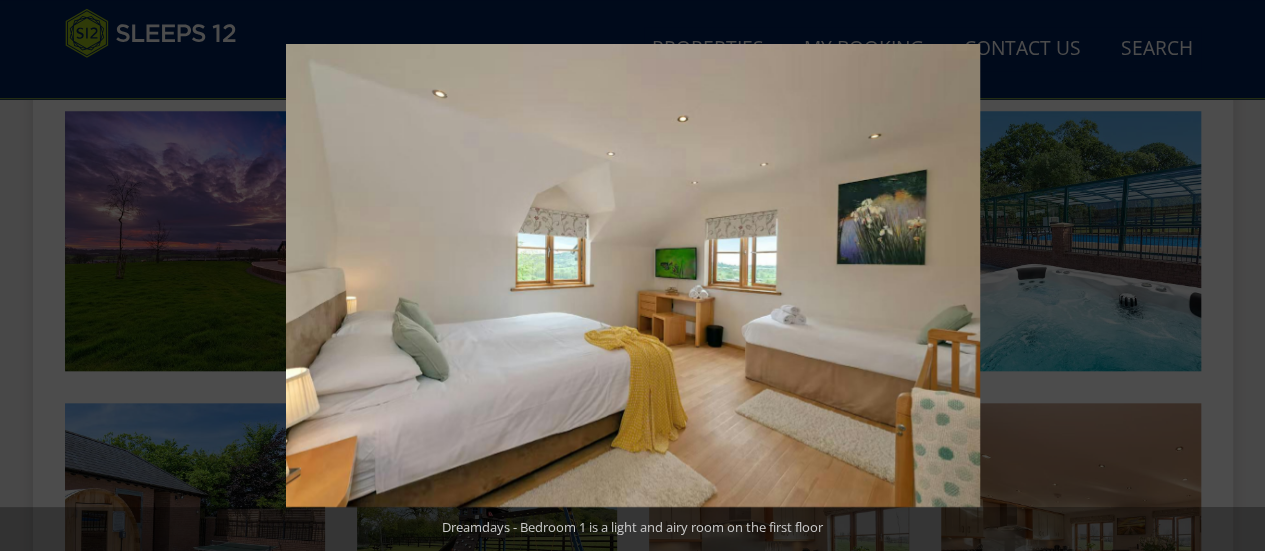 click at bounding box center [1230, 276] 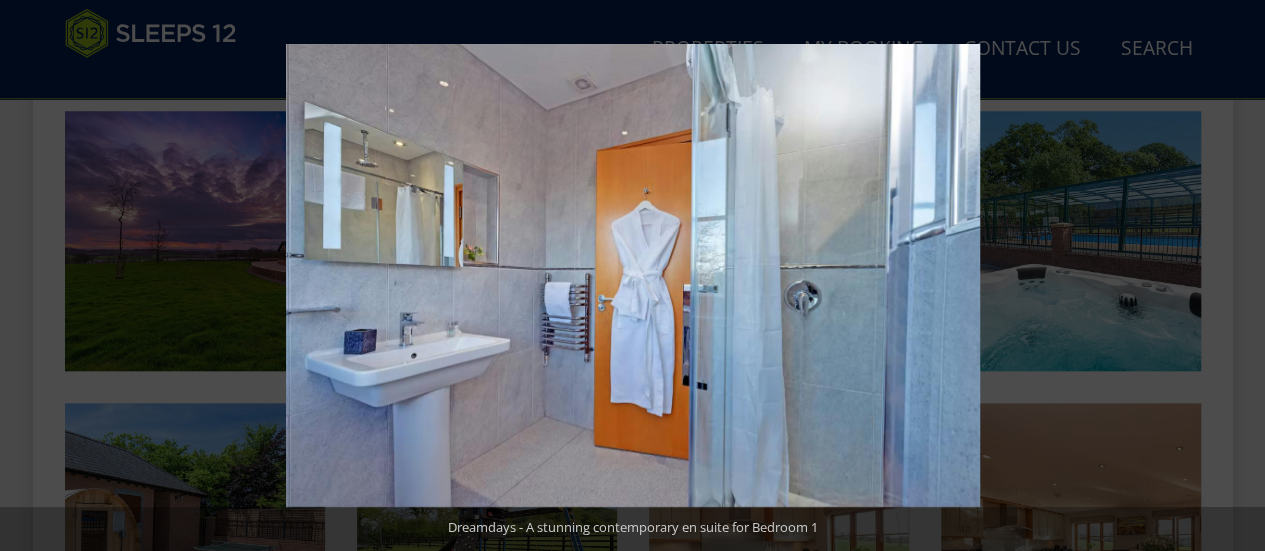 click at bounding box center (1230, 276) 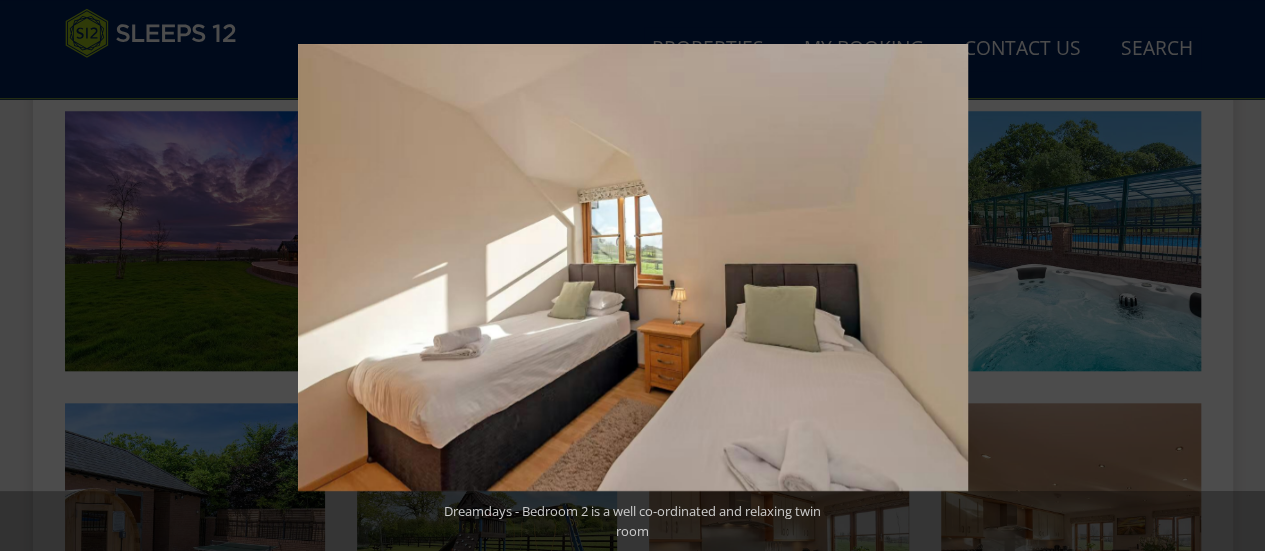click at bounding box center (1230, 276) 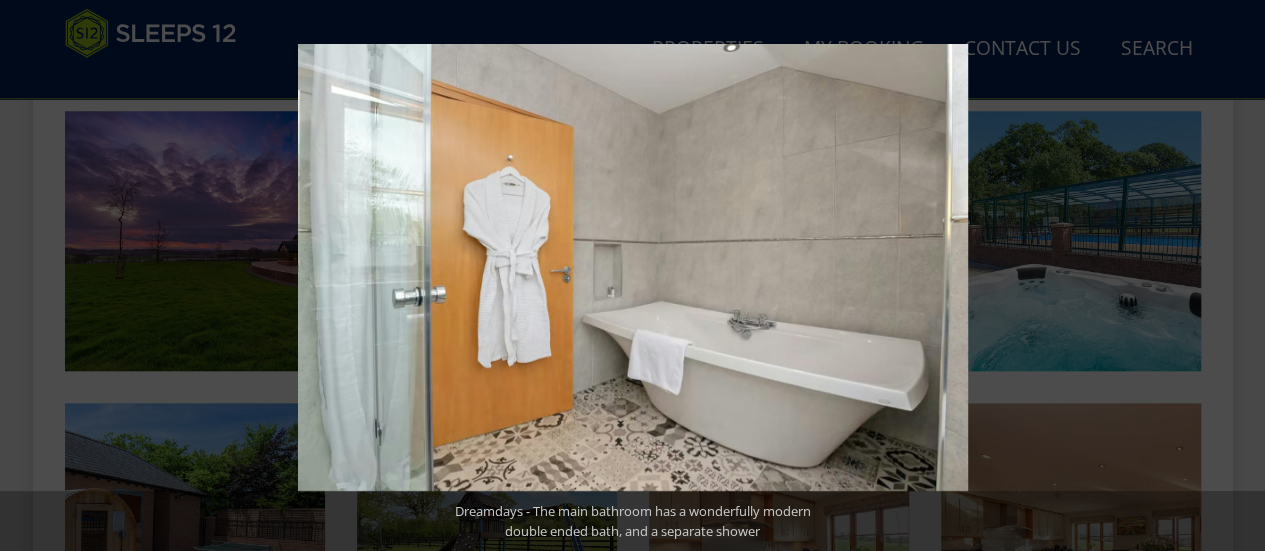 click at bounding box center [1230, 276] 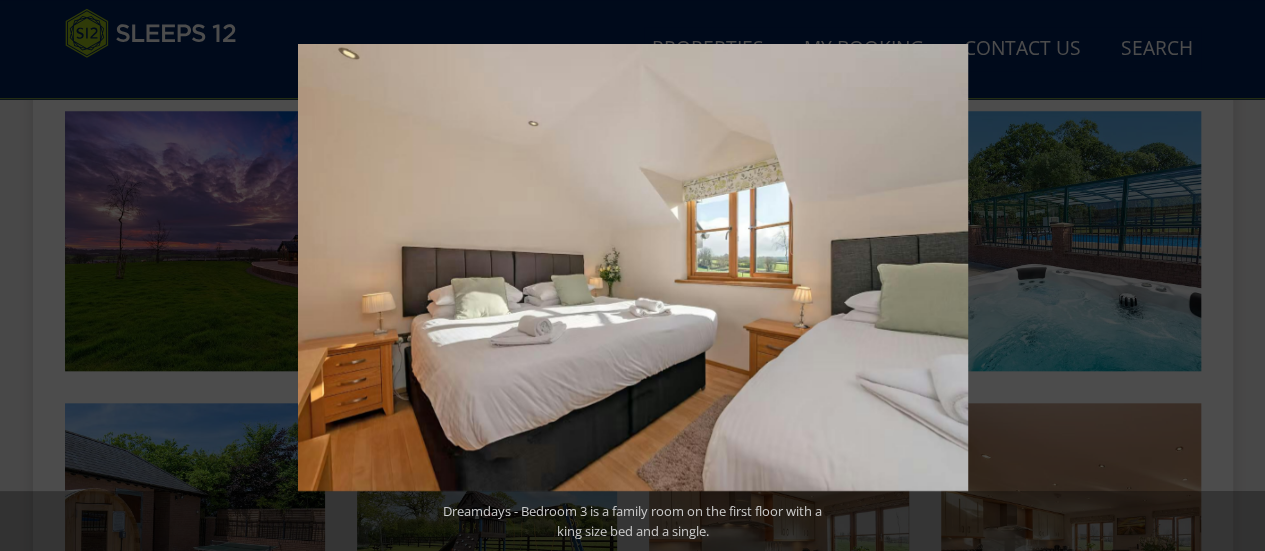 click at bounding box center [1230, 276] 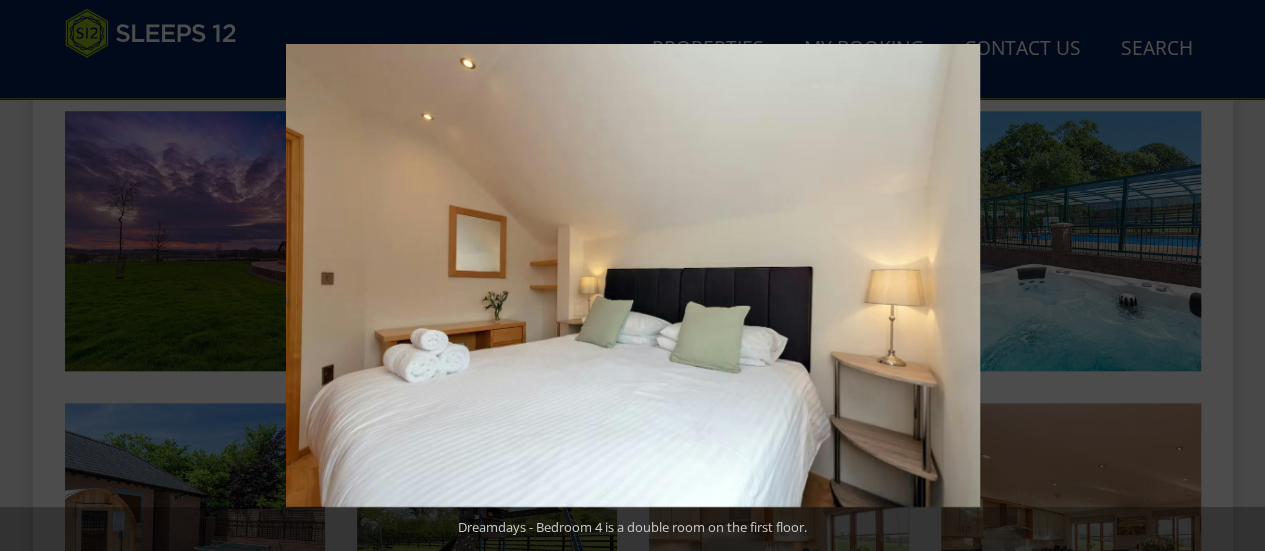 click at bounding box center [1230, 276] 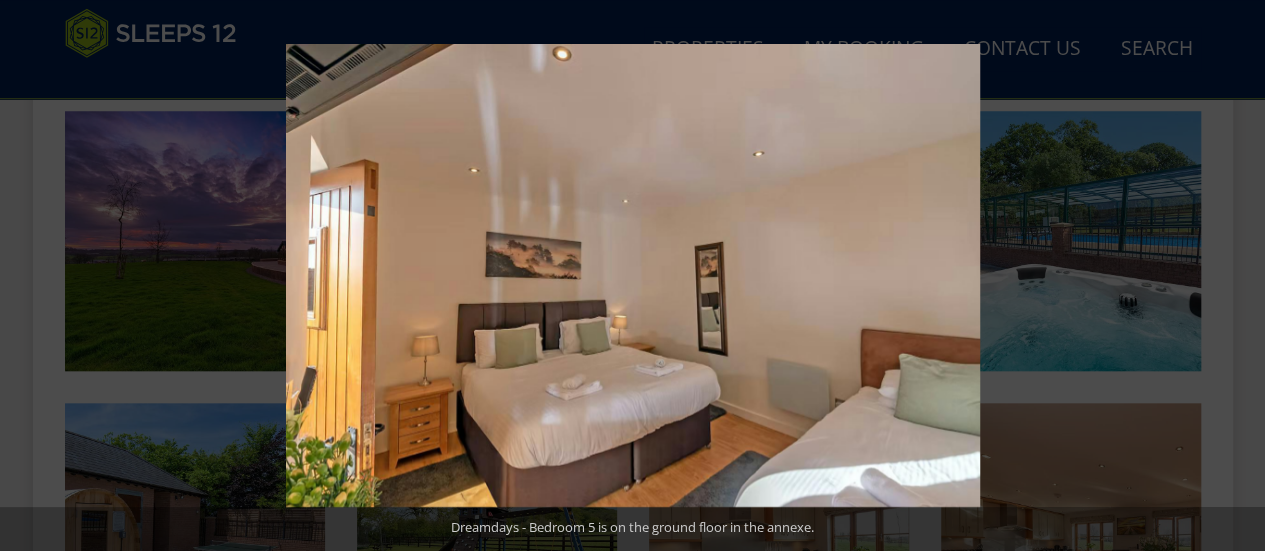 click at bounding box center (1230, 276) 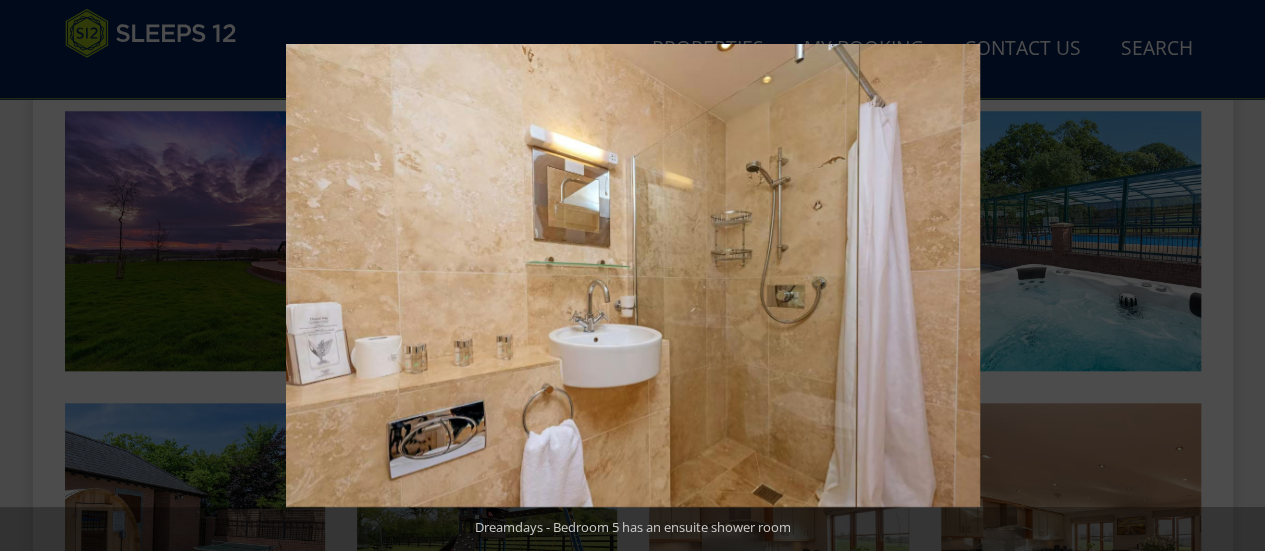 click at bounding box center [1230, 276] 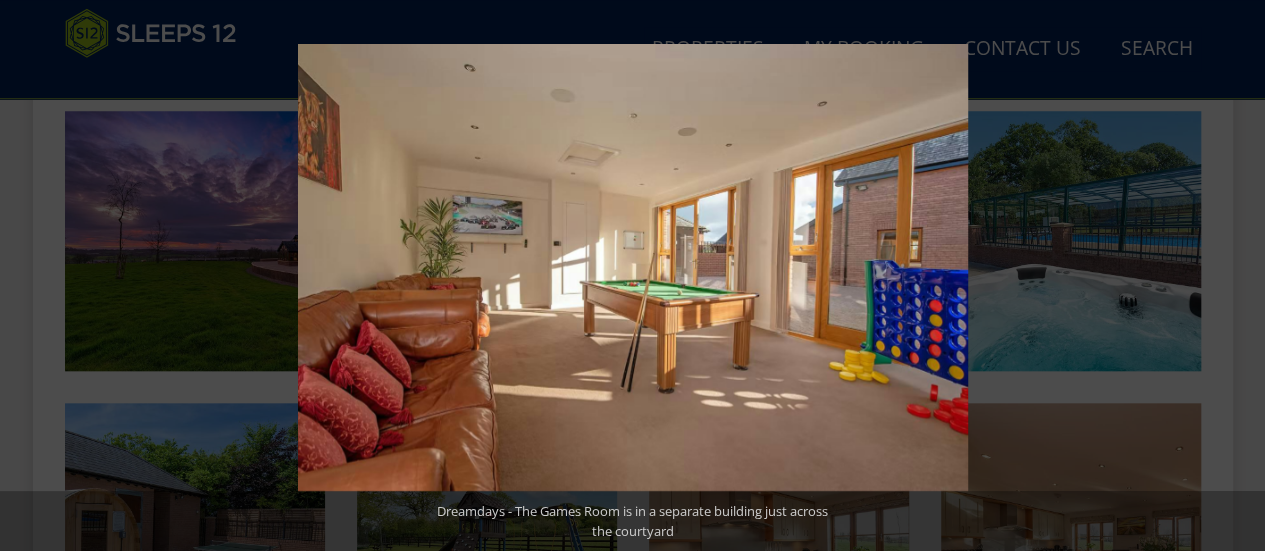 click at bounding box center [1230, 276] 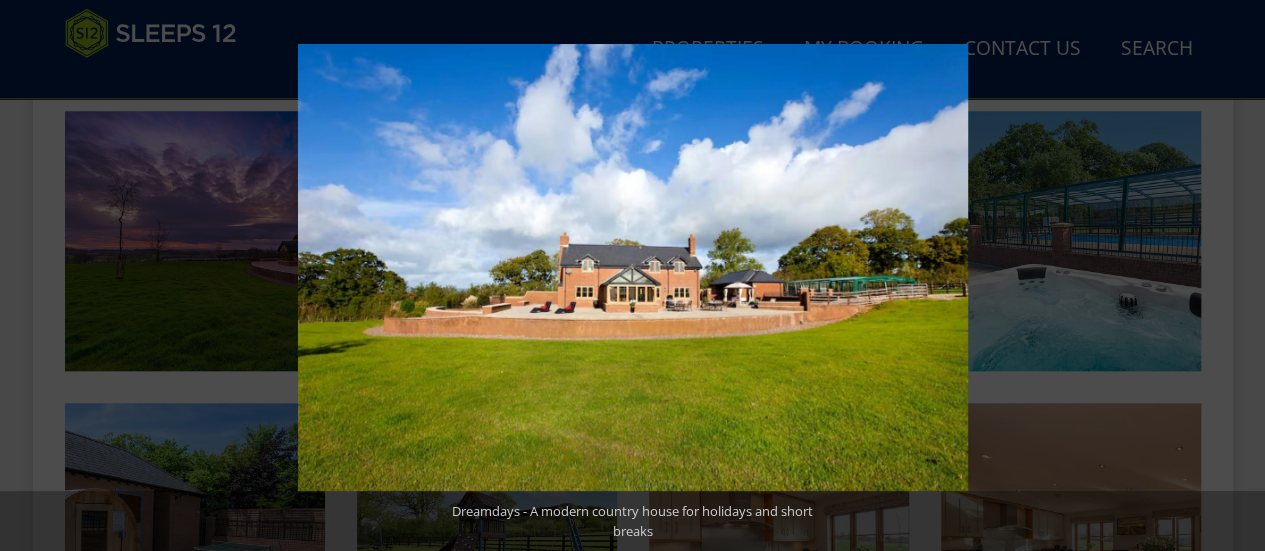 click at bounding box center [1230, 276] 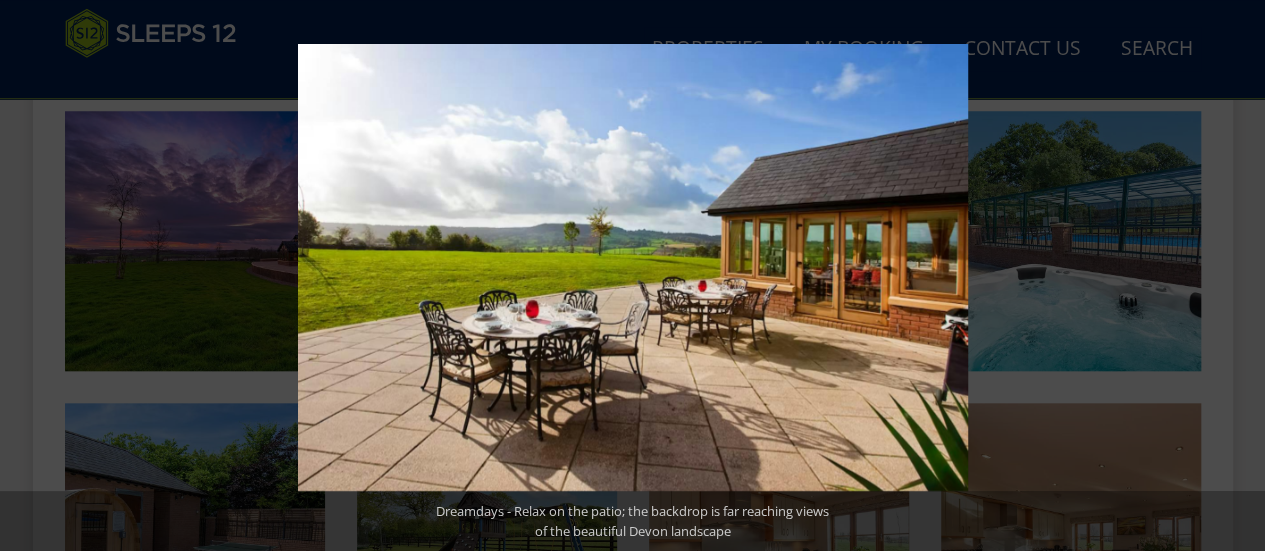 click at bounding box center [1230, 276] 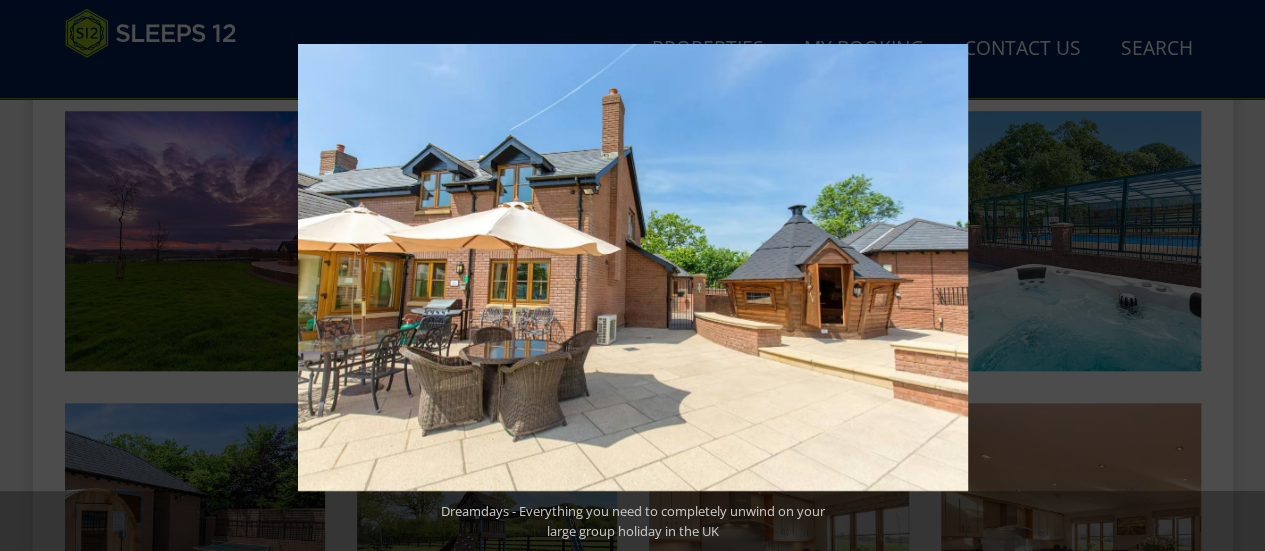 click at bounding box center (1230, 276) 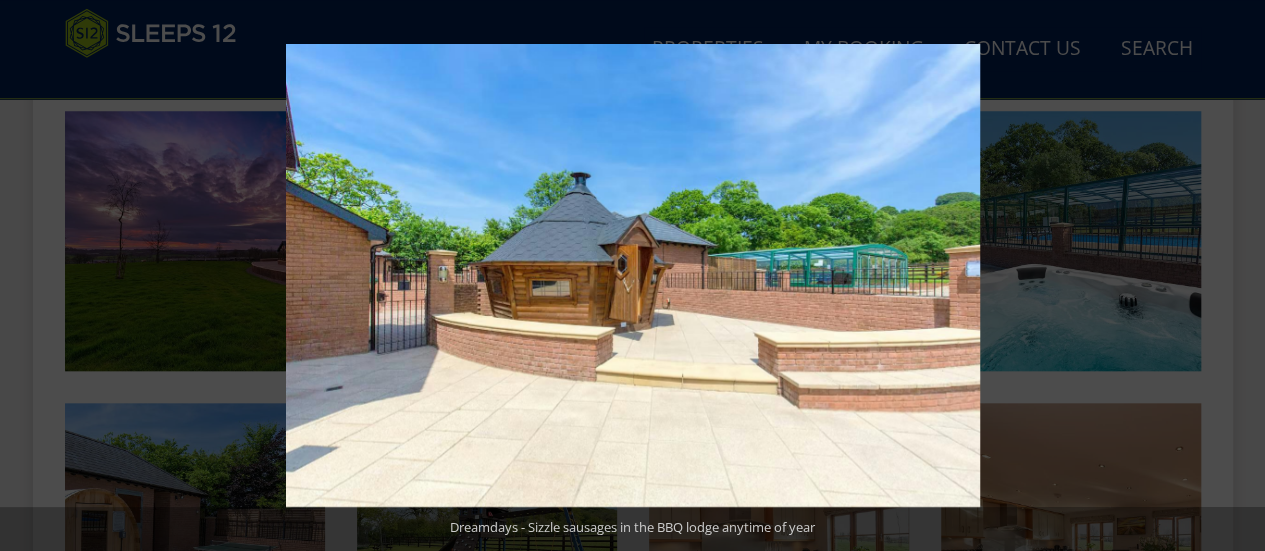 click at bounding box center (1230, 276) 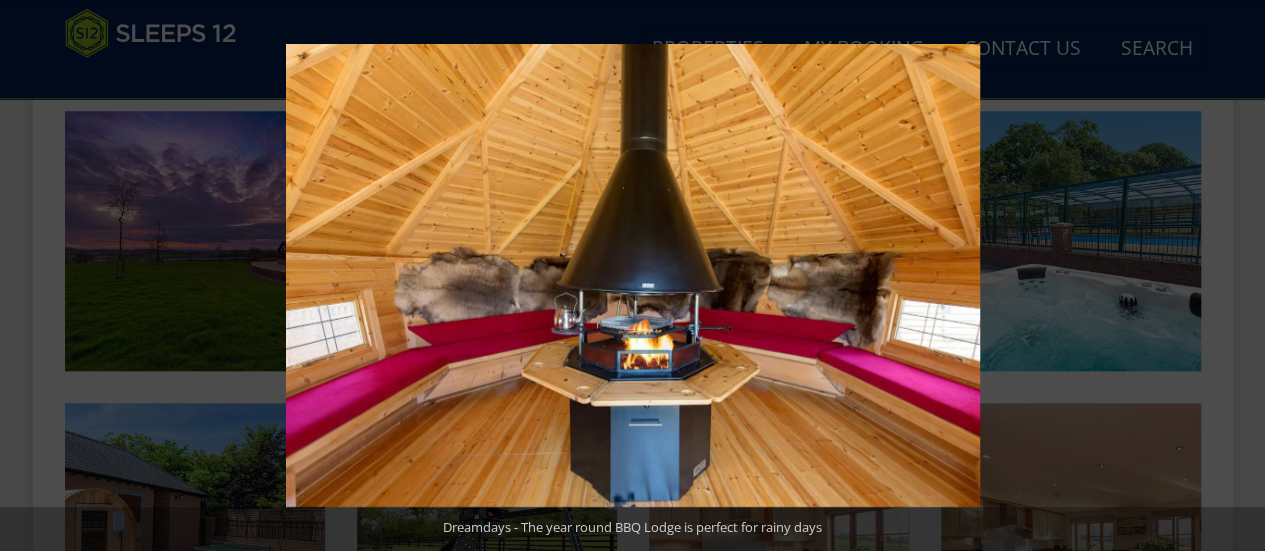 click at bounding box center (1230, 276) 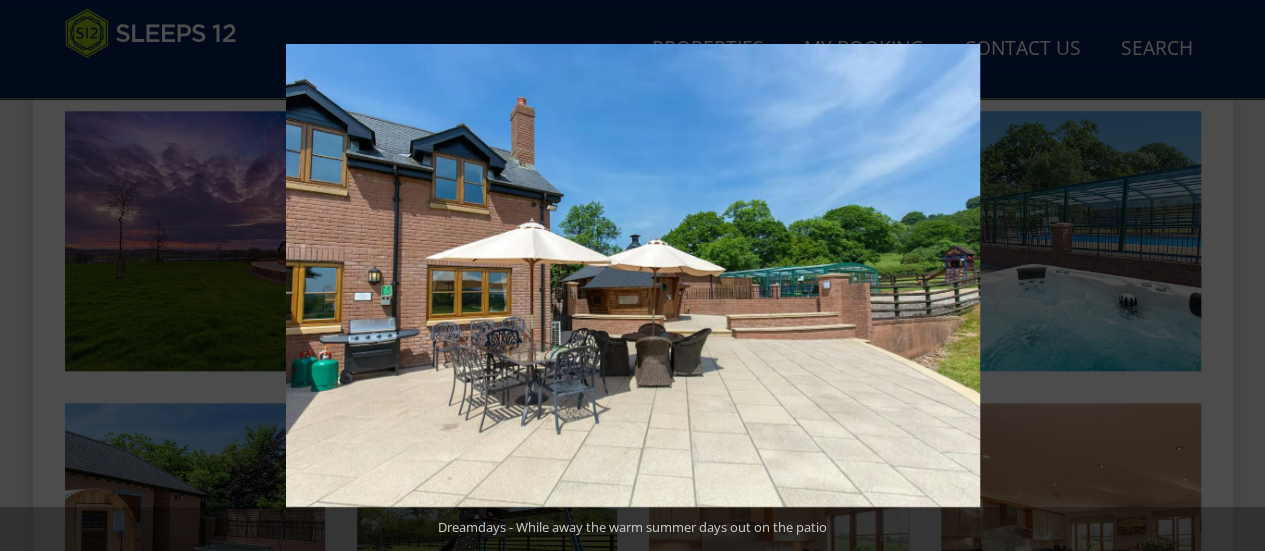 click at bounding box center [1230, 276] 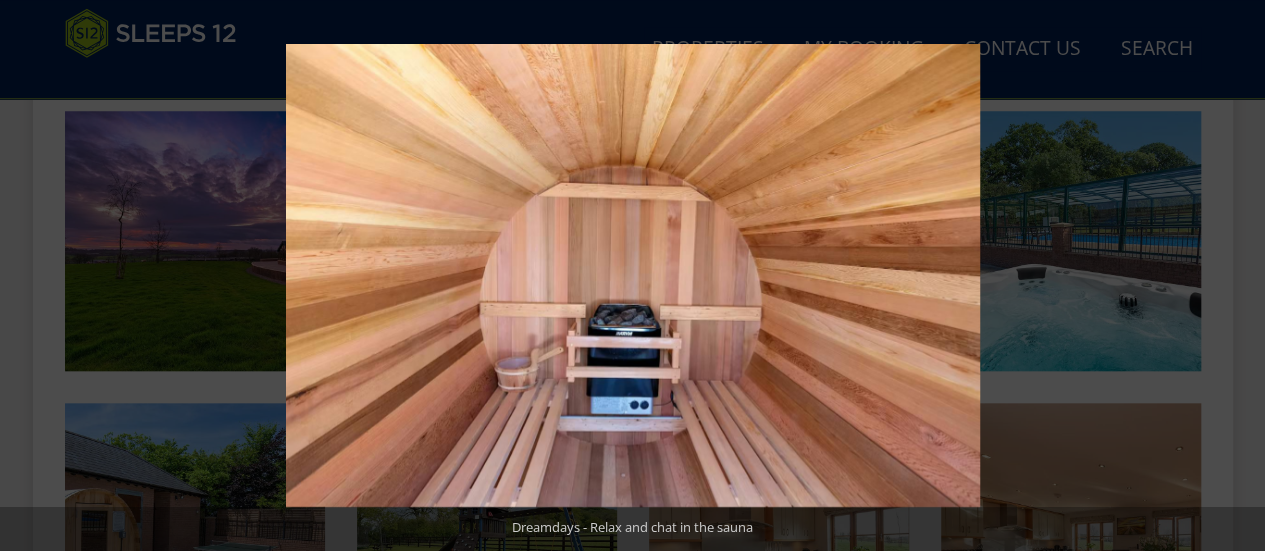 click at bounding box center (1230, 276) 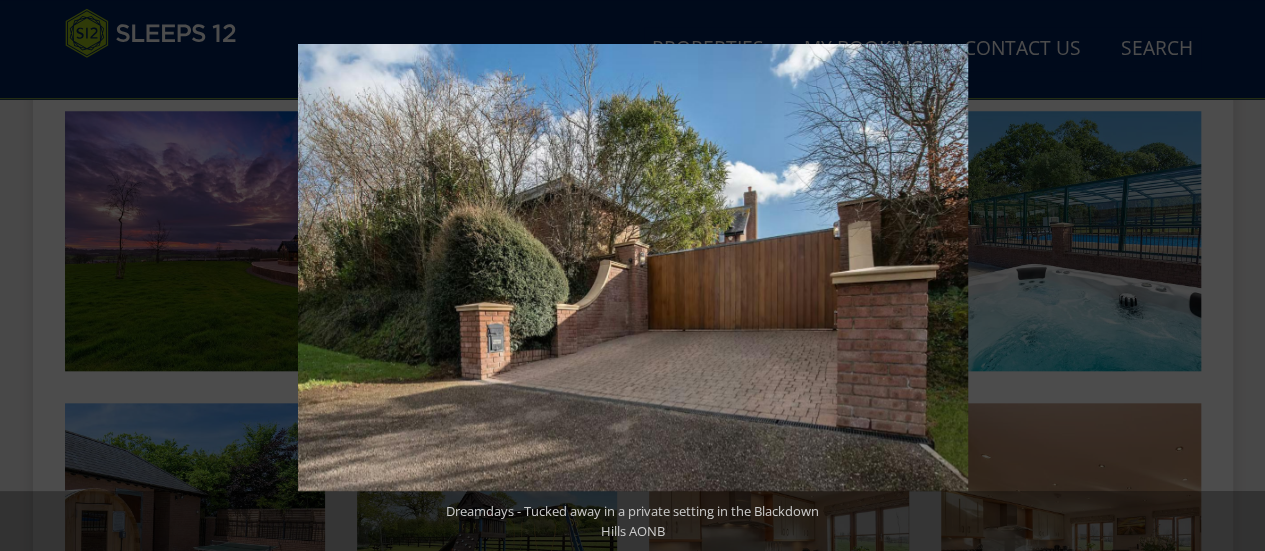 click at bounding box center [1230, 276] 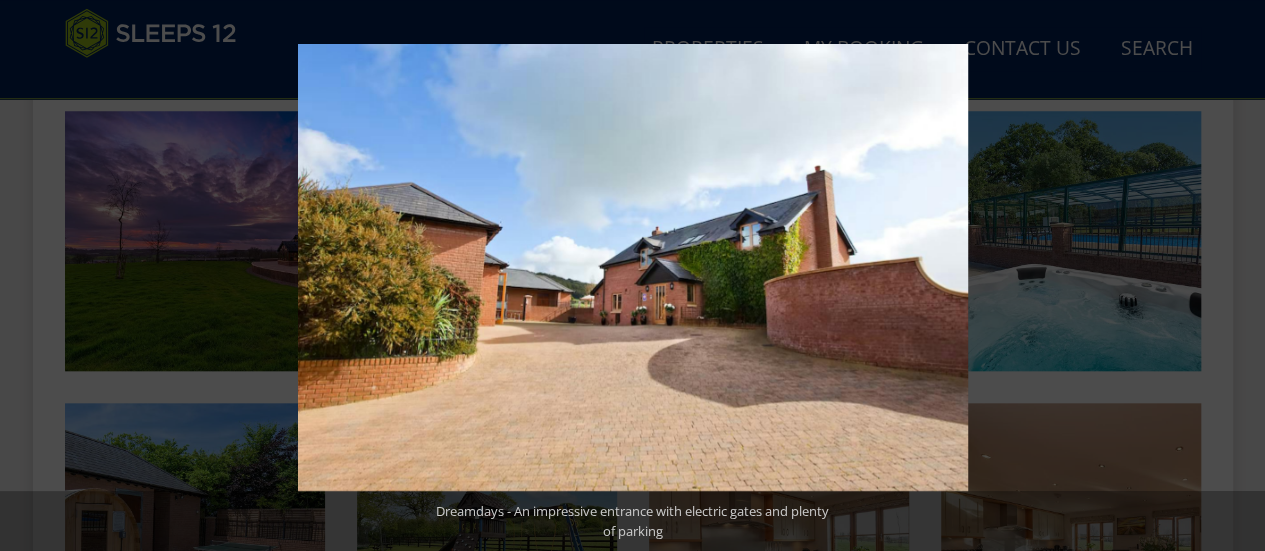 click at bounding box center [1230, 276] 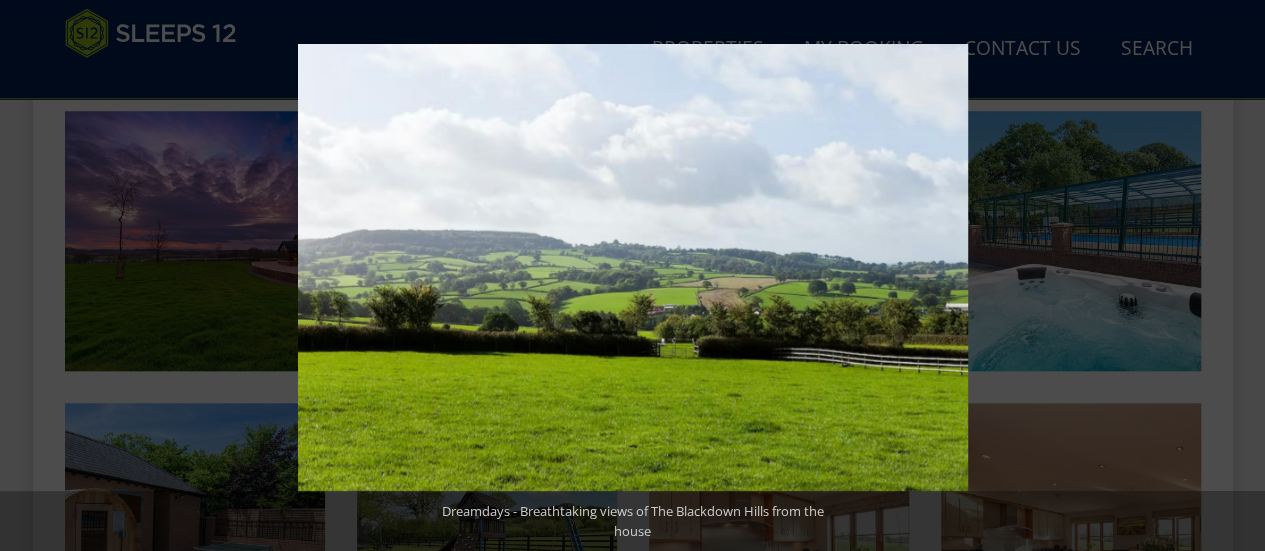 click at bounding box center (1230, 276) 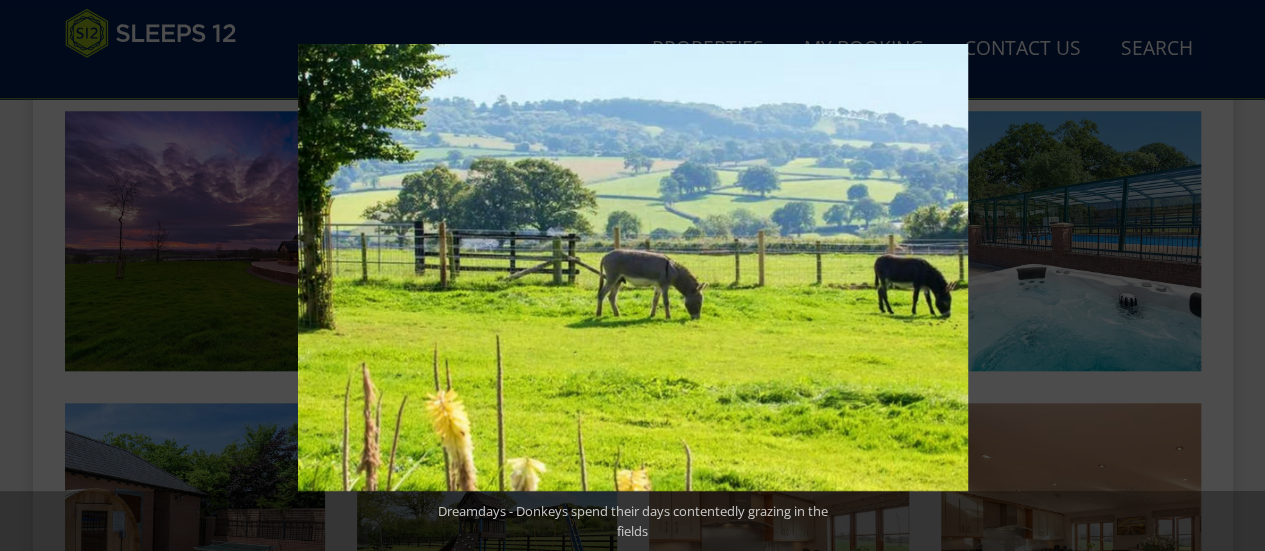click at bounding box center (1230, 276) 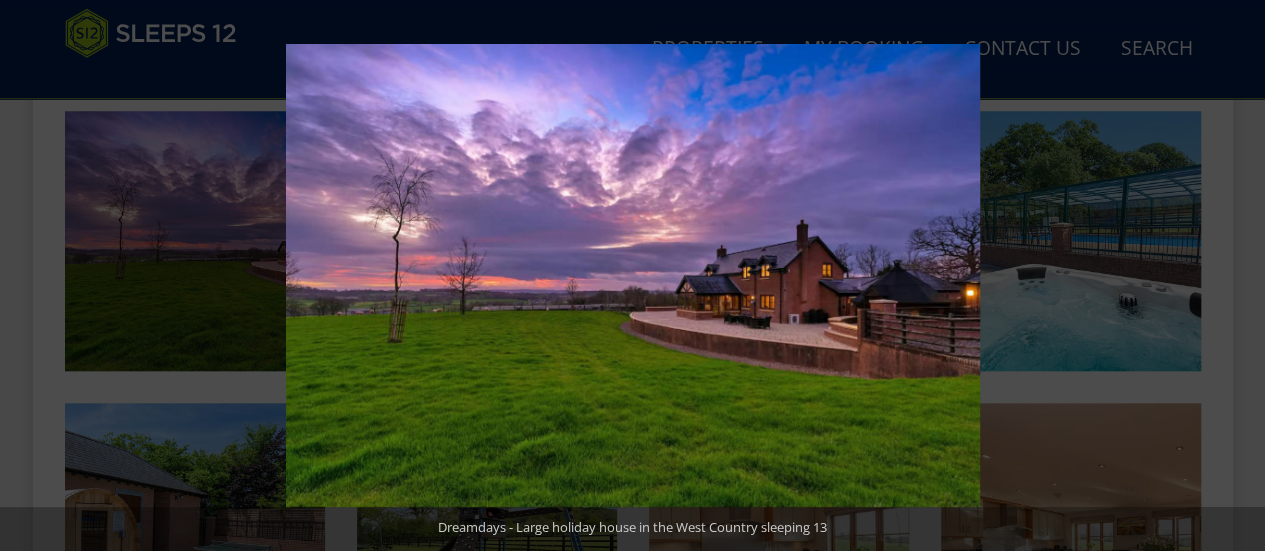 click at bounding box center [1230, 276] 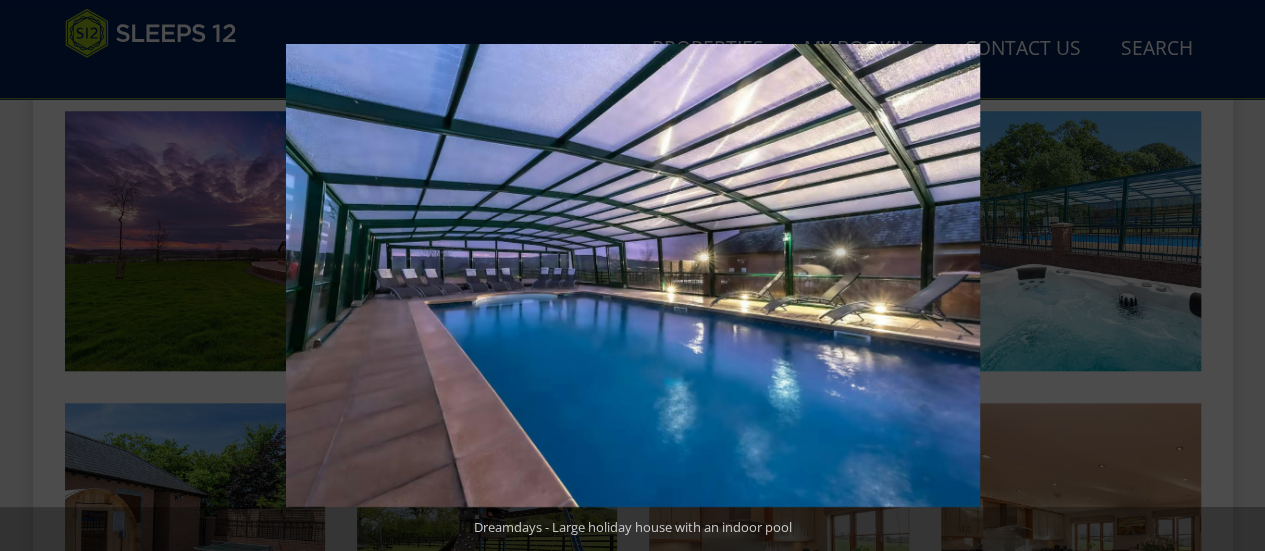 click at bounding box center (1230, 276) 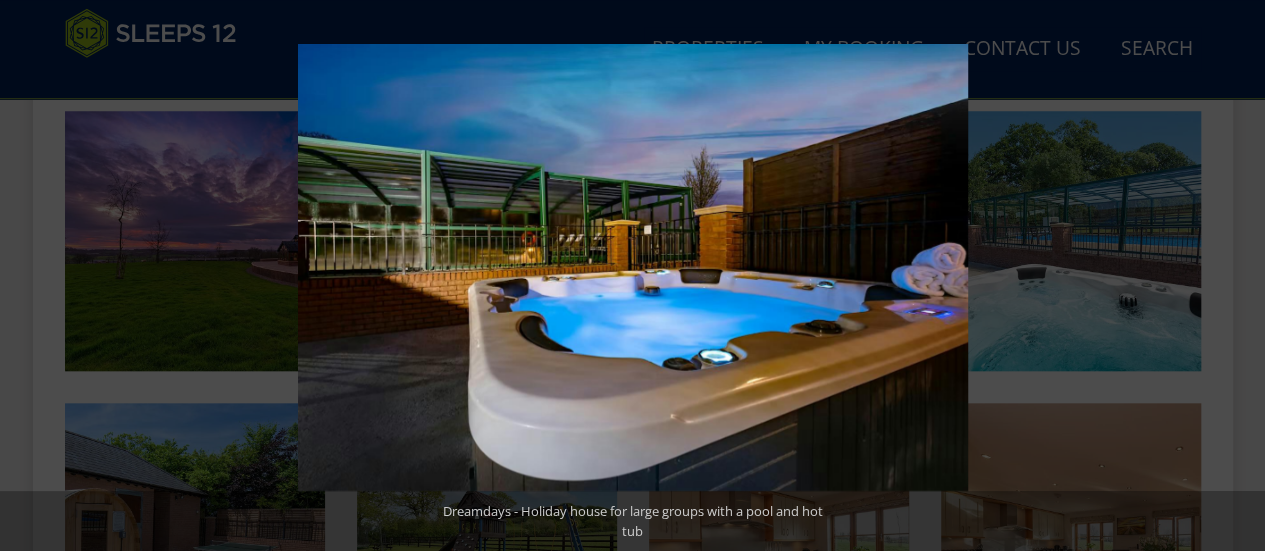 click at bounding box center [1230, 276] 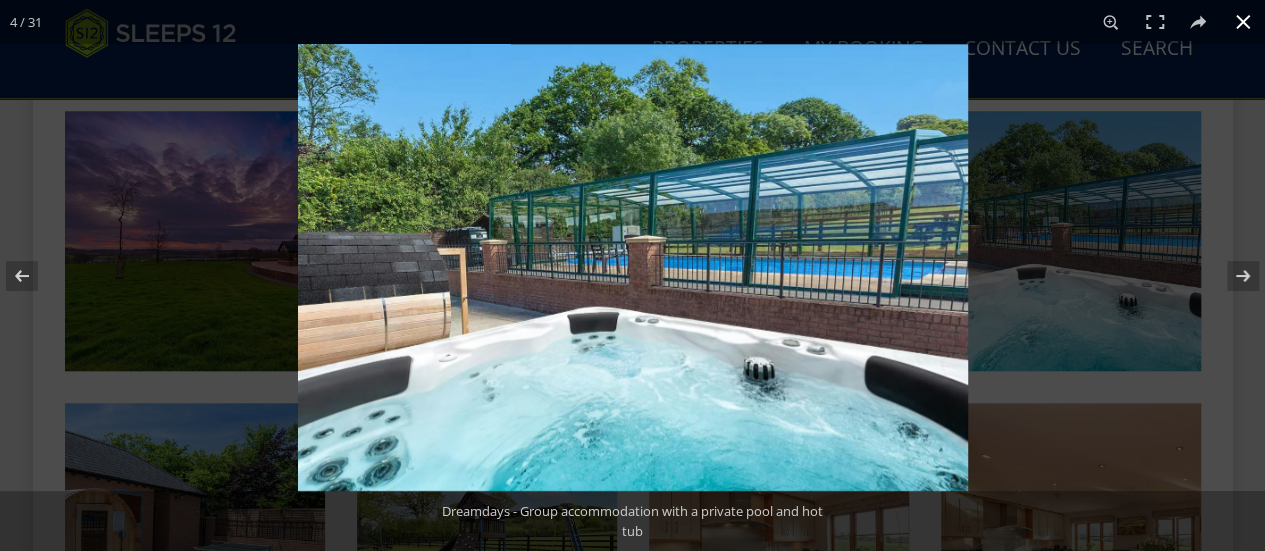 click at bounding box center (1243, 22) 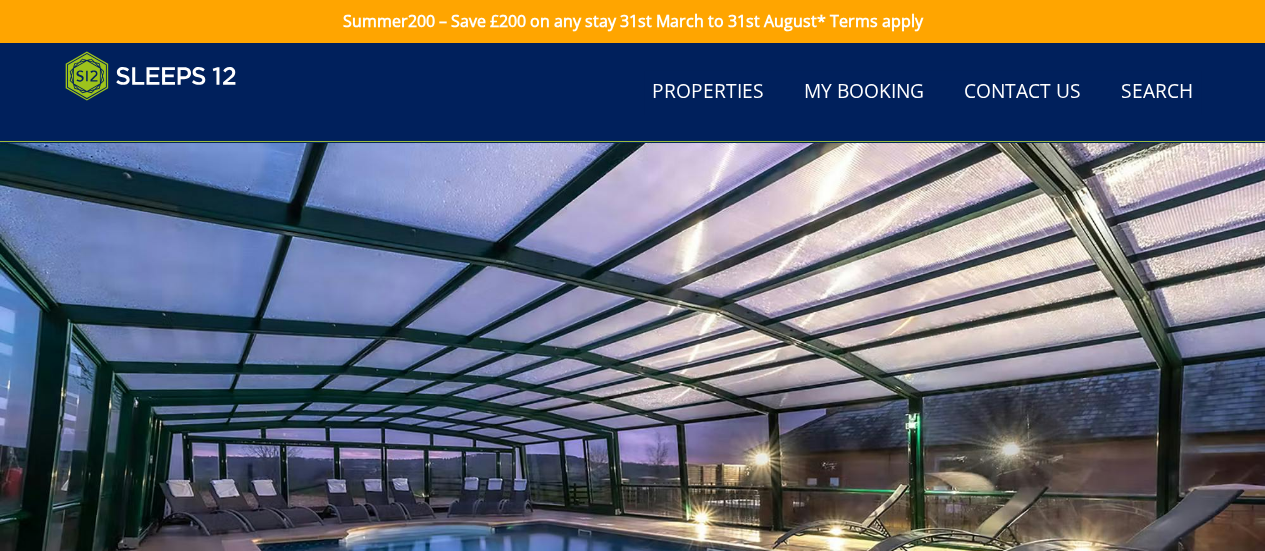 scroll, scrollTop: 0, scrollLeft: 0, axis: both 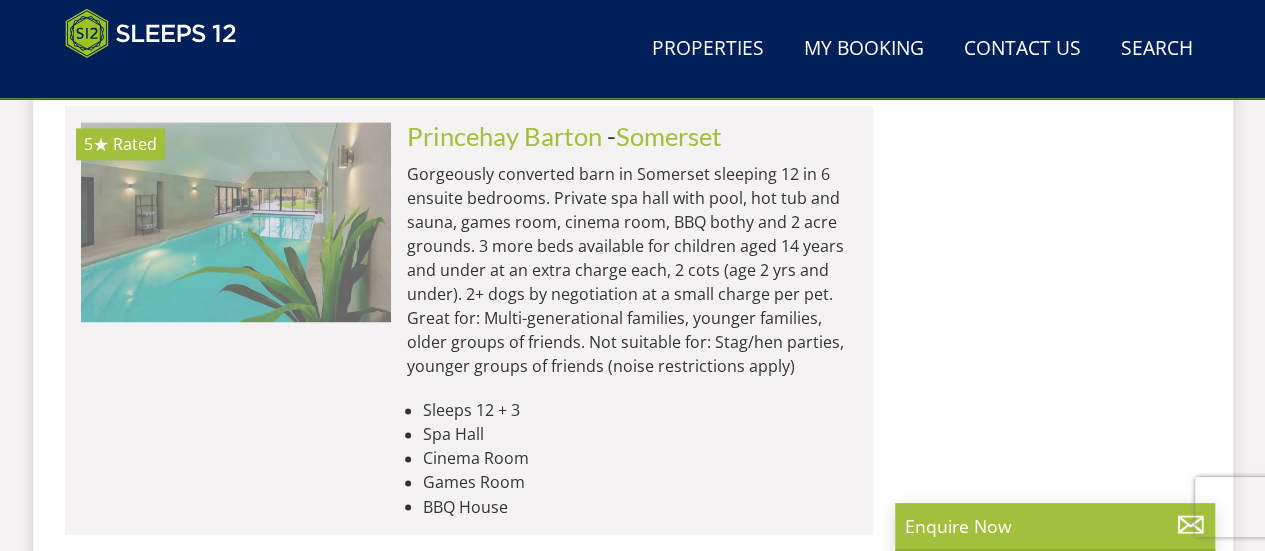 click at bounding box center [236, 222] 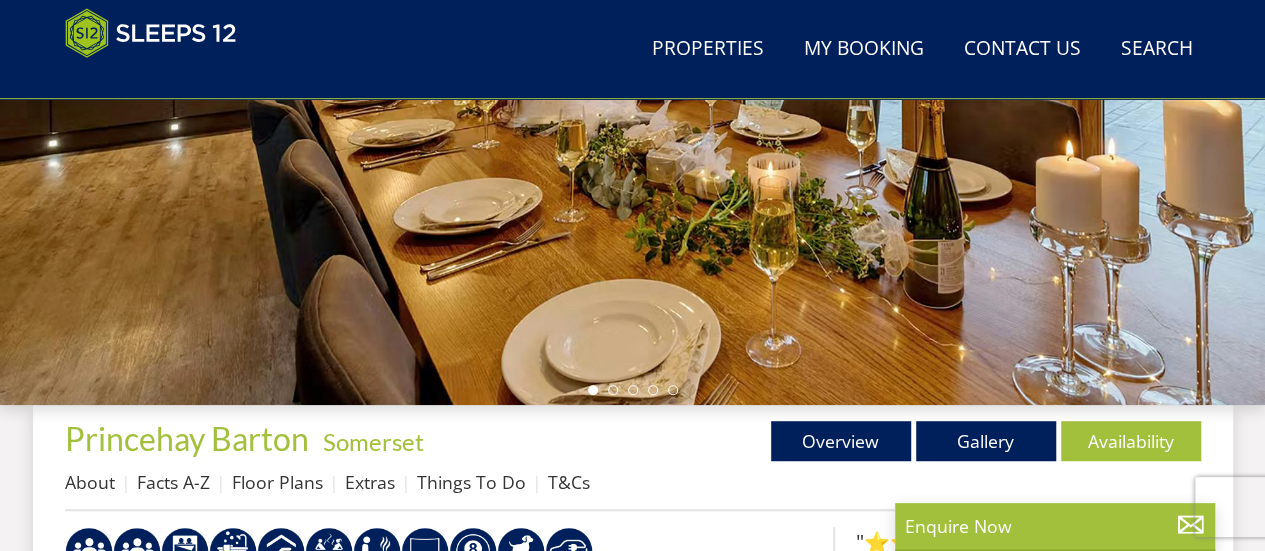scroll, scrollTop: 572, scrollLeft: 0, axis: vertical 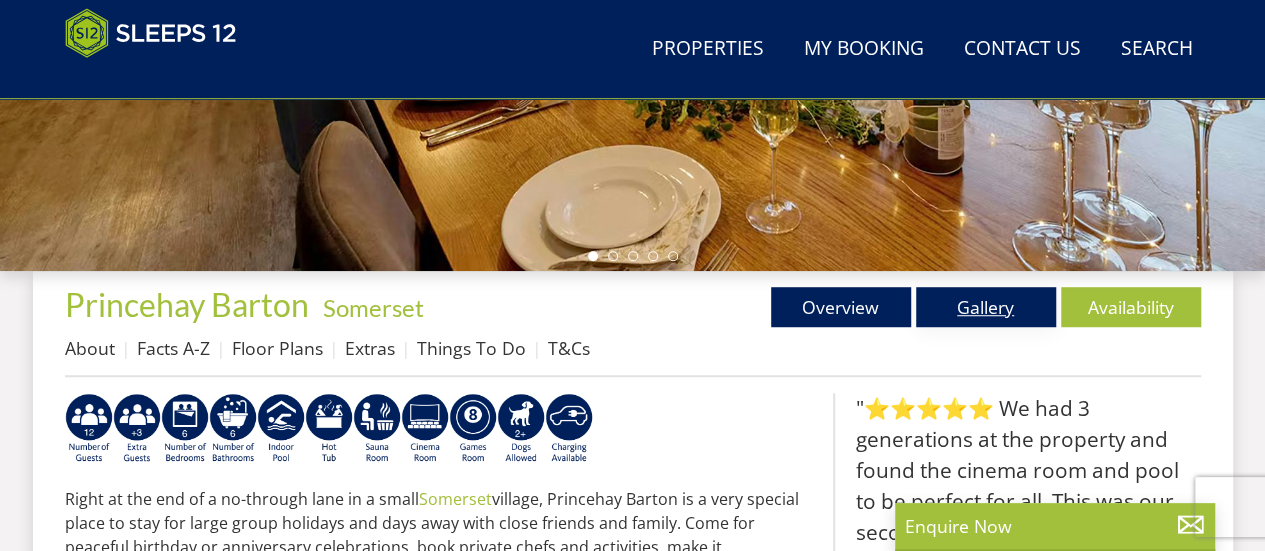 click on "Gallery" at bounding box center [986, 307] 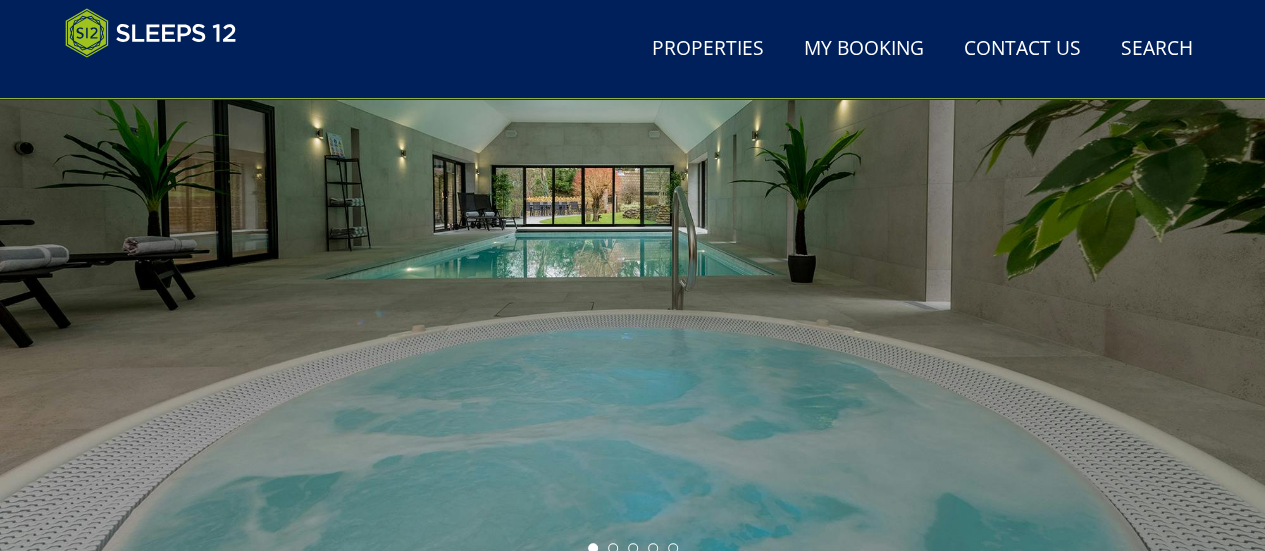 scroll, scrollTop: 279, scrollLeft: 0, axis: vertical 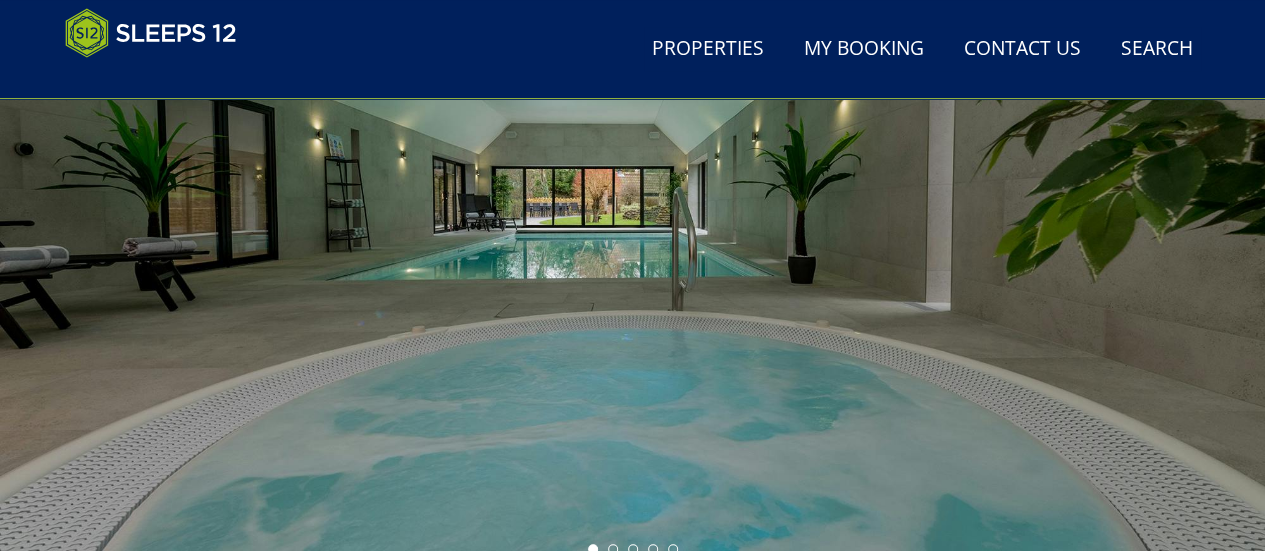 click at bounding box center (632, 214) 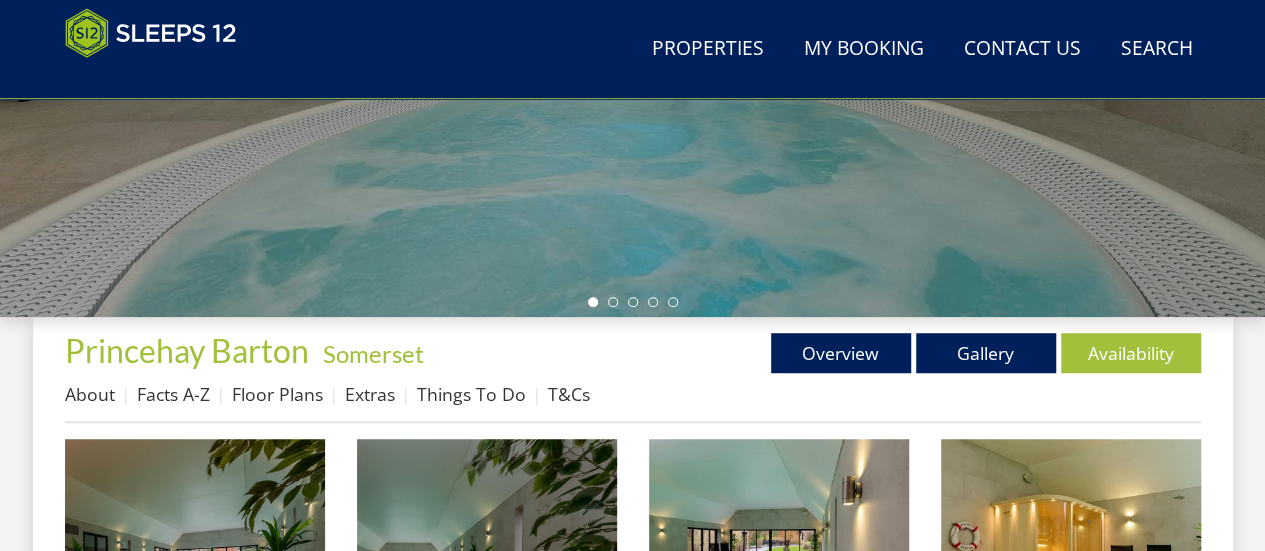 scroll, scrollTop: 673, scrollLeft: 0, axis: vertical 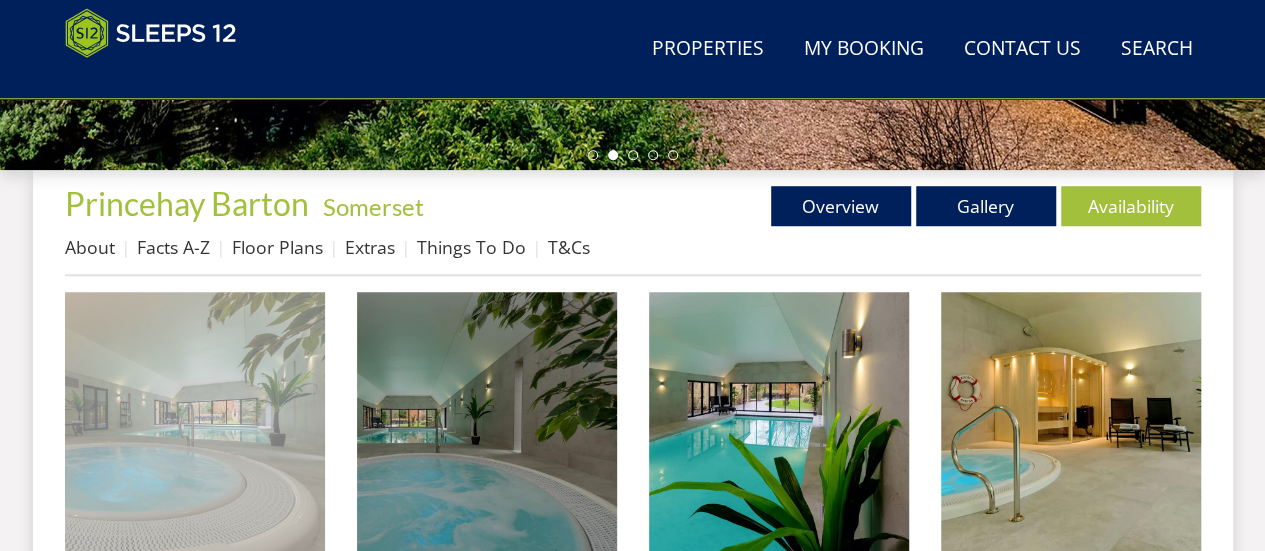 click at bounding box center [195, 422] 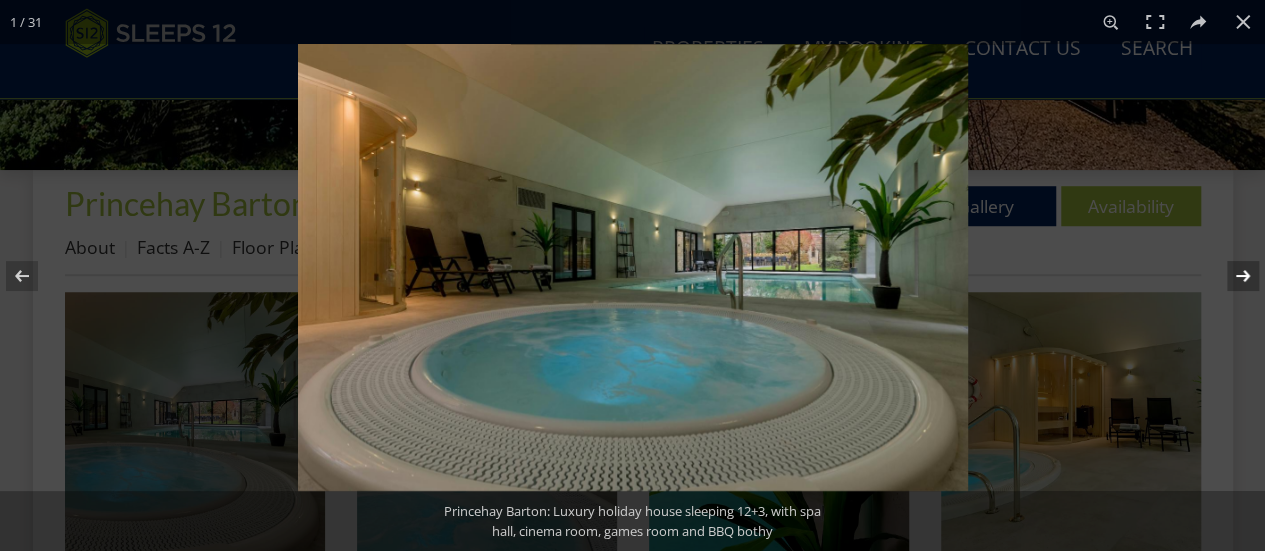 click at bounding box center [1230, 276] 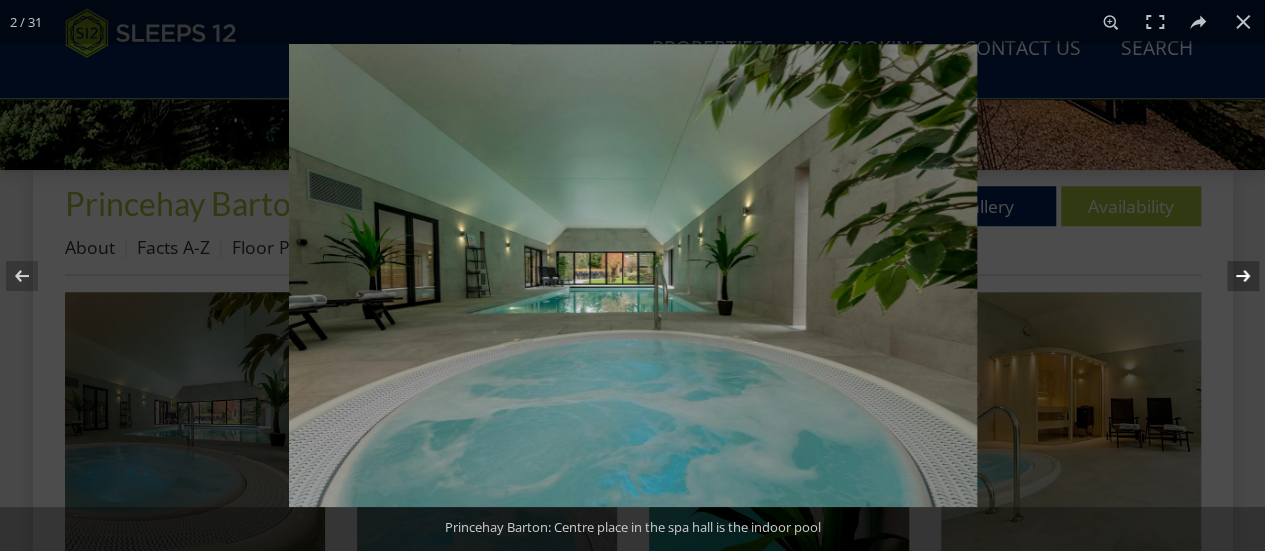 click at bounding box center (1230, 276) 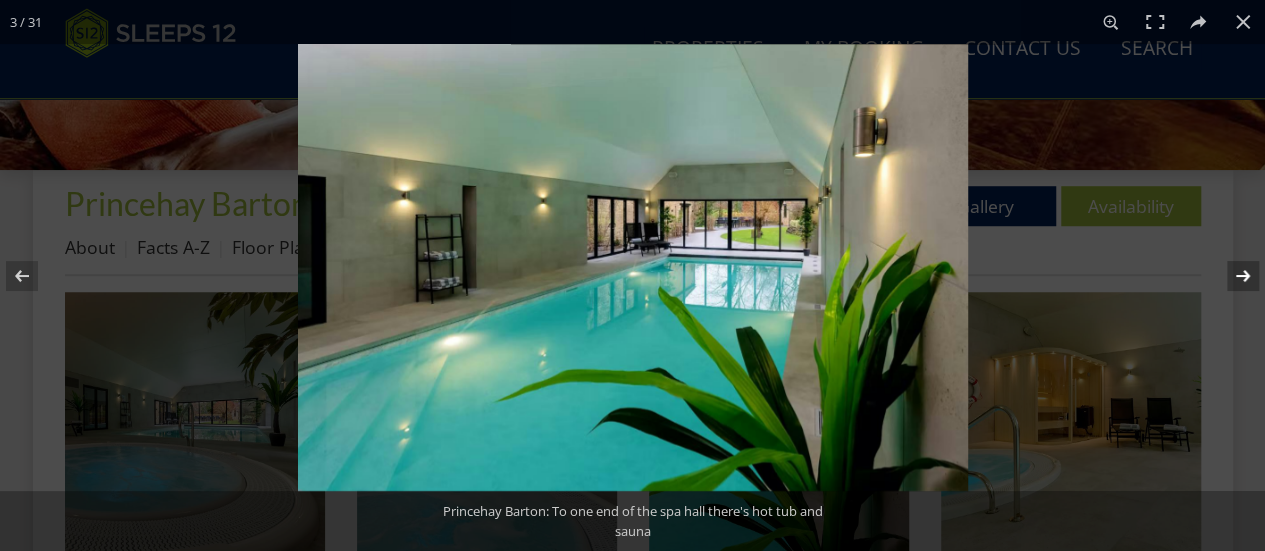 click at bounding box center (1230, 276) 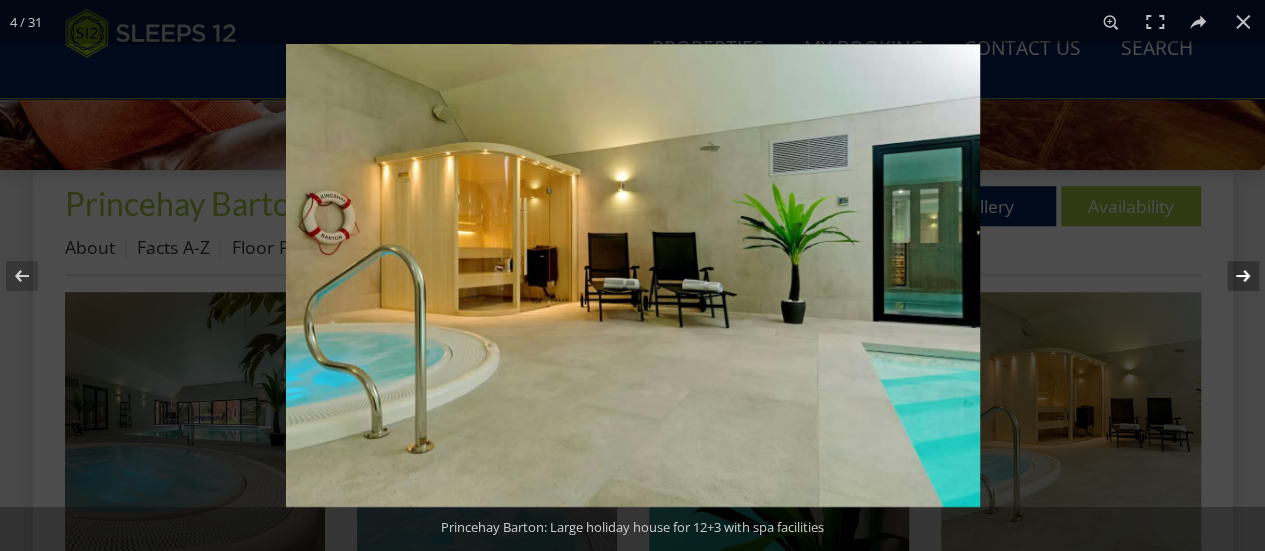 click at bounding box center [1230, 276] 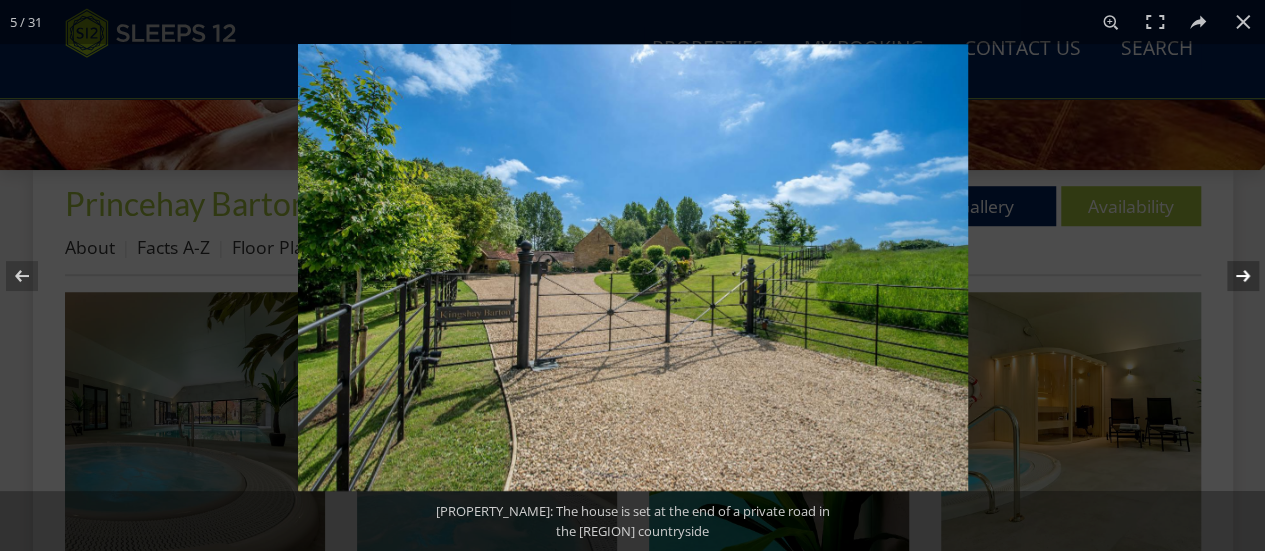 click at bounding box center [1230, 276] 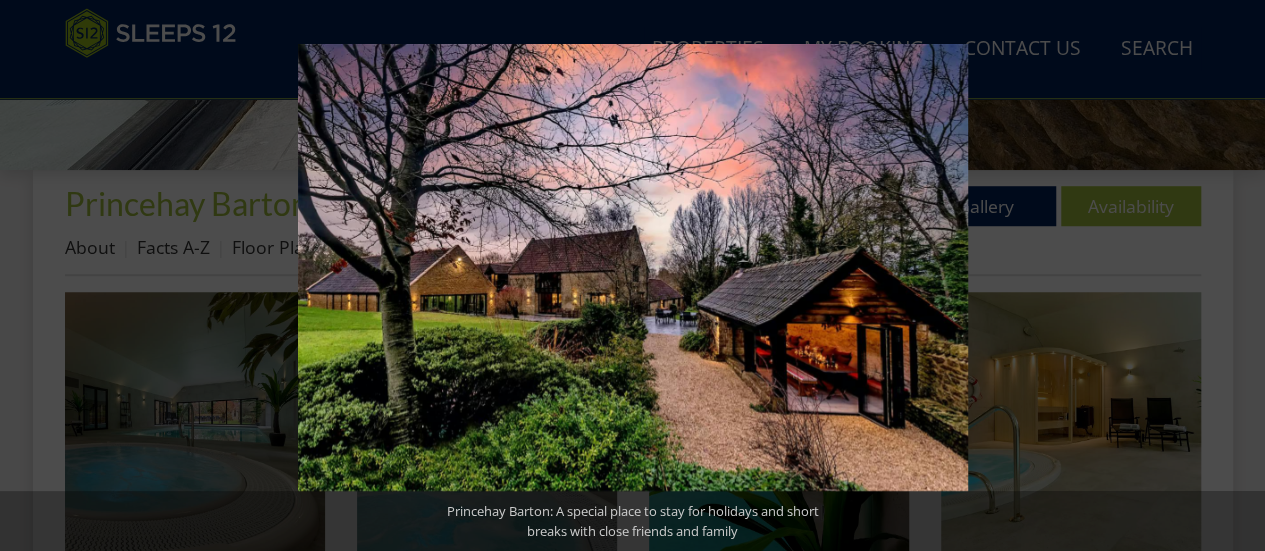 click at bounding box center [1230, 276] 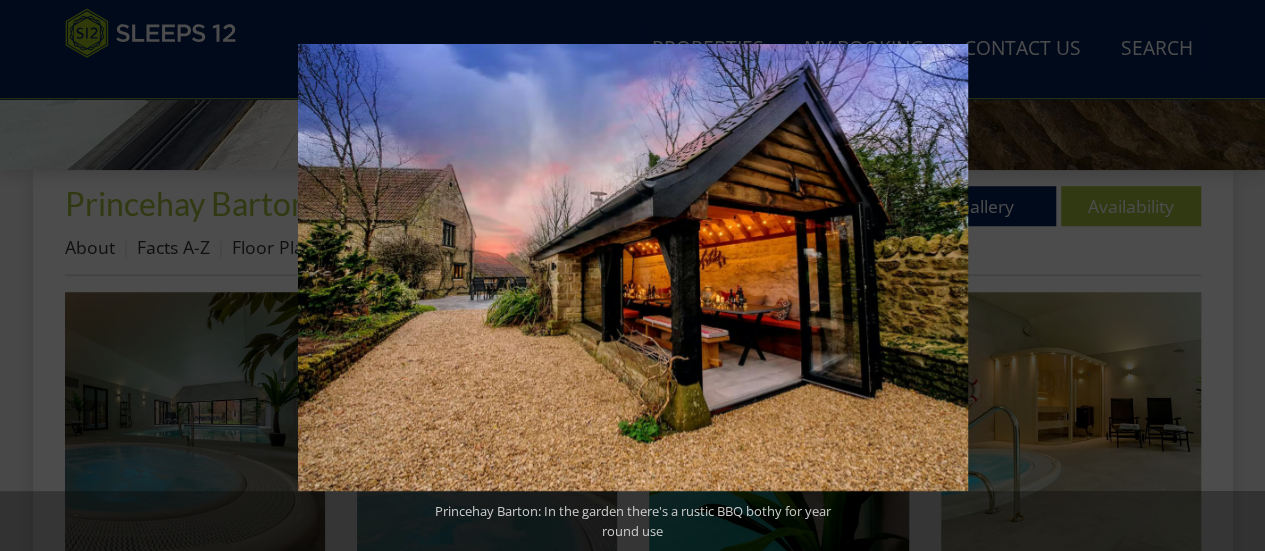 click at bounding box center (1230, 276) 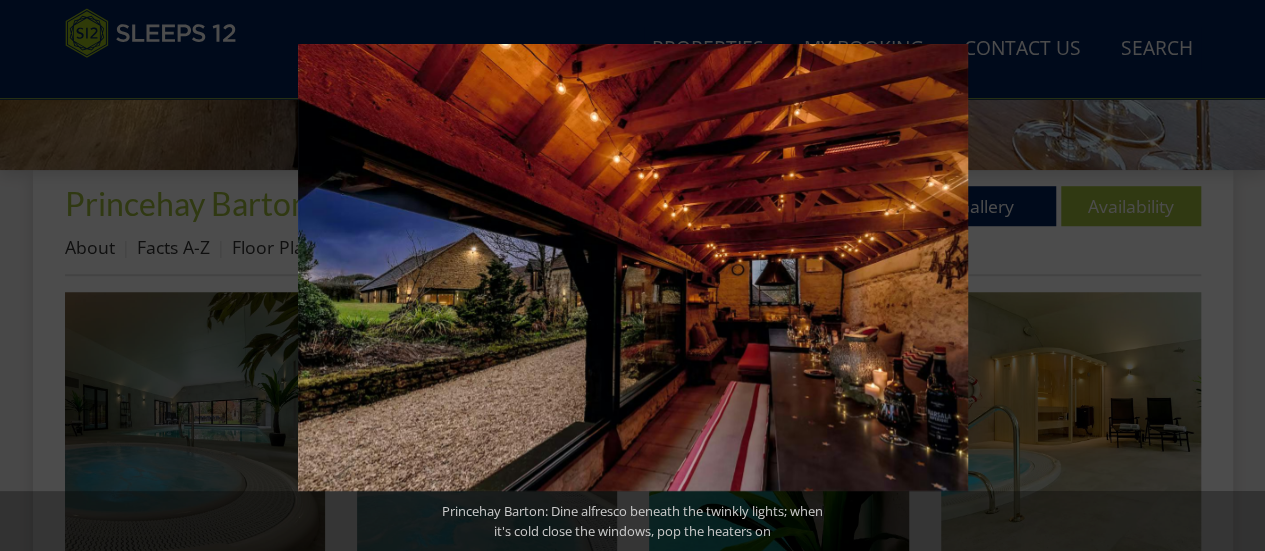 click at bounding box center (1230, 276) 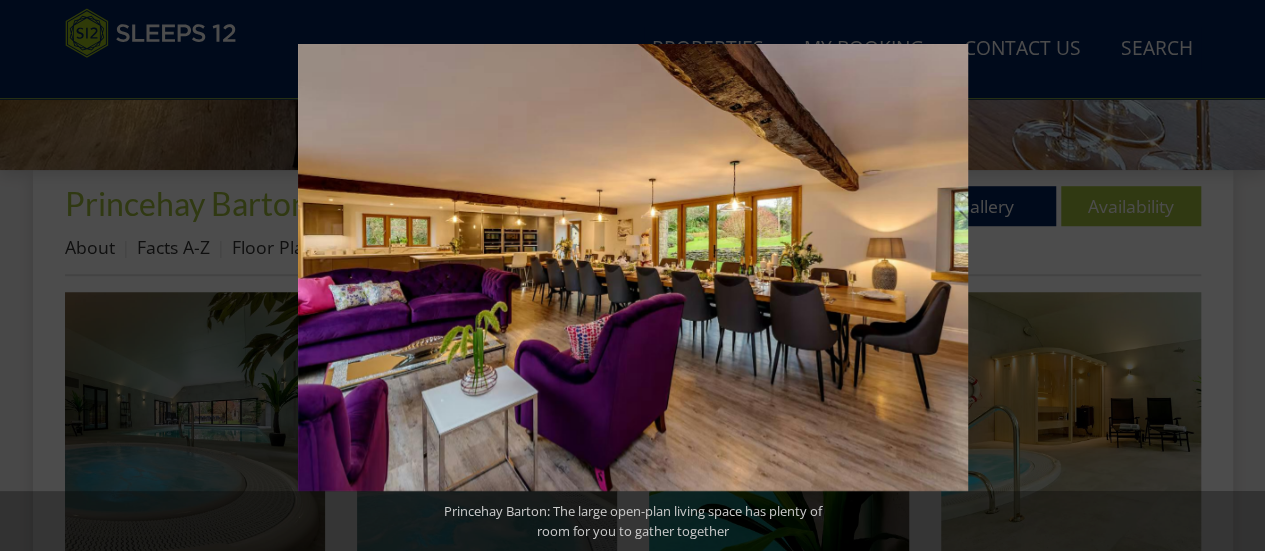 click at bounding box center [1230, 276] 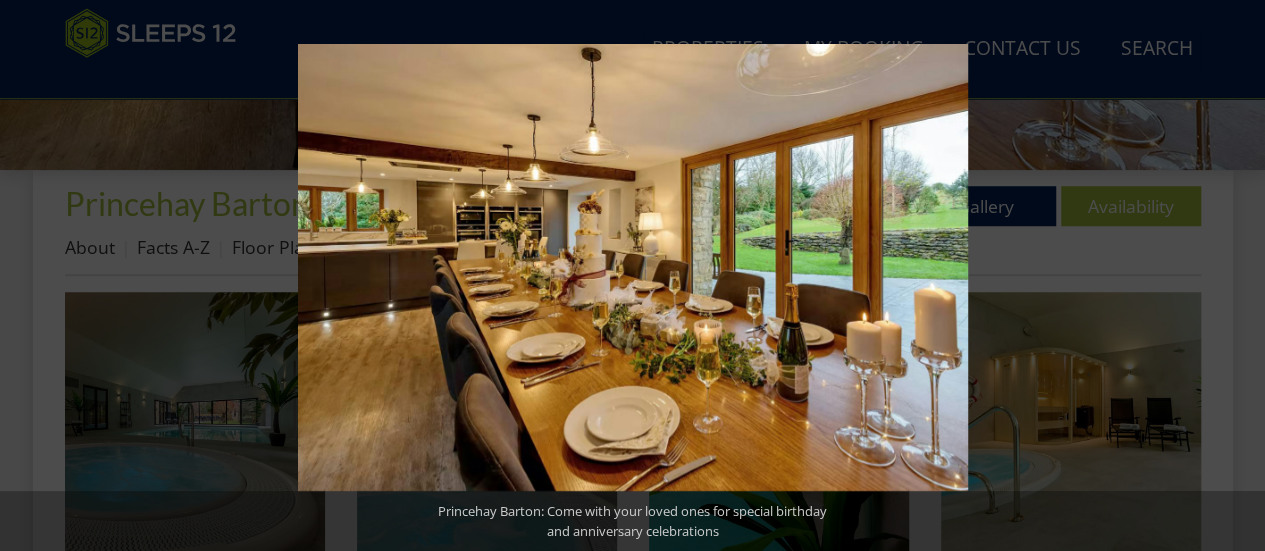 click at bounding box center [1230, 276] 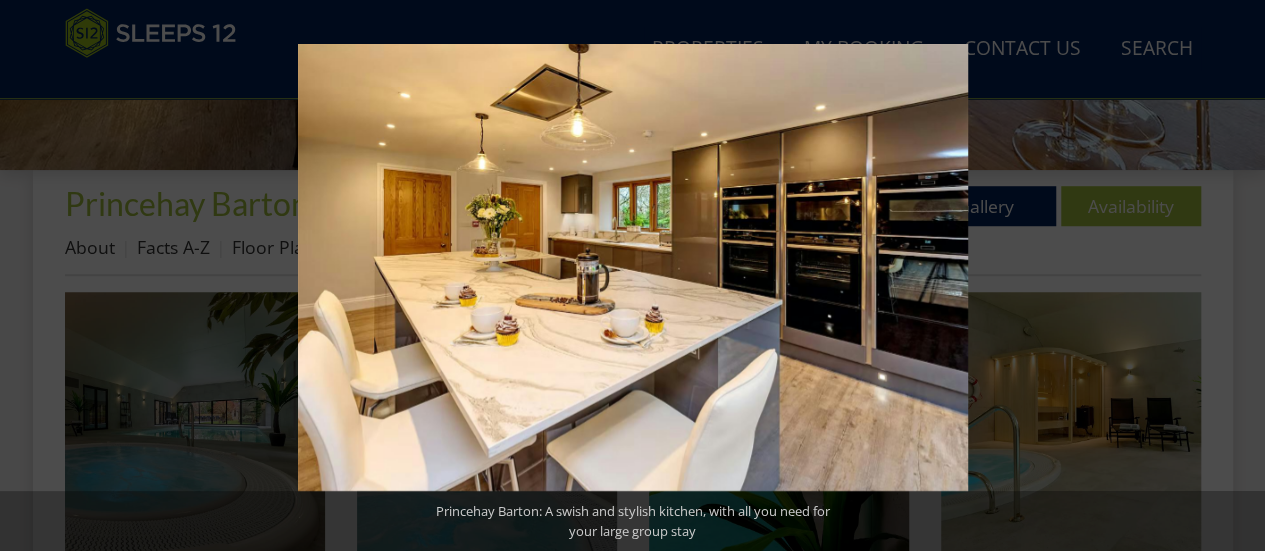 click at bounding box center [1230, 276] 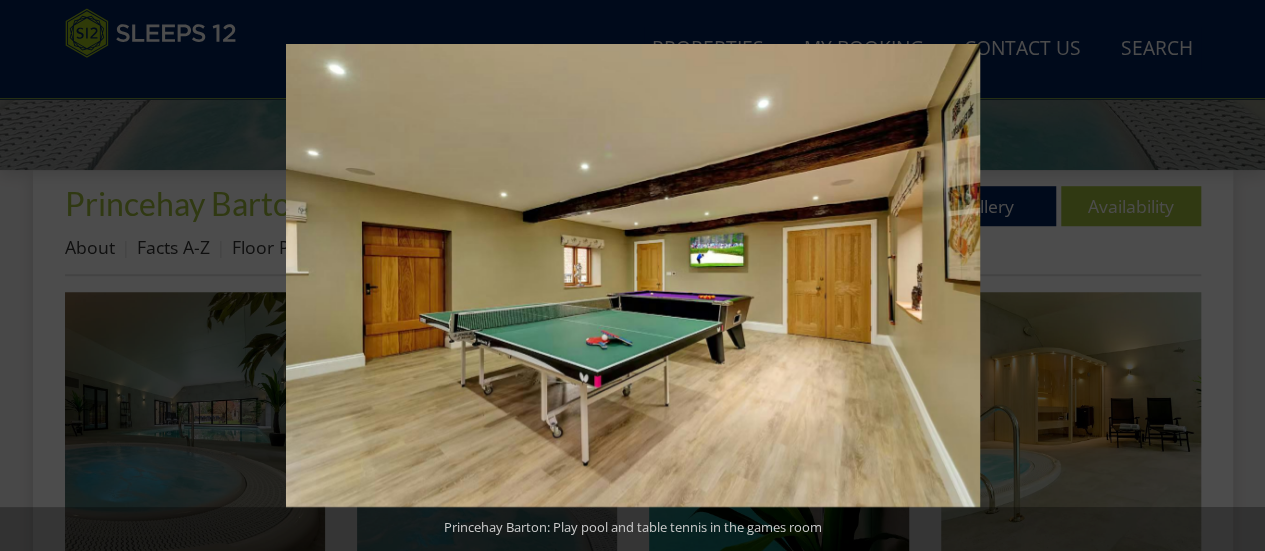 click at bounding box center (1230, 276) 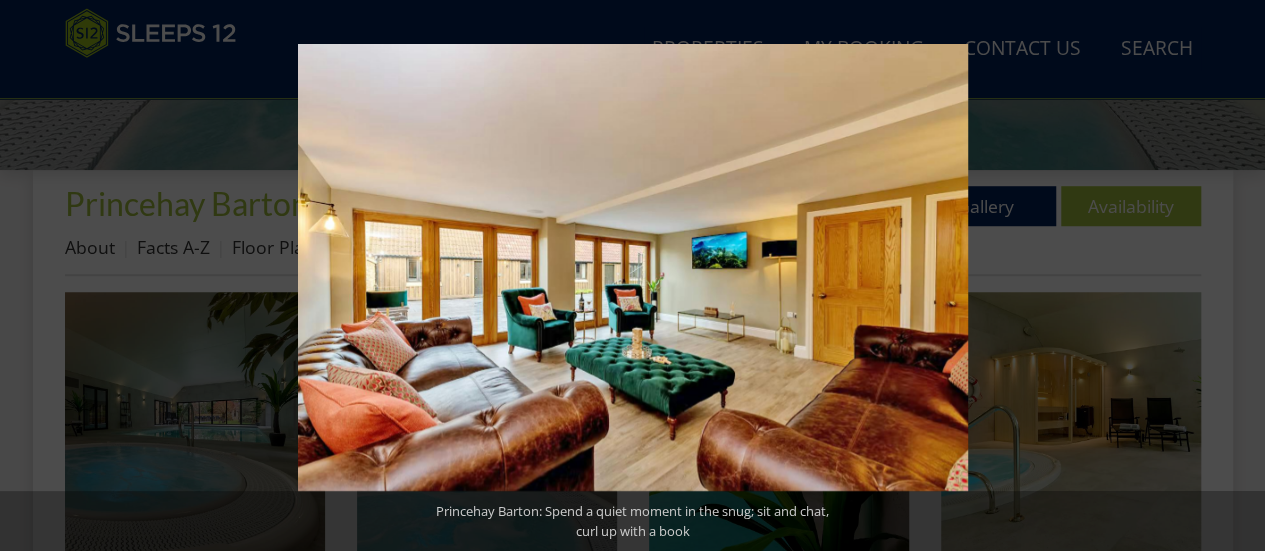 click at bounding box center [1230, 276] 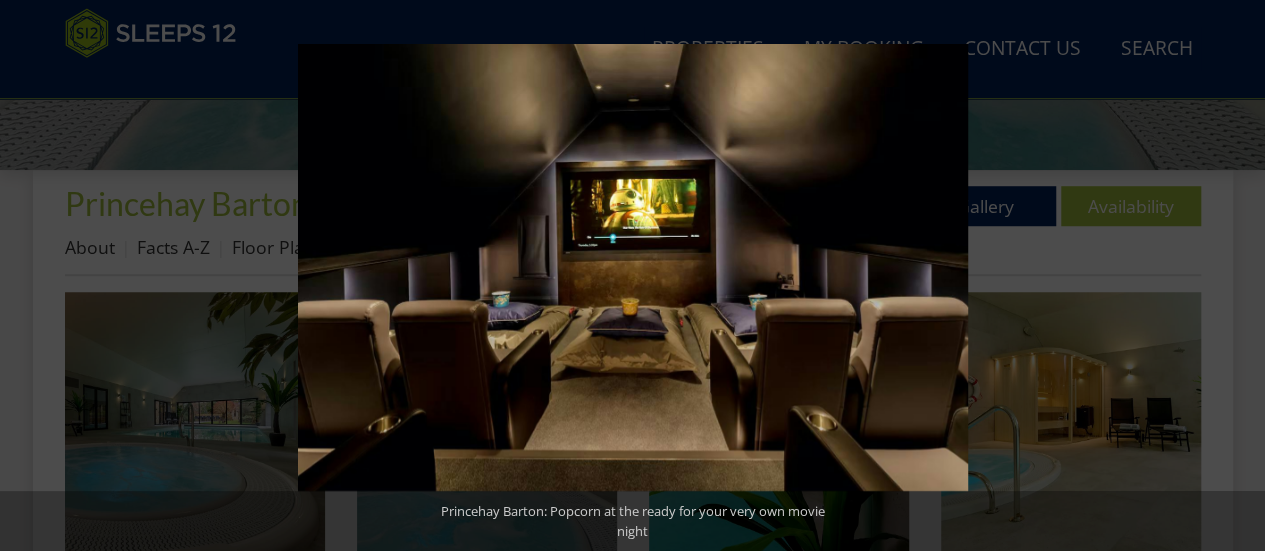 click at bounding box center [1230, 276] 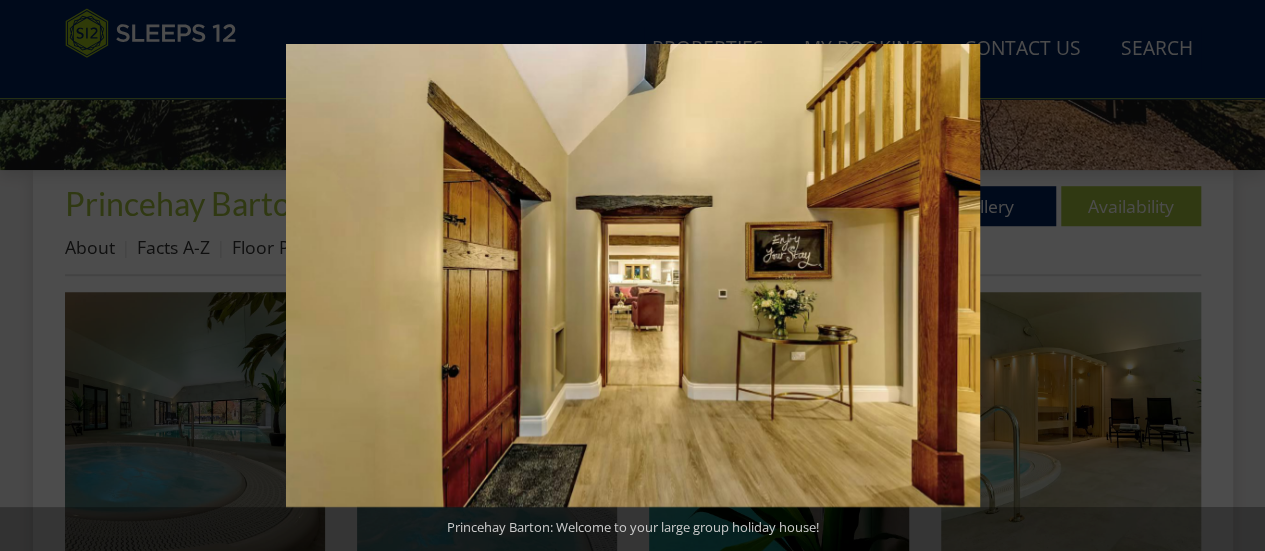 click at bounding box center (1230, 276) 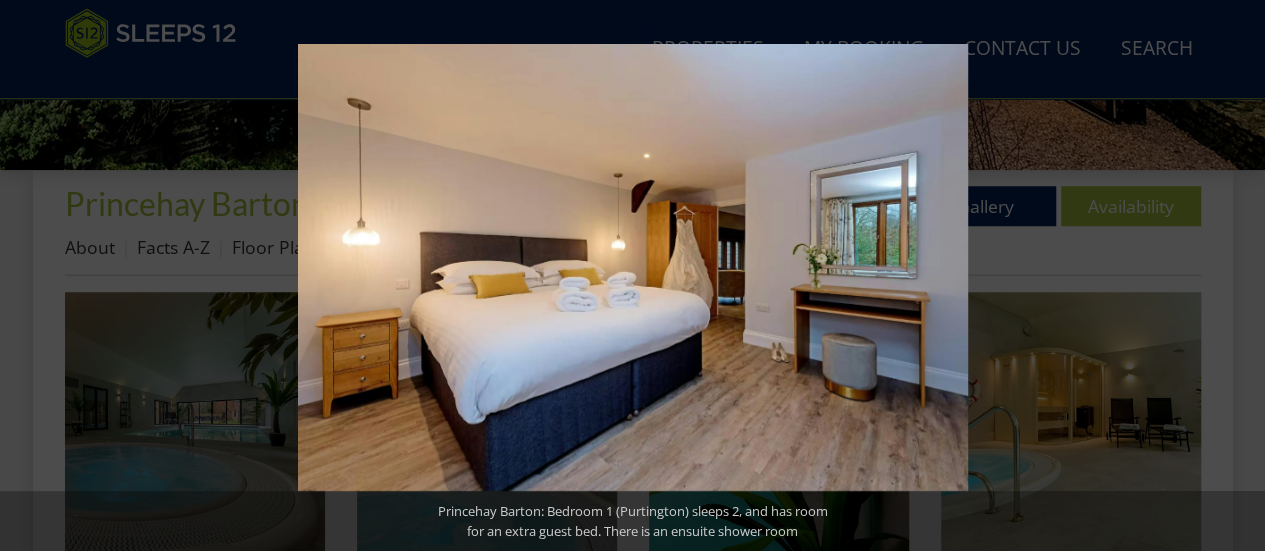 click at bounding box center (1230, 276) 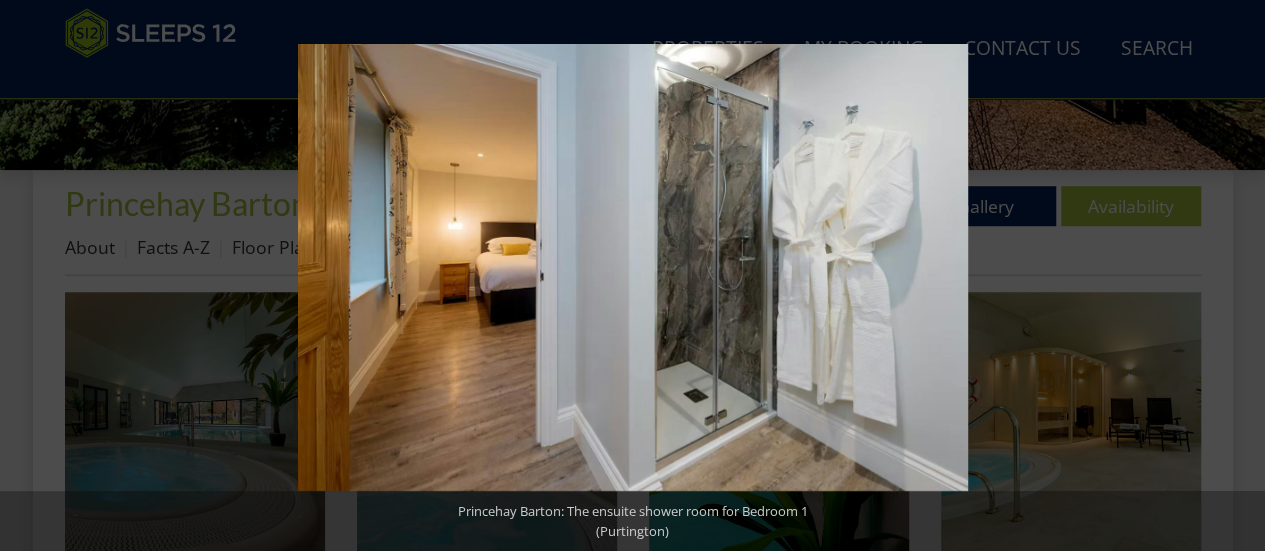 click at bounding box center [1230, 276] 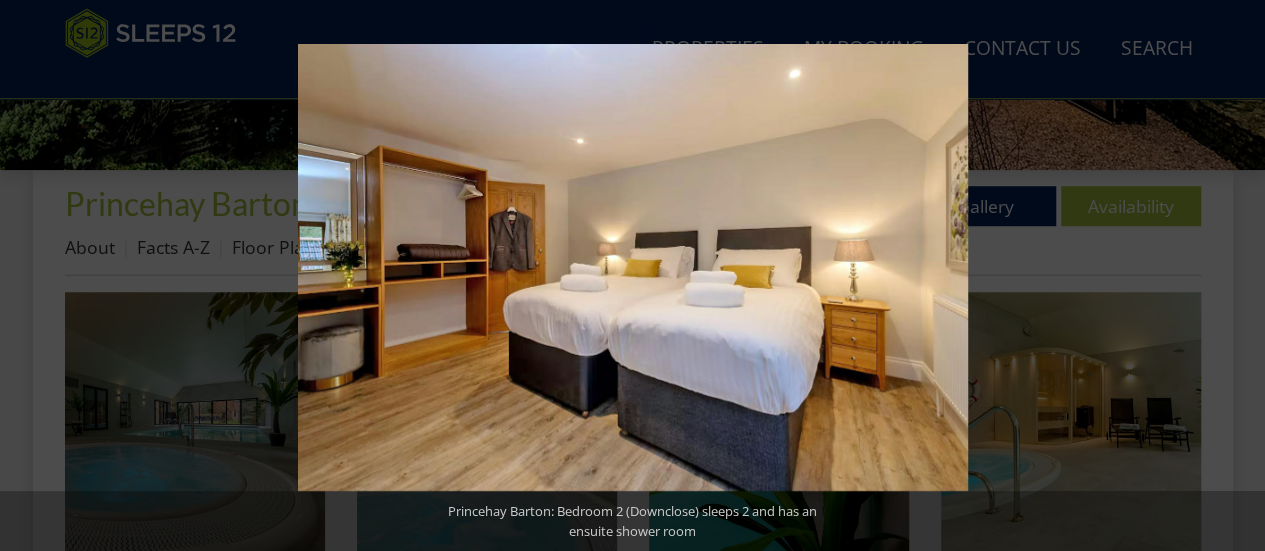 click at bounding box center (1230, 276) 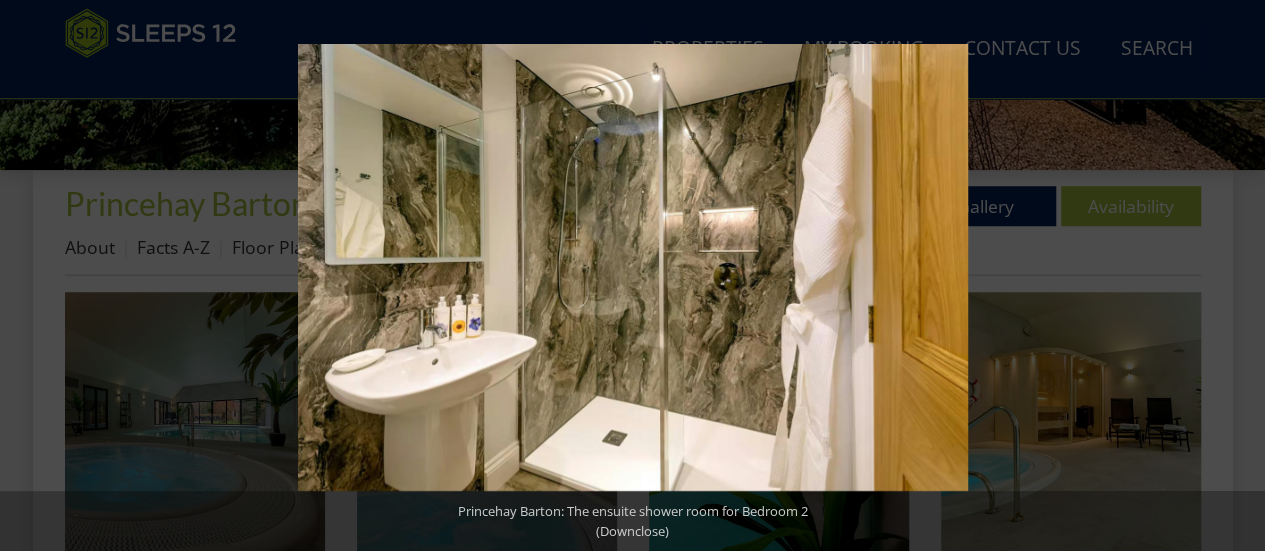 click at bounding box center [1230, 276] 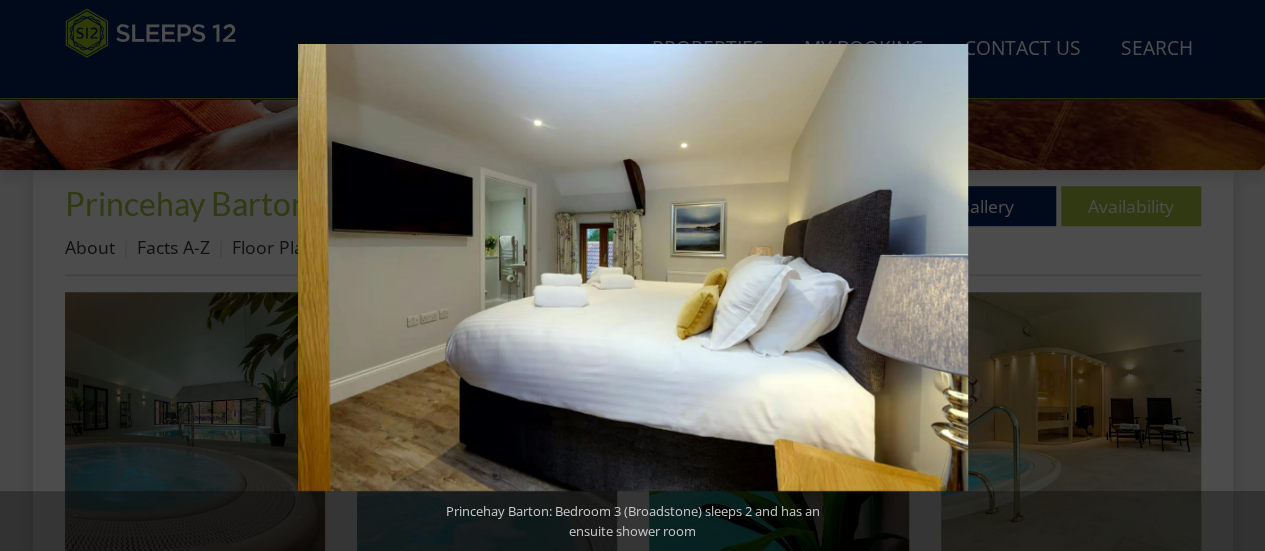 click at bounding box center [1230, 276] 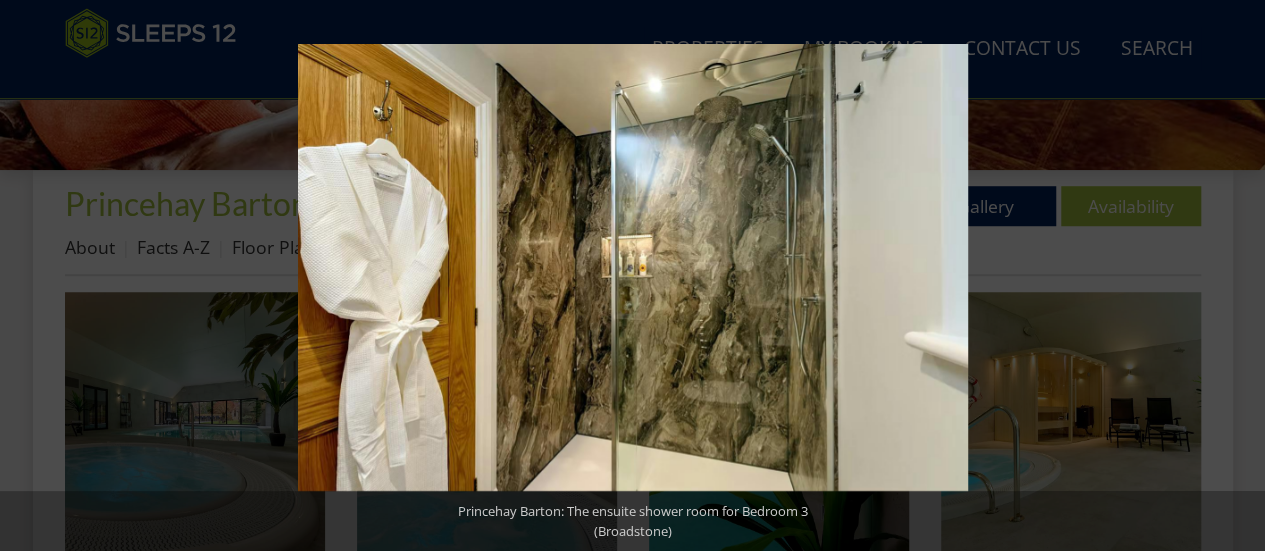 click at bounding box center (1230, 276) 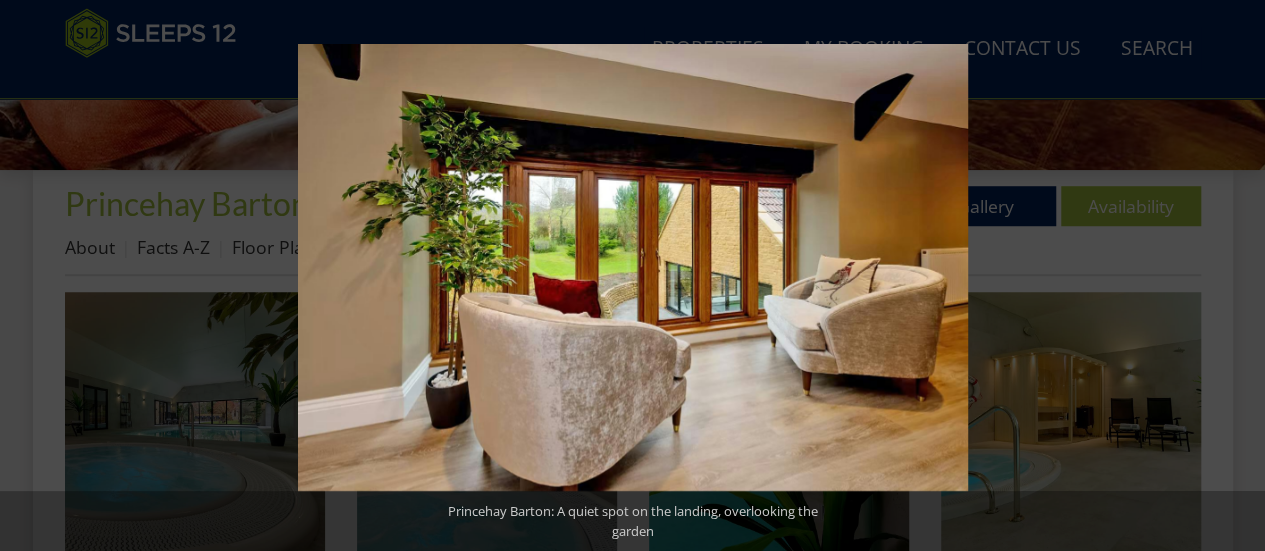 click at bounding box center [1230, 276] 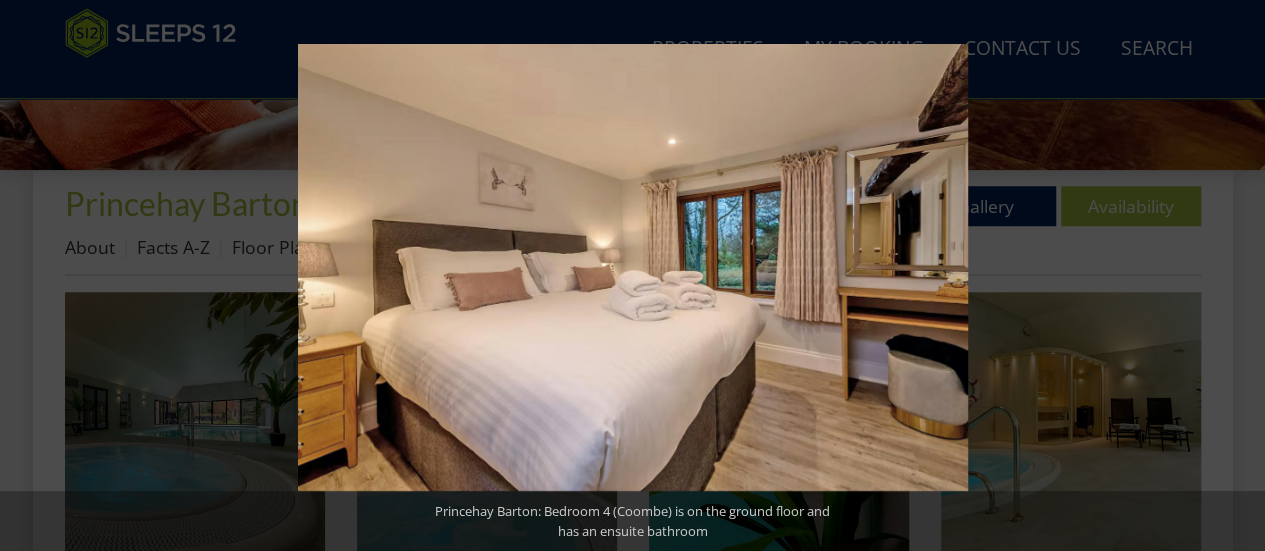 click at bounding box center (1230, 276) 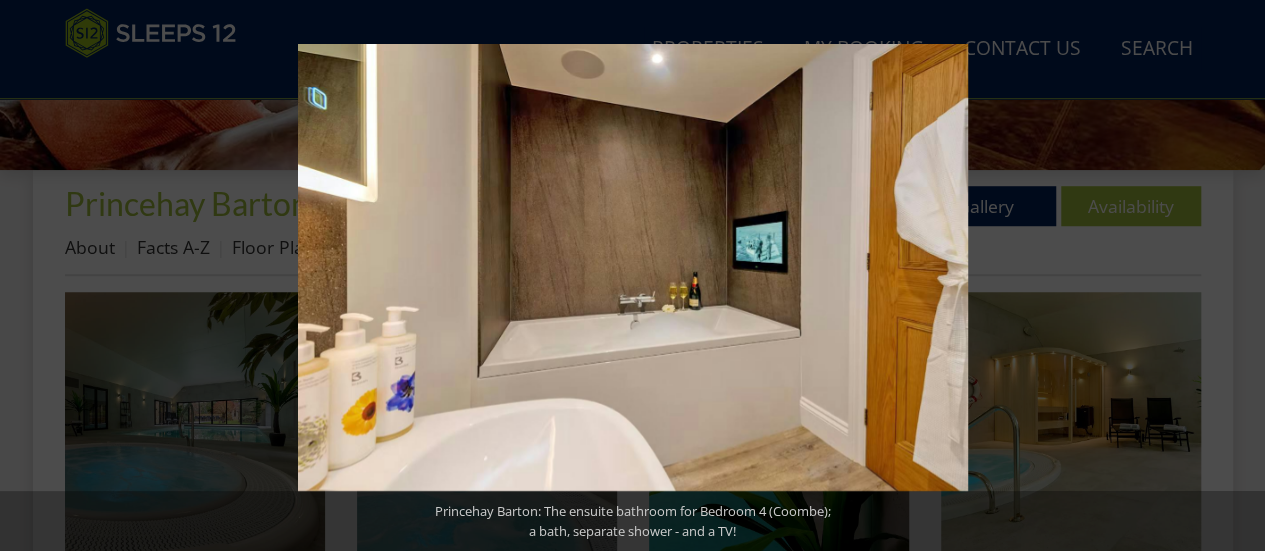 click at bounding box center (1230, 276) 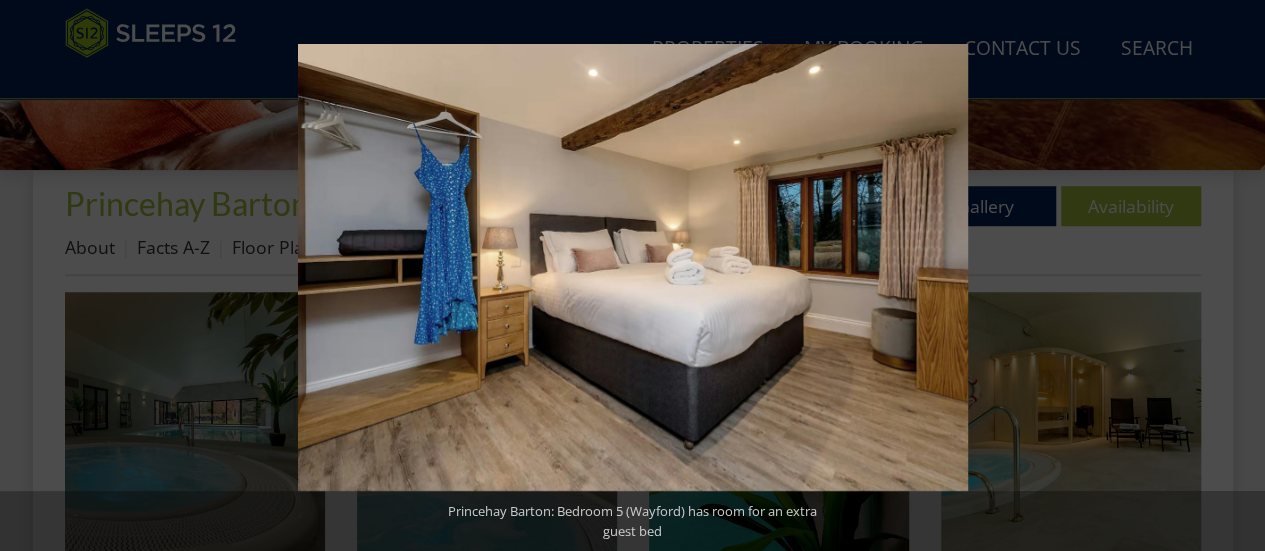 click at bounding box center (1230, 276) 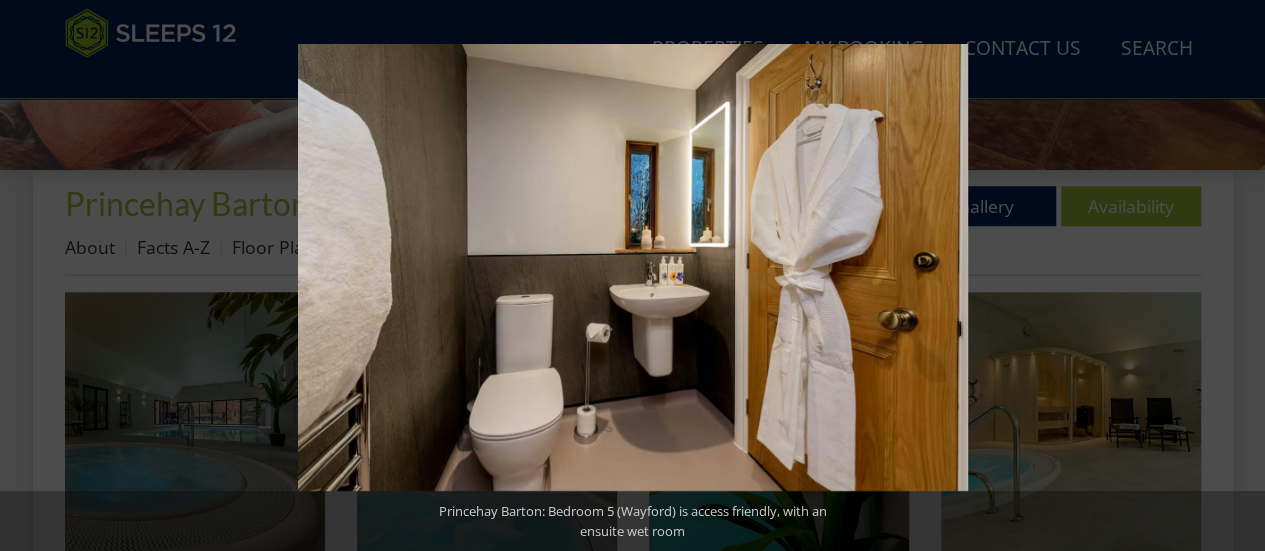 click at bounding box center [1230, 276] 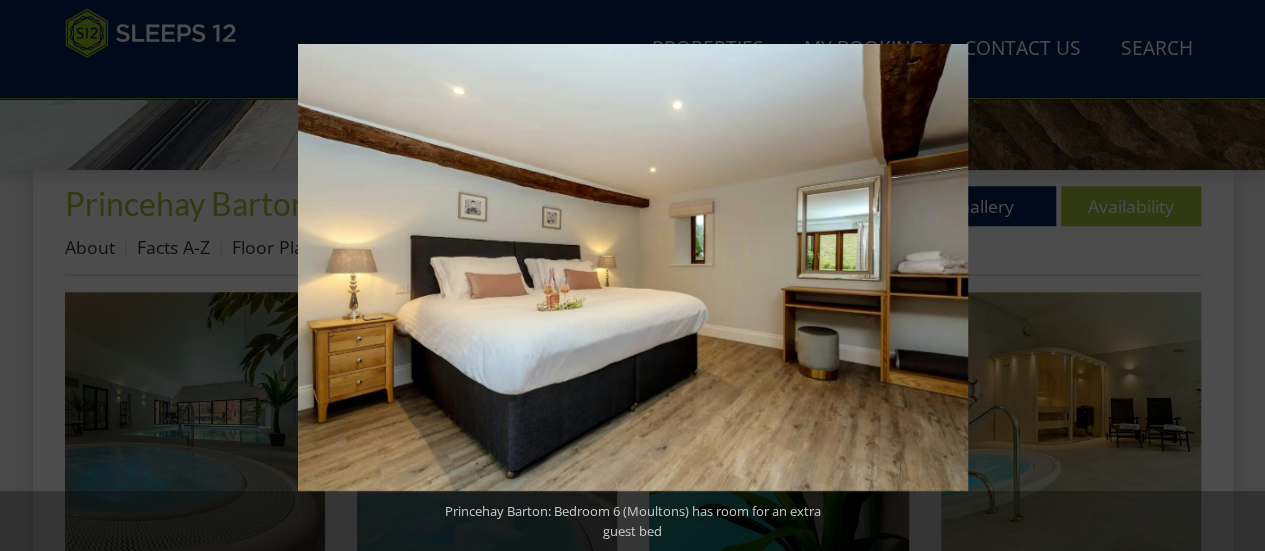 click at bounding box center [1230, 276] 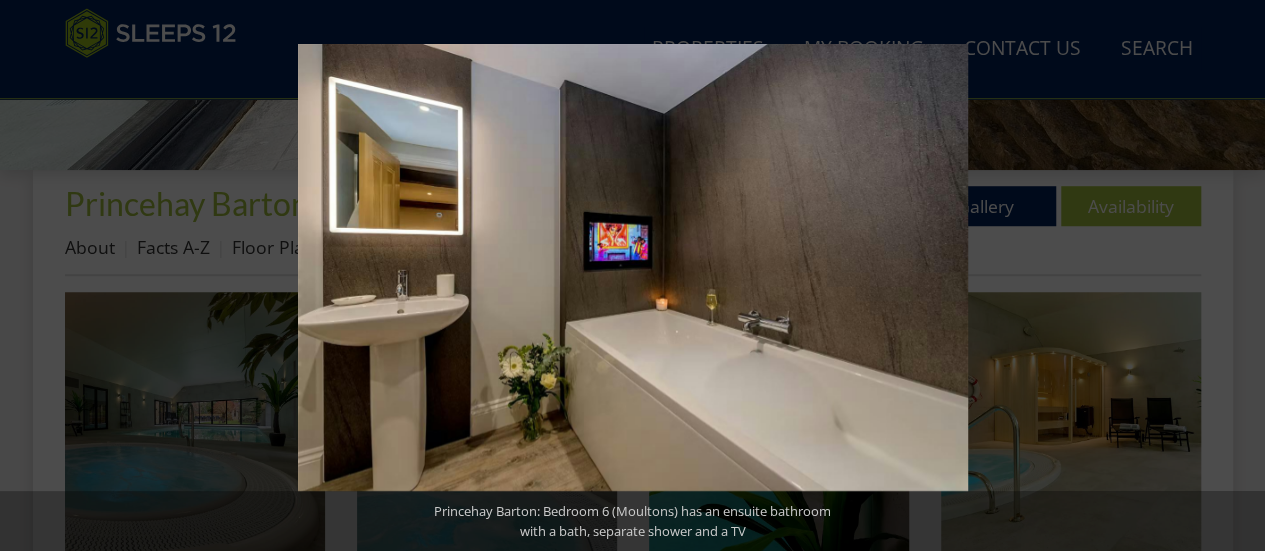 click at bounding box center [1230, 276] 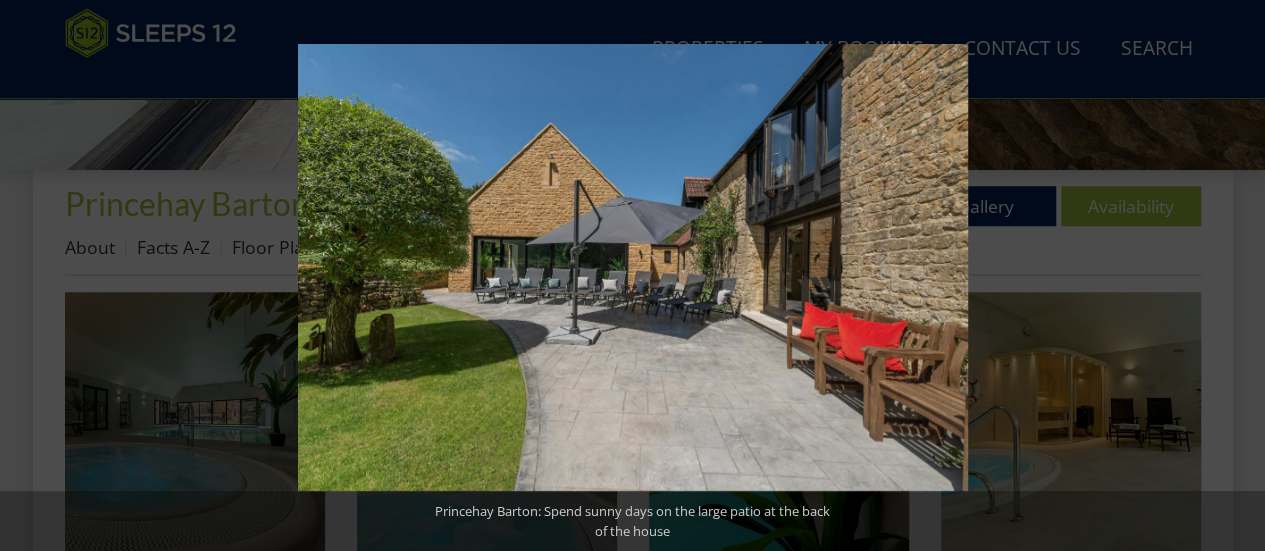 click at bounding box center [1230, 276] 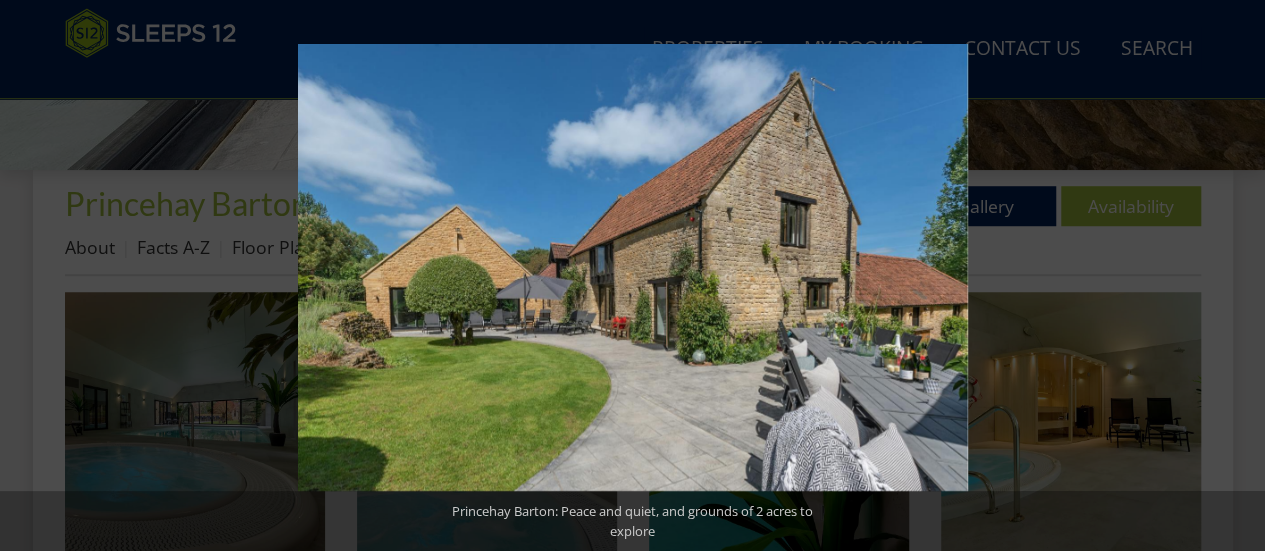 click at bounding box center (1230, 276) 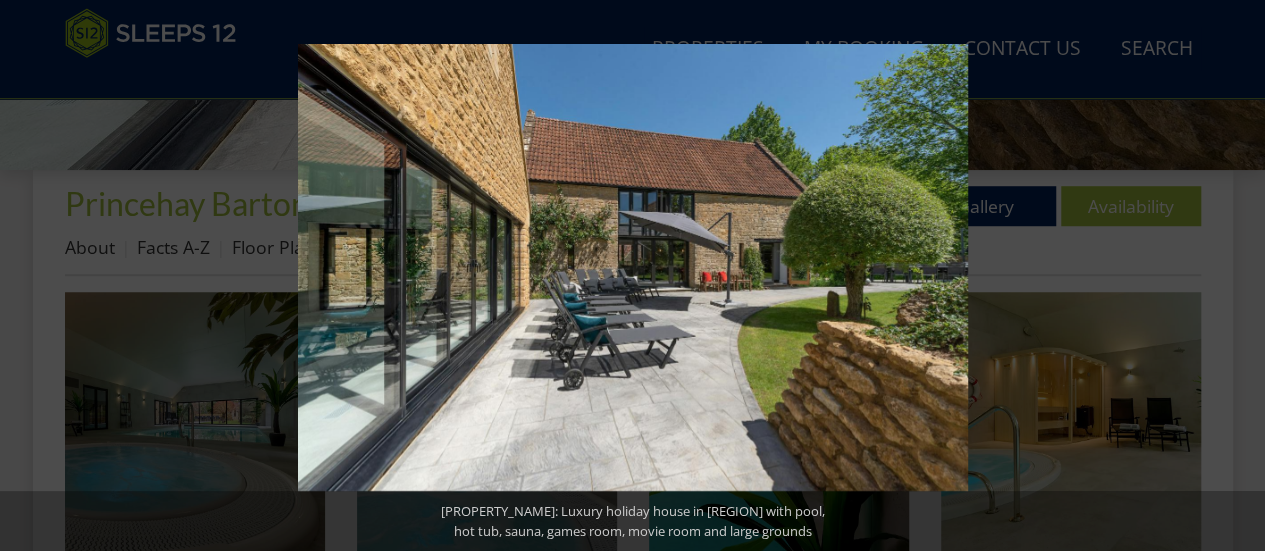 click at bounding box center (1230, 276) 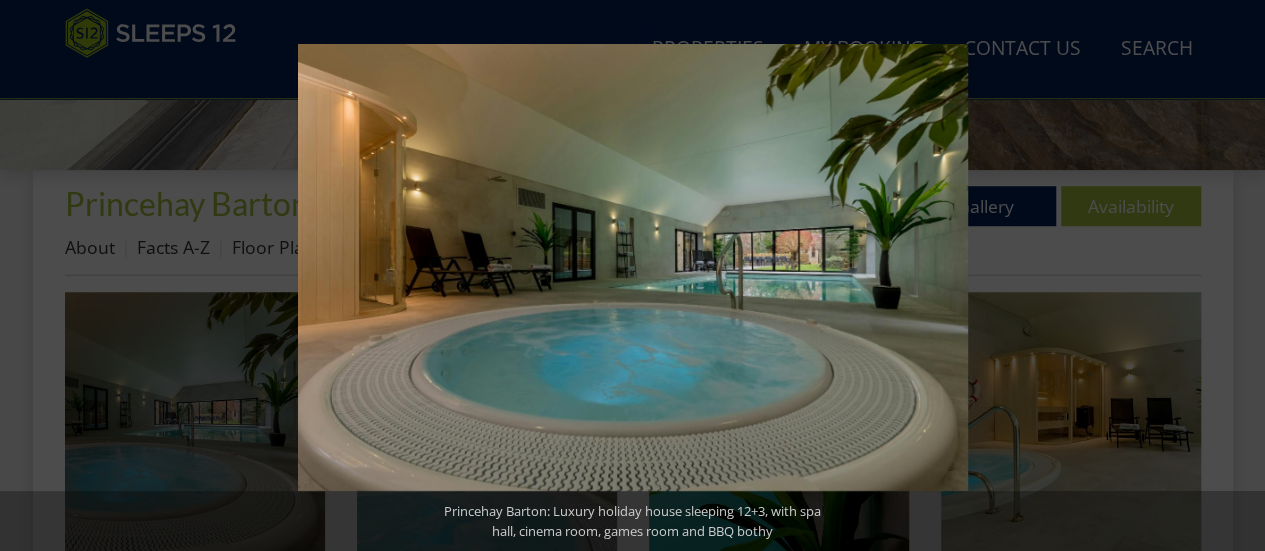 click at bounding box center (1230, 276) 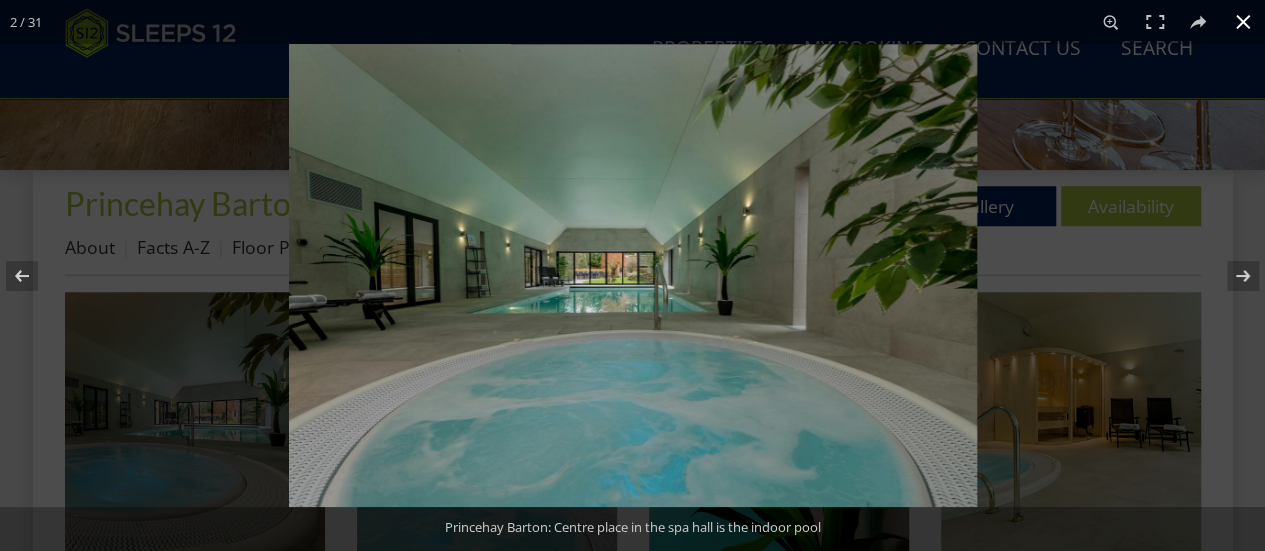 click at bounding box center [1243, 22] 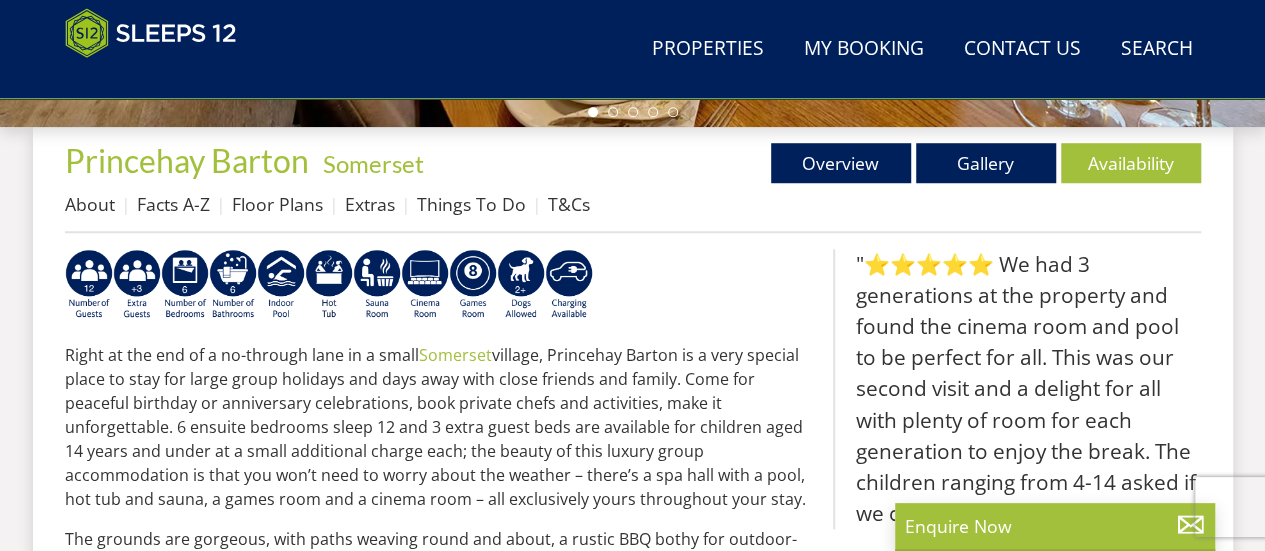 scroll, scrollTop: 710, scrollLeft: 0, axis: vertical 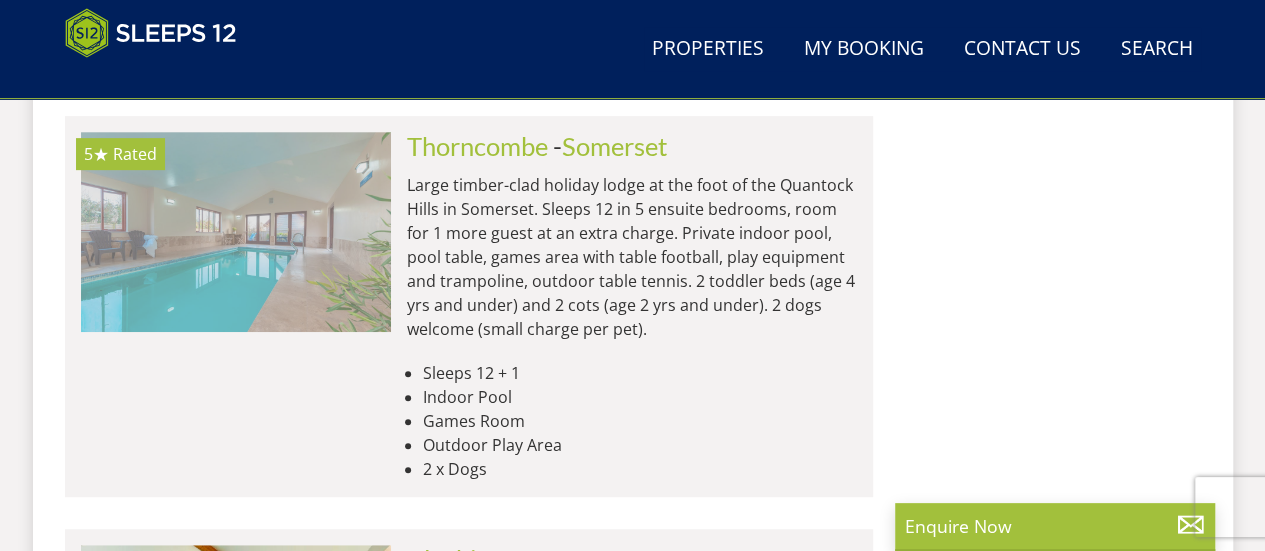 click at bounding box center [236, 232] 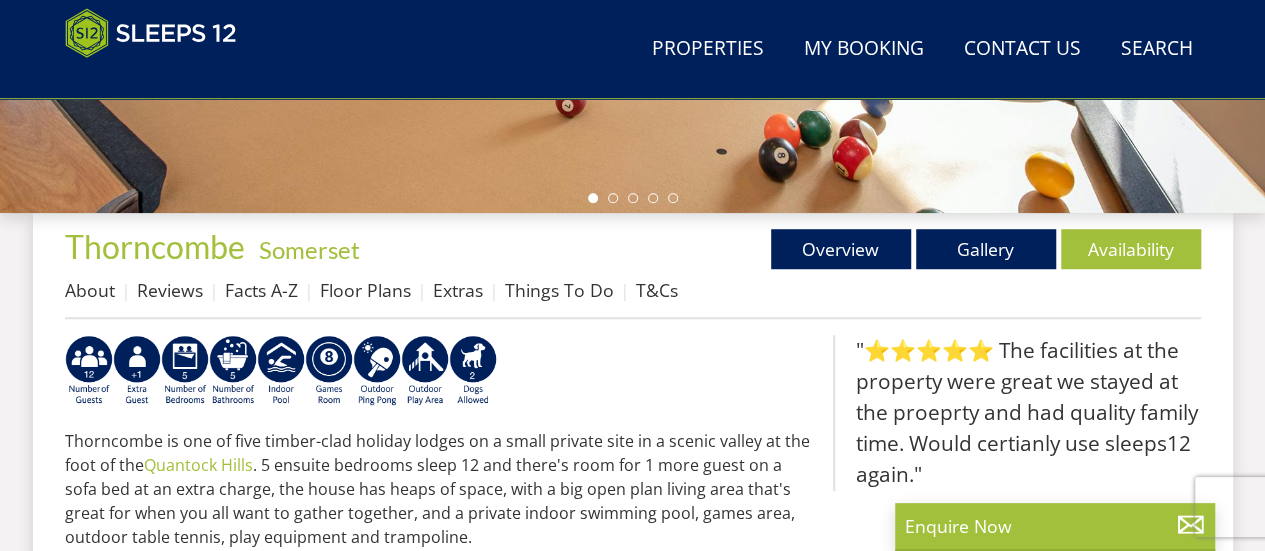 scroll, scrollTop: 636, scrollLeft: 0, axis: vertical 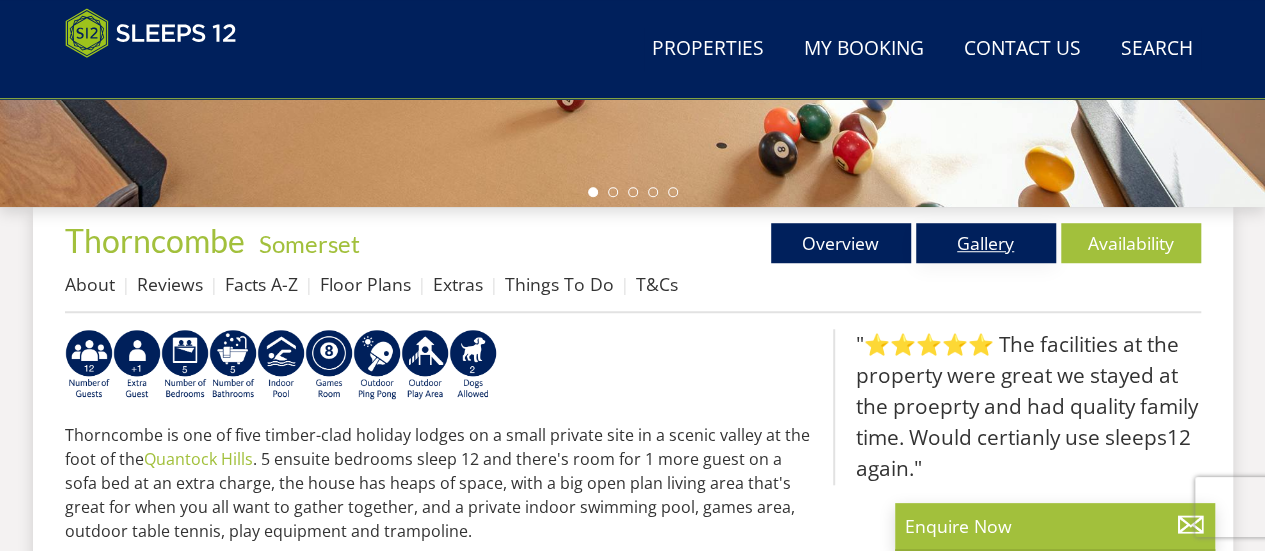 click on "Gallery" at bounding box center [986, 243] 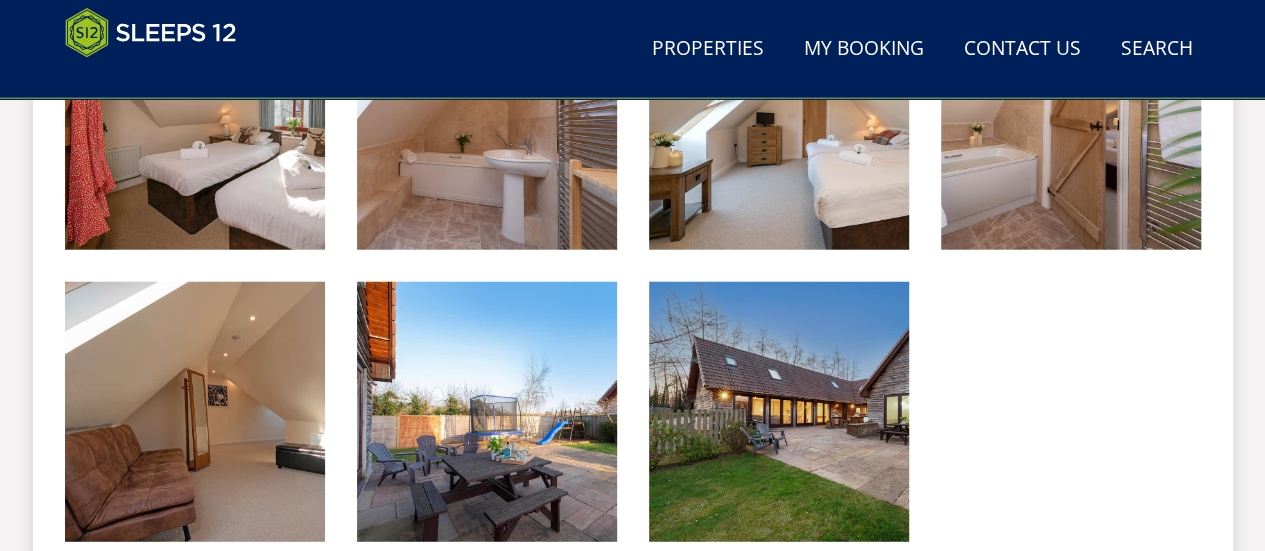 scroll, scrollTop: 2504, scrollLeft: 0, axis: vertical 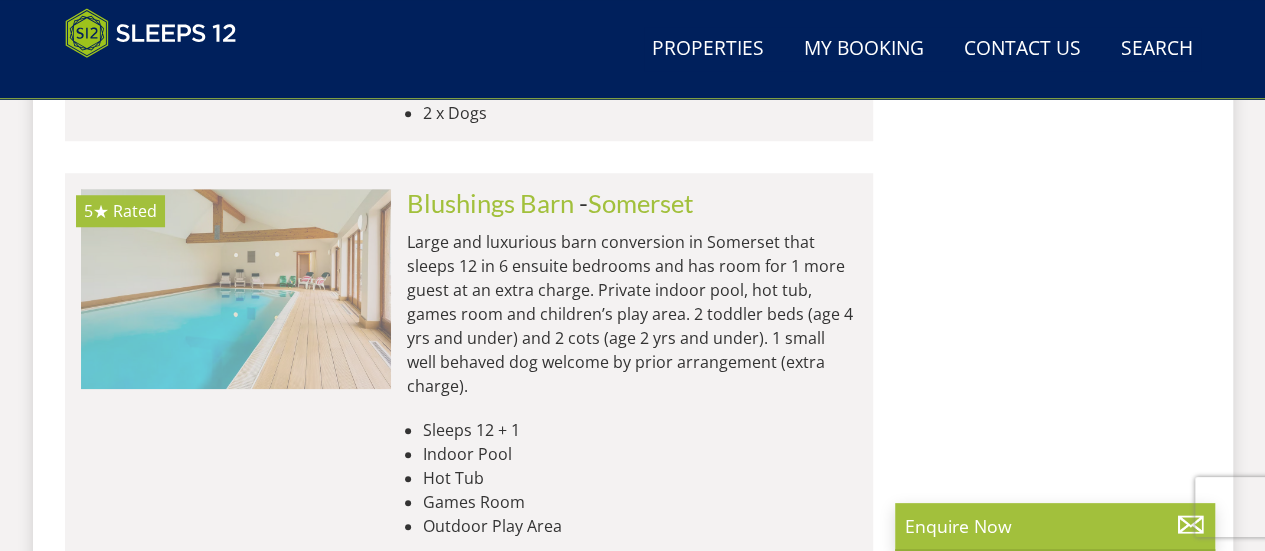 click at bounding box center [236, 289] 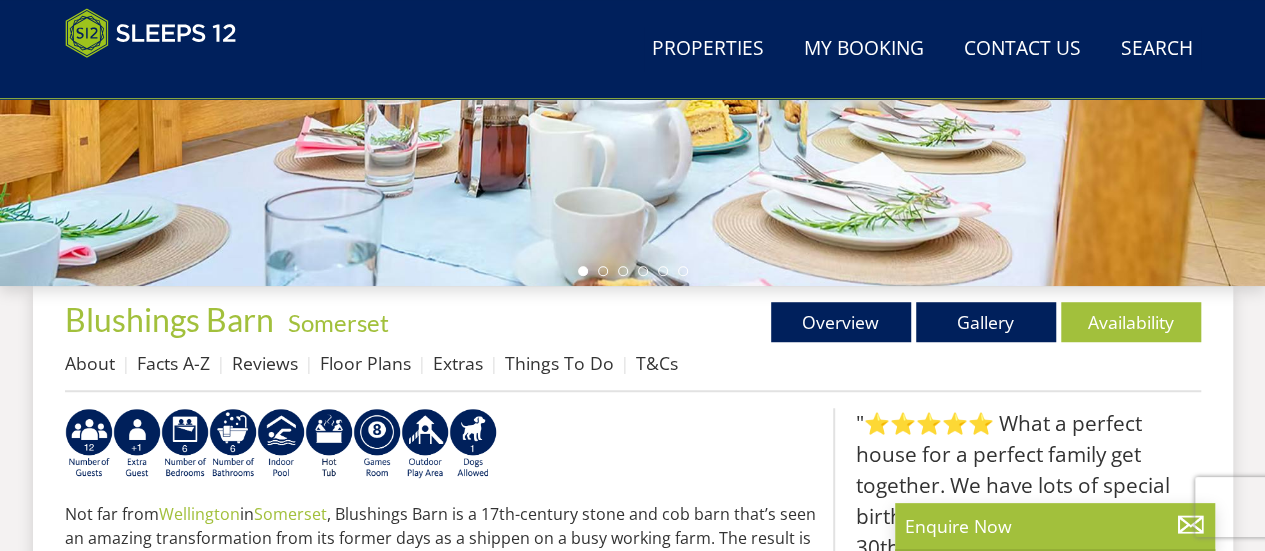 scroll, scrollTop: 560, scrollLeft: 0, axis: vertical 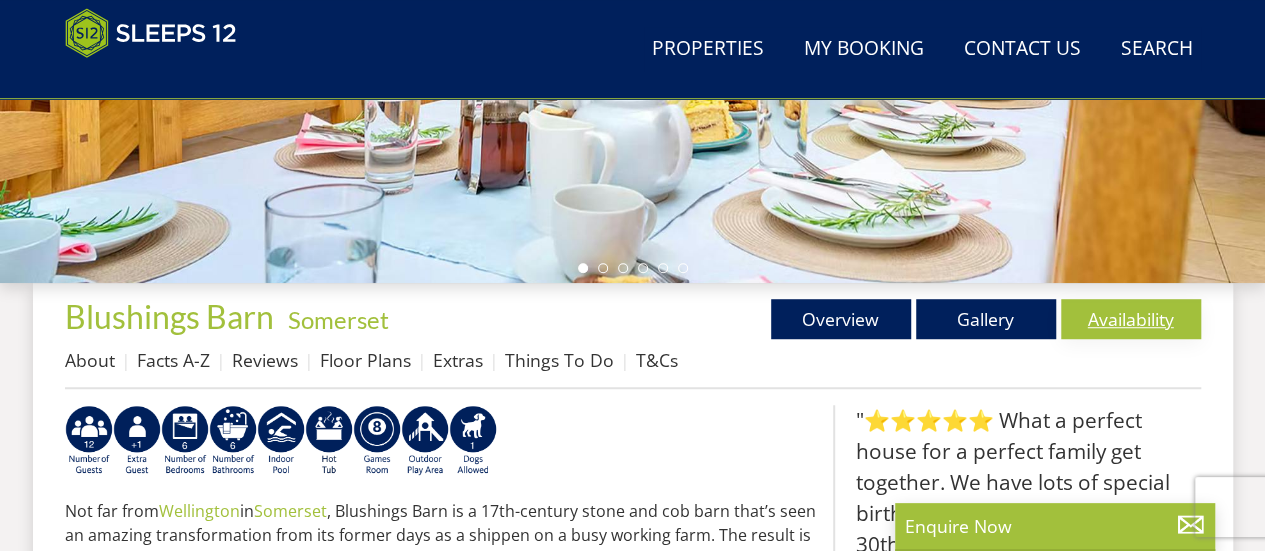 click on "Availability" at bounding box center (1131, 319) 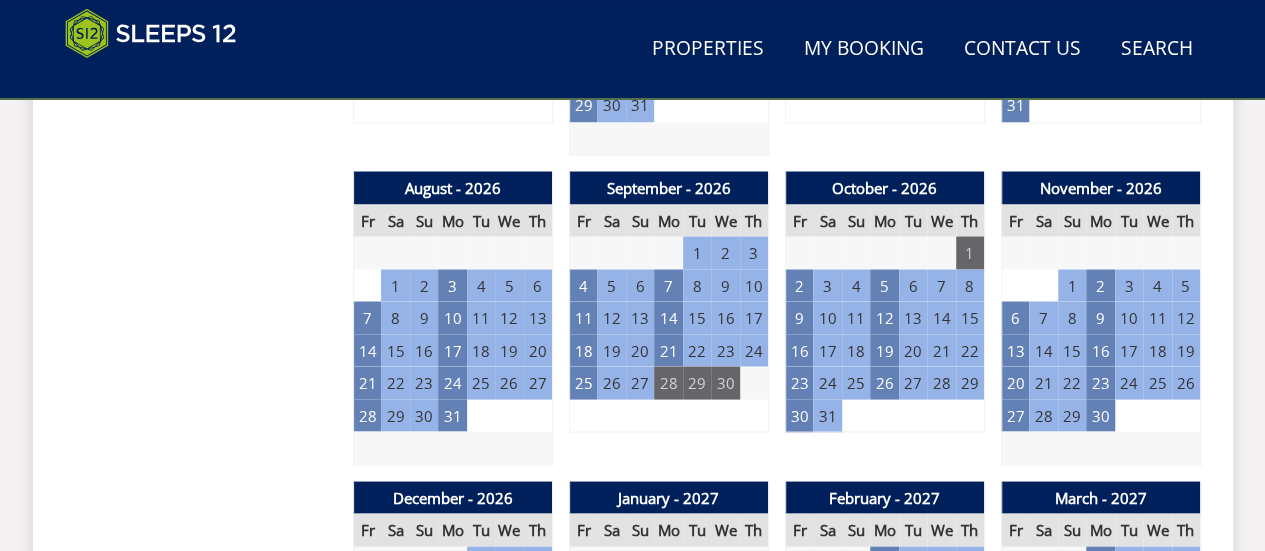 scroll, scrollTop: 1726, scrollLeft: 0, axis: vertical 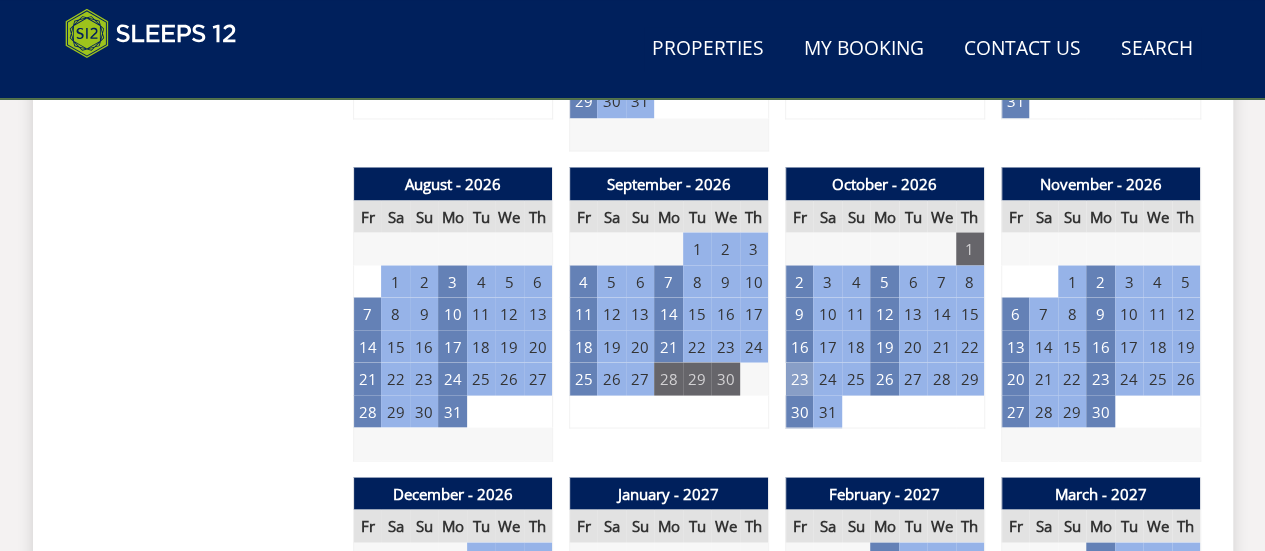 click on "23" at bounding box center [799, 378] 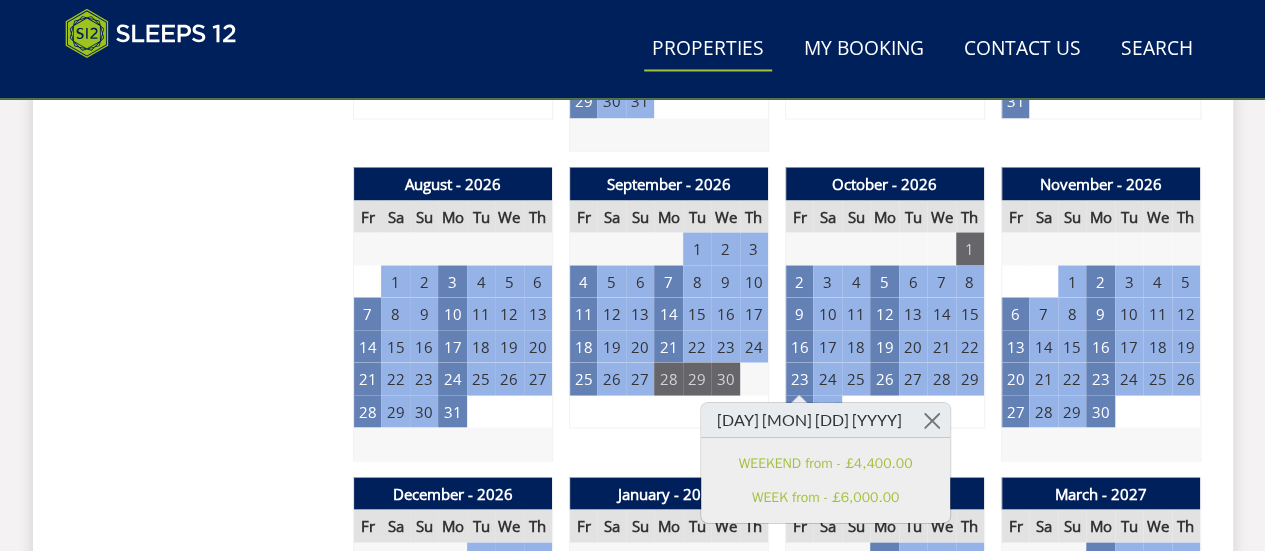 click on "Properties" at bounding box center [708, 49] 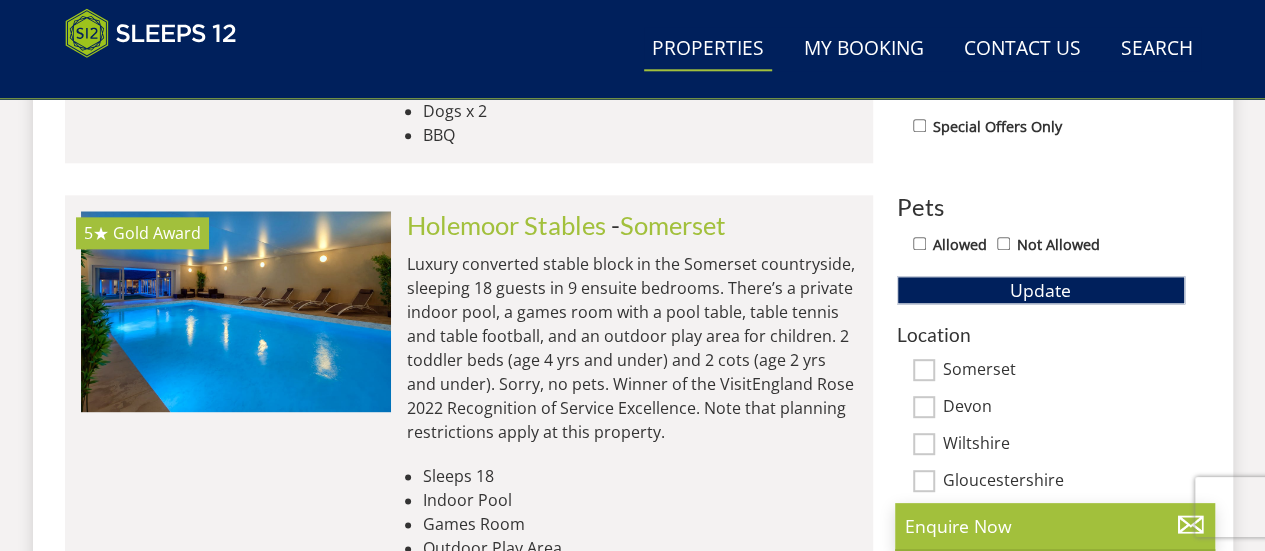 scroll, scrollTop: 1090, scrollLeft: 0, axis: vertical 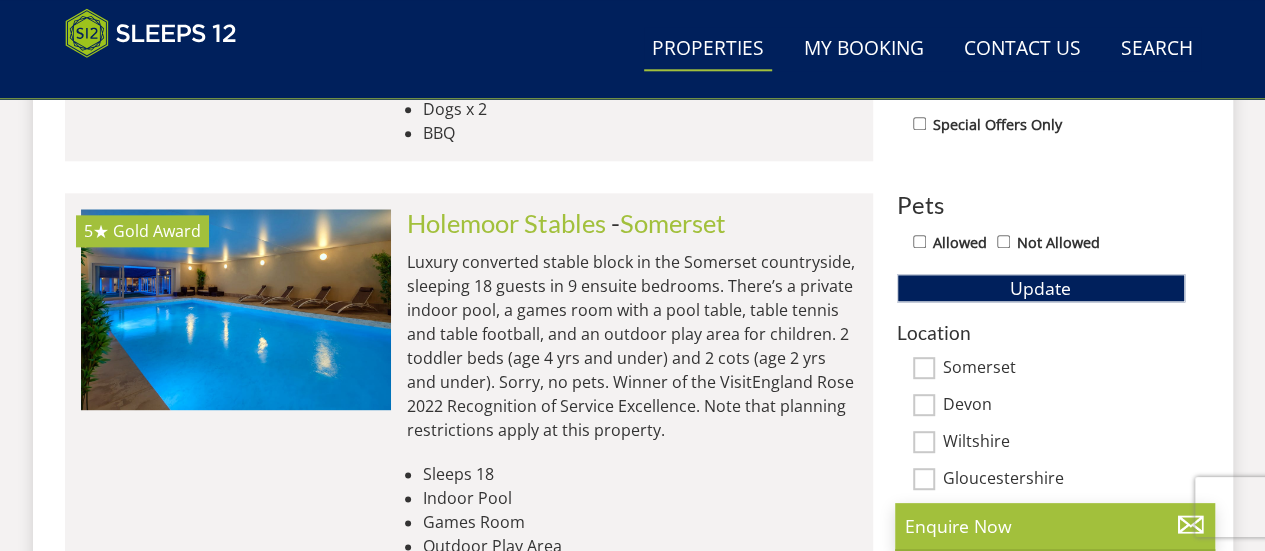 click on "Allowed" at bounding box center [919, 241] 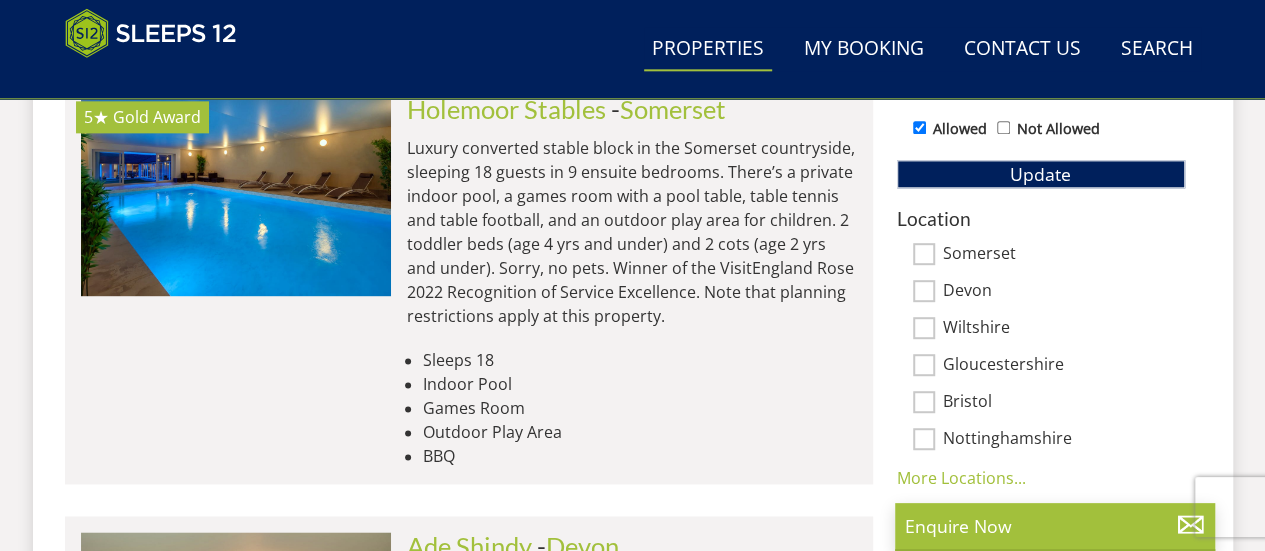 scroll, scrollTop: 1205, scrollLeft: 0, axis: vertical 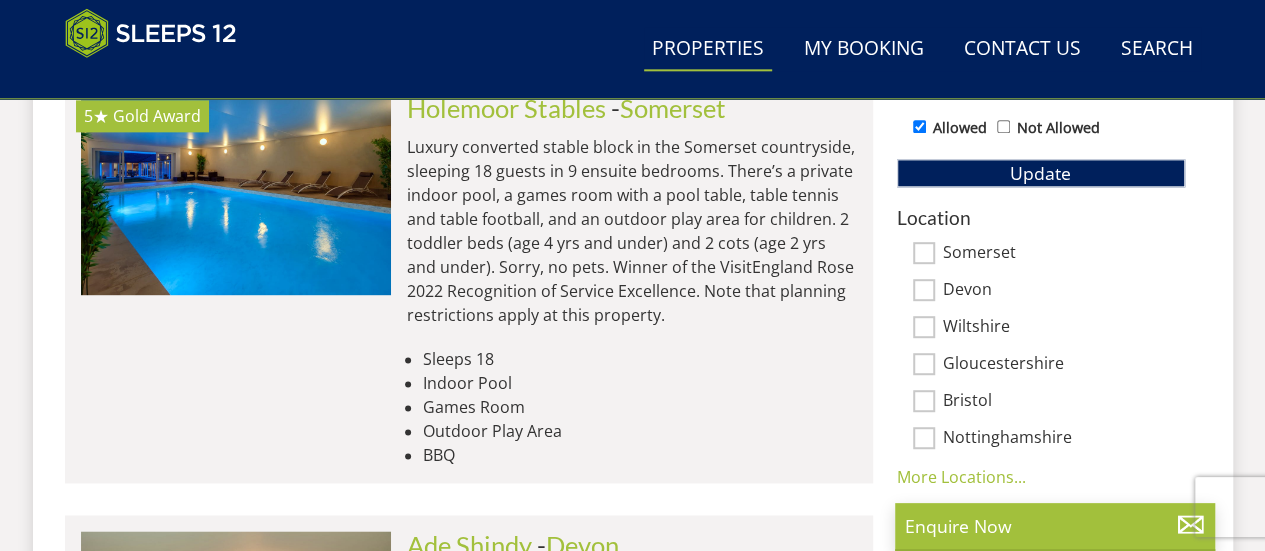 click on "Nottinghamshire" at bounding box center [1041, 439] 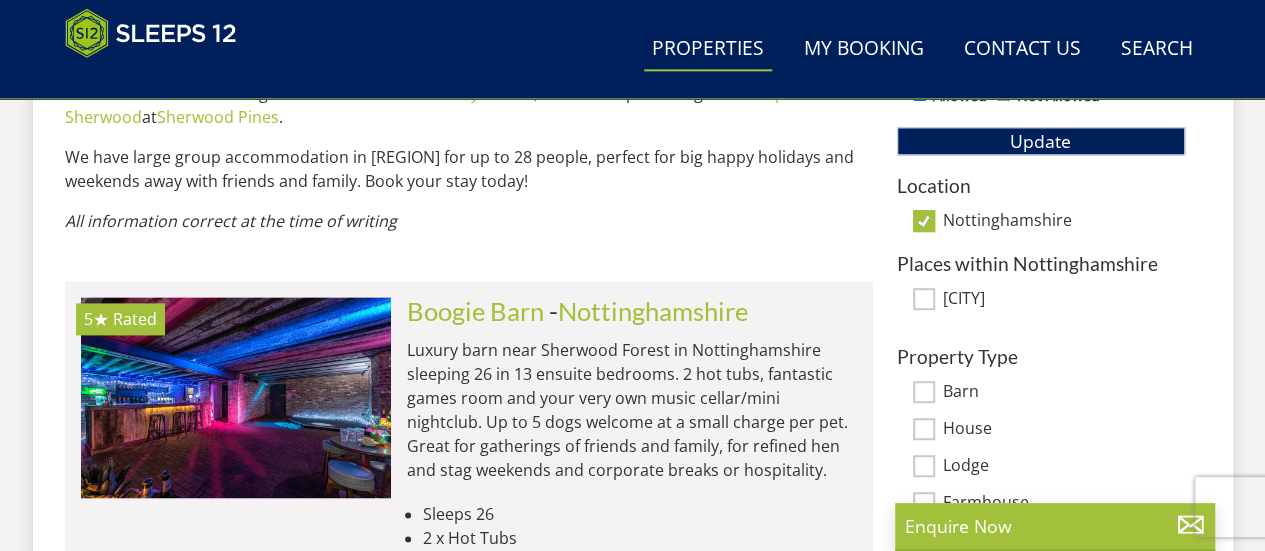scroll, scrollTop: 1235, scrollLeft: 0, axis: vertical 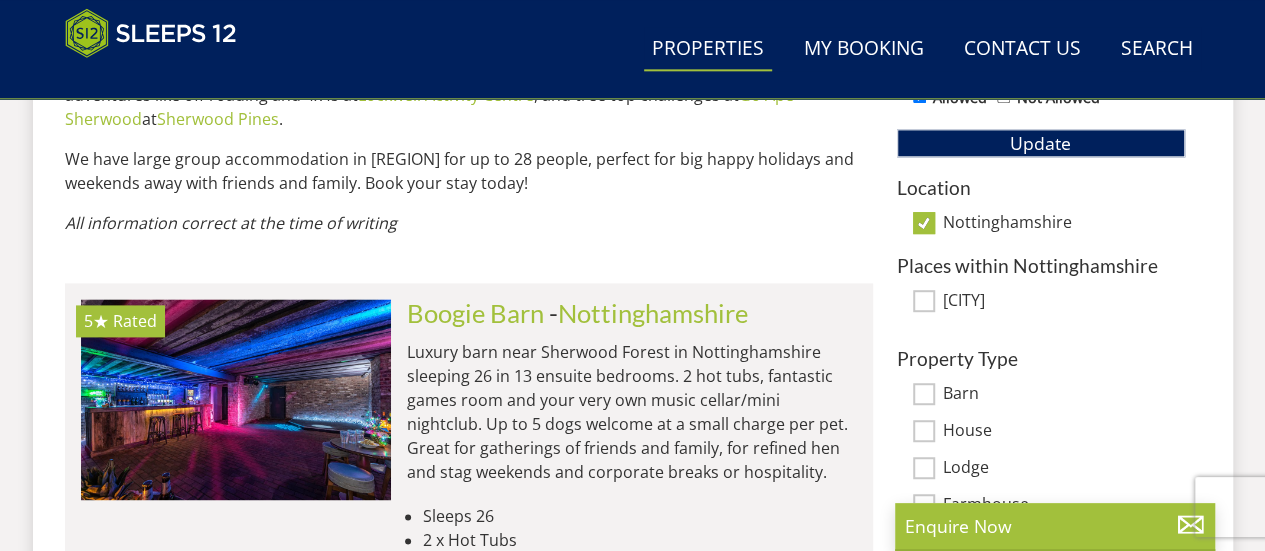 click on "Nottinghamshire" at bounding box center [924, 223] 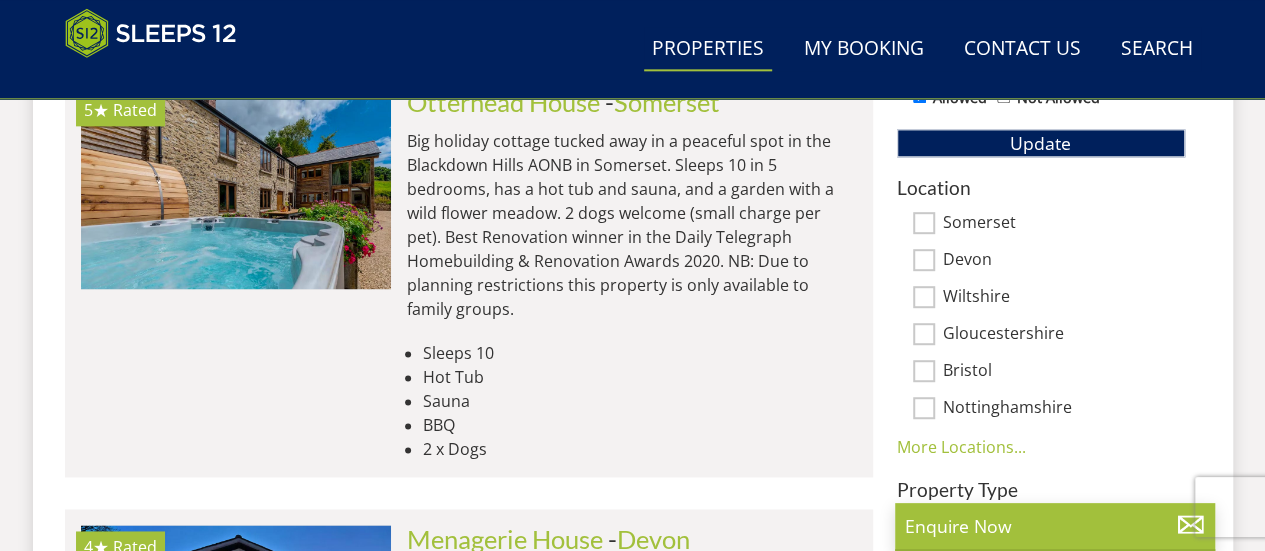 click on "Bristol" at bounding box center [924, 371] 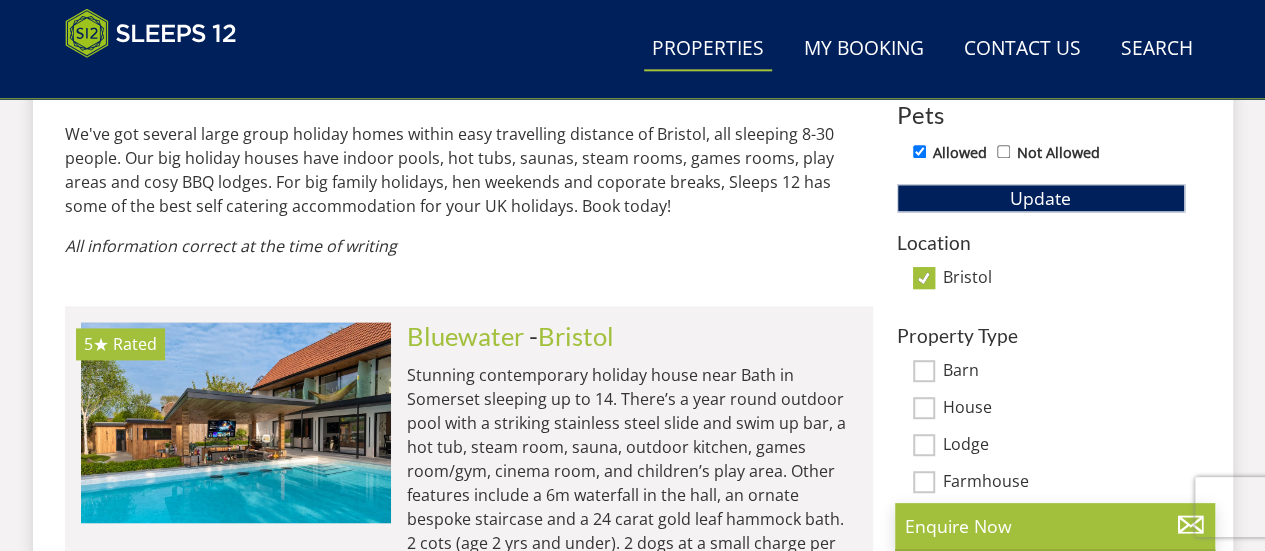 scroll, scrollTop: 1179, scrollLeft: 0, axis: vertical 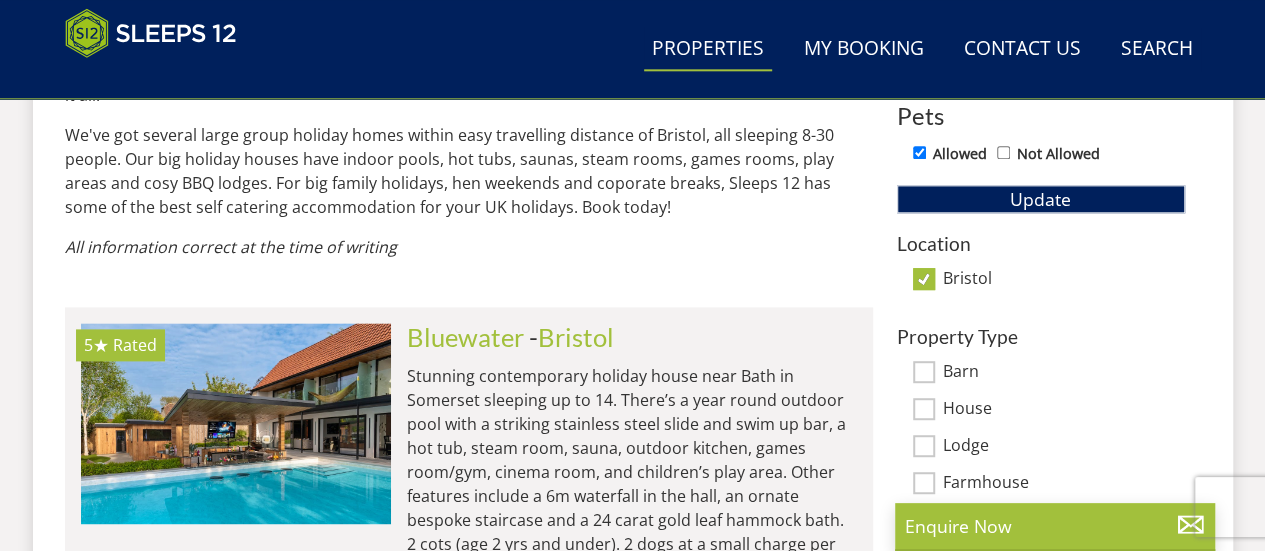 click on "Bristol" at bounding box center [924, 279] 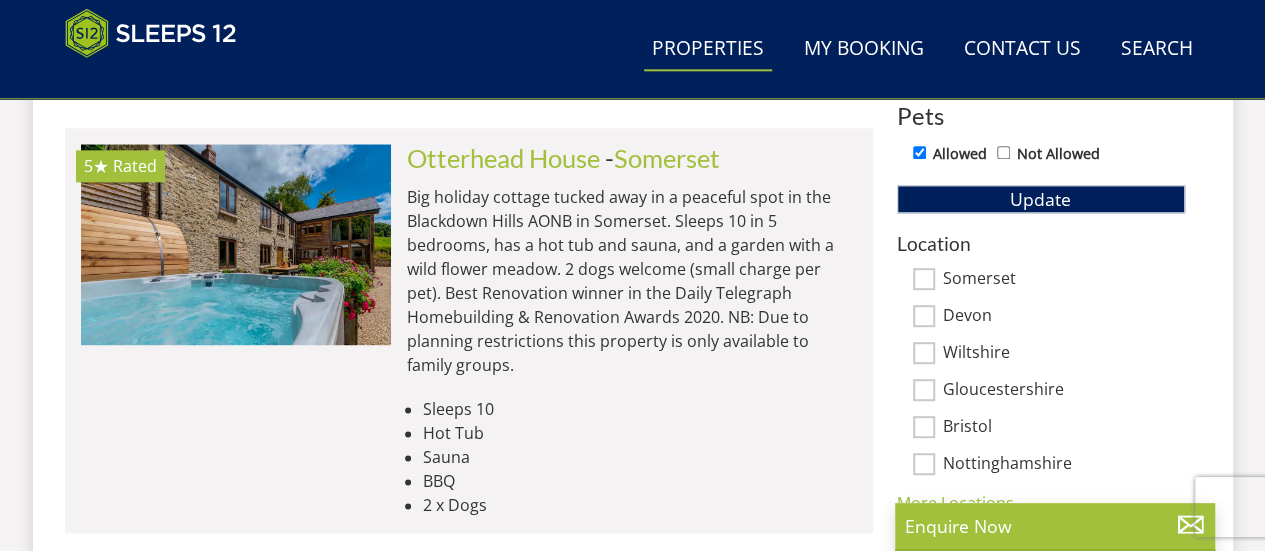 click on "Gloucestershire" at bounding box center (924, 390) 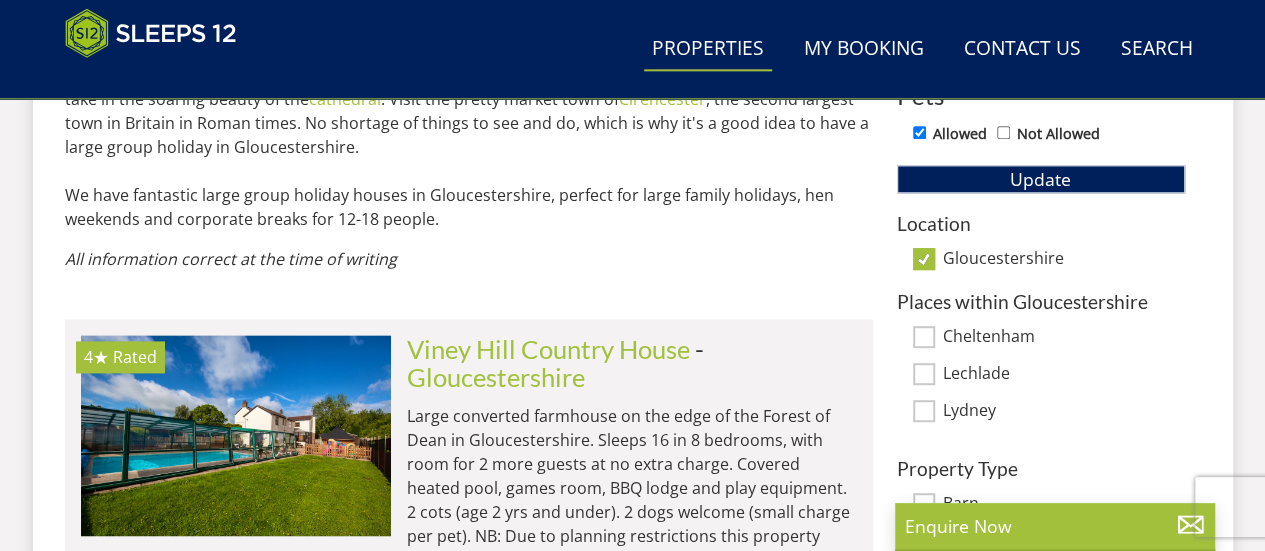 scroll, scrollTop: 1191, scrollLeft: 0, axis: vertical 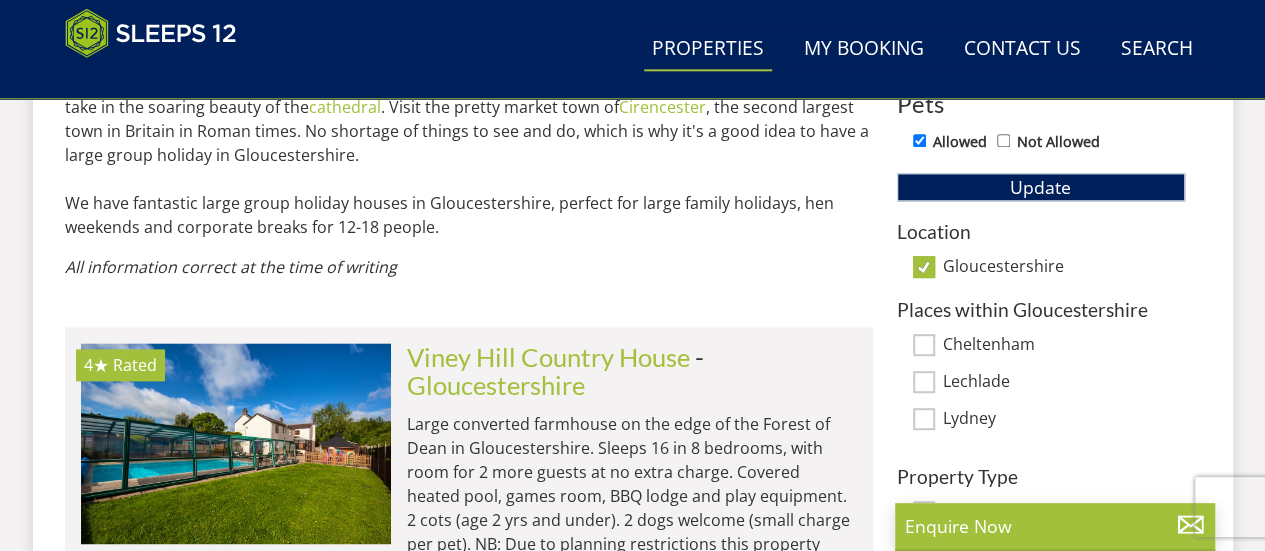 click on "Gloucestershire" at bounding box center (924, 267) 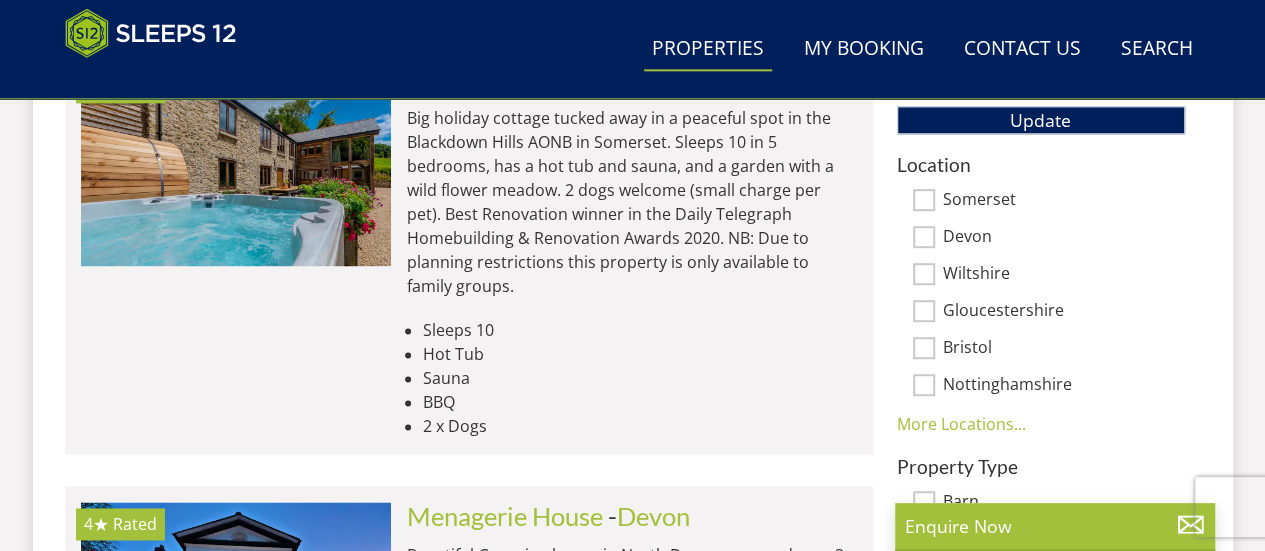 scroll, scrollTop: 1257, scrollLeft: 0, axis: vertical 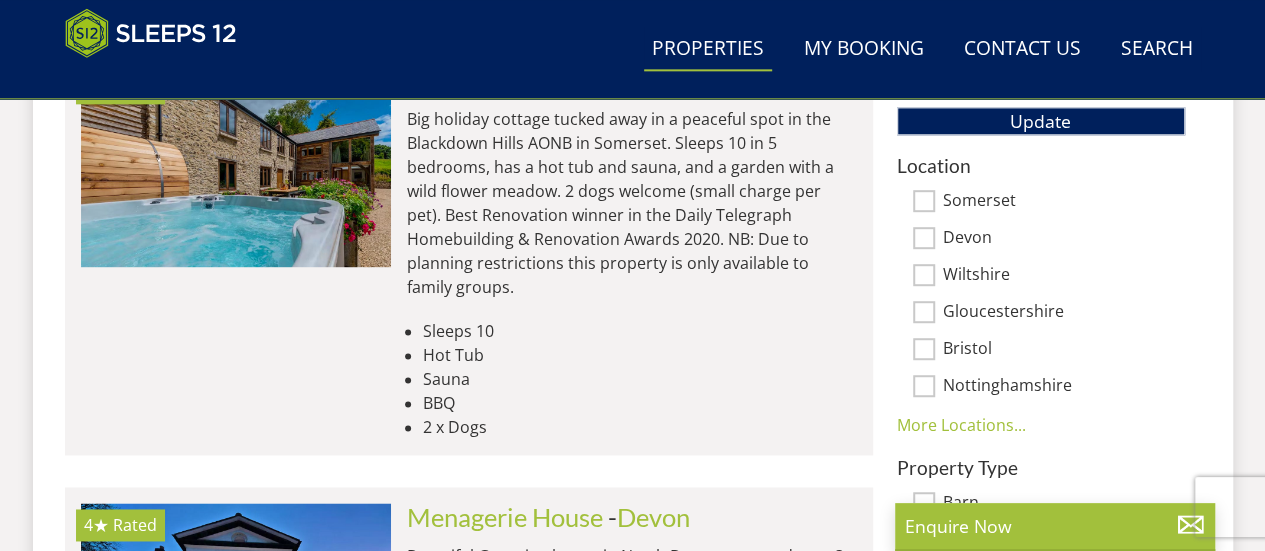click on "Somerset" at bounding box center (924, 201) 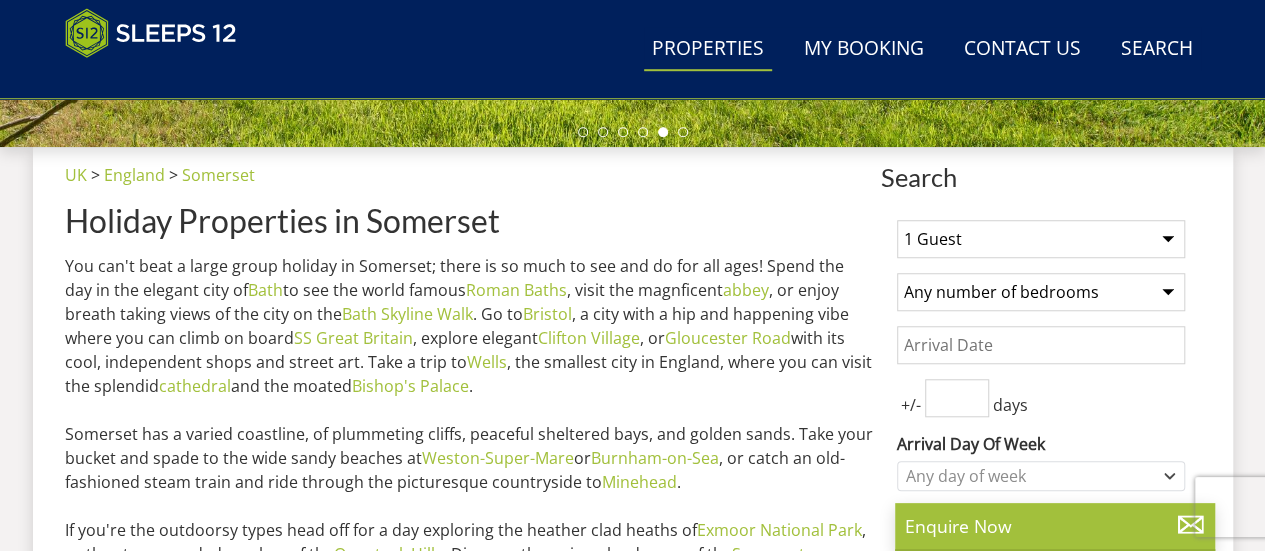 scroll, scrollTop: 694, scrollLeft: 0, axis: vertical 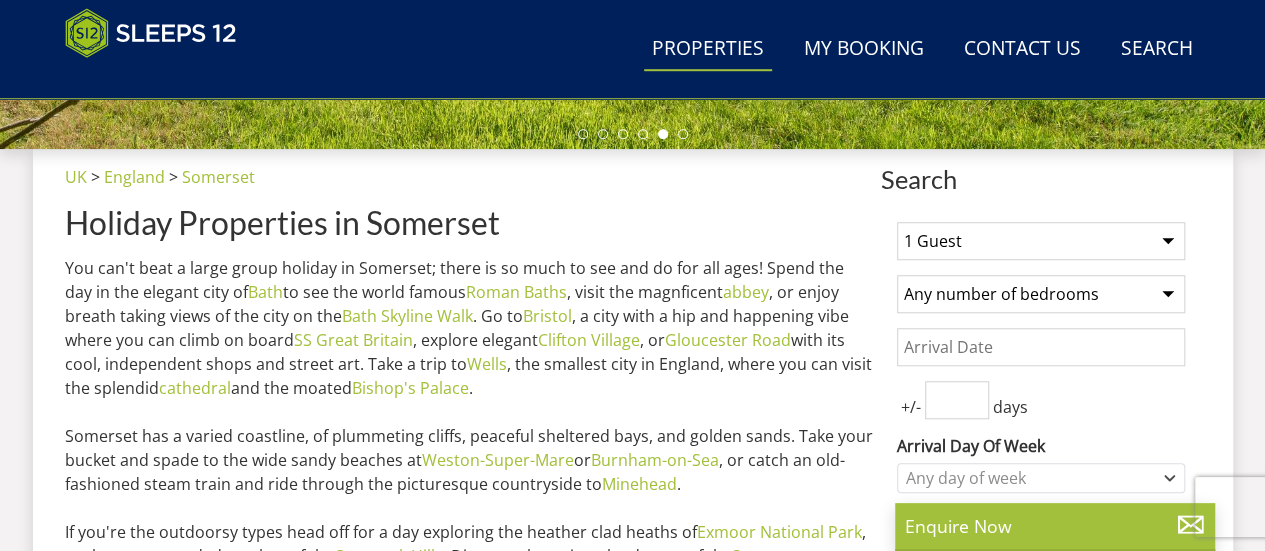 click on "1 Guest
2 Guests
3 Guests
4 Guests
5 Guests
6 Guests
7 Guests
8 Guests
9 Guests
10 Guests
11 Guests
12 Guests
13 Guests
14 Guests
15 Guests
16 Guests
17 Guests
18 Guests
19 Guests
20 Guests
21 Guests
22 Guests
23 Guests
24 Guests
25 Guests
26 Guests
27 Guests
28 Guests
29 Guests
30 Guests
31 Guests
32 Guests" at bounding box center [1041, 241] 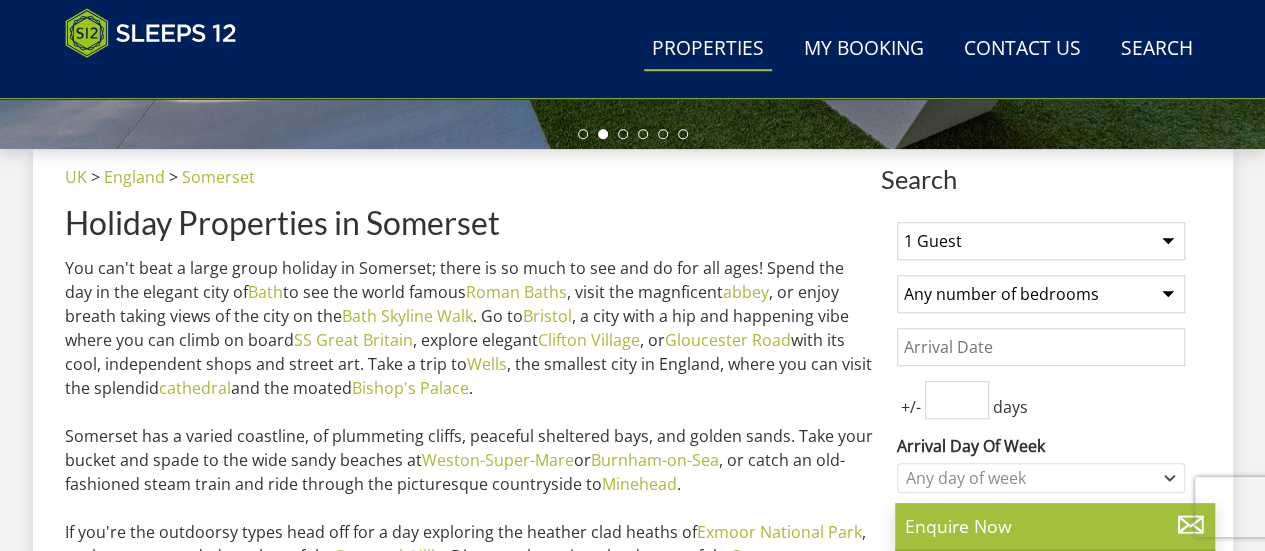 select on "14" 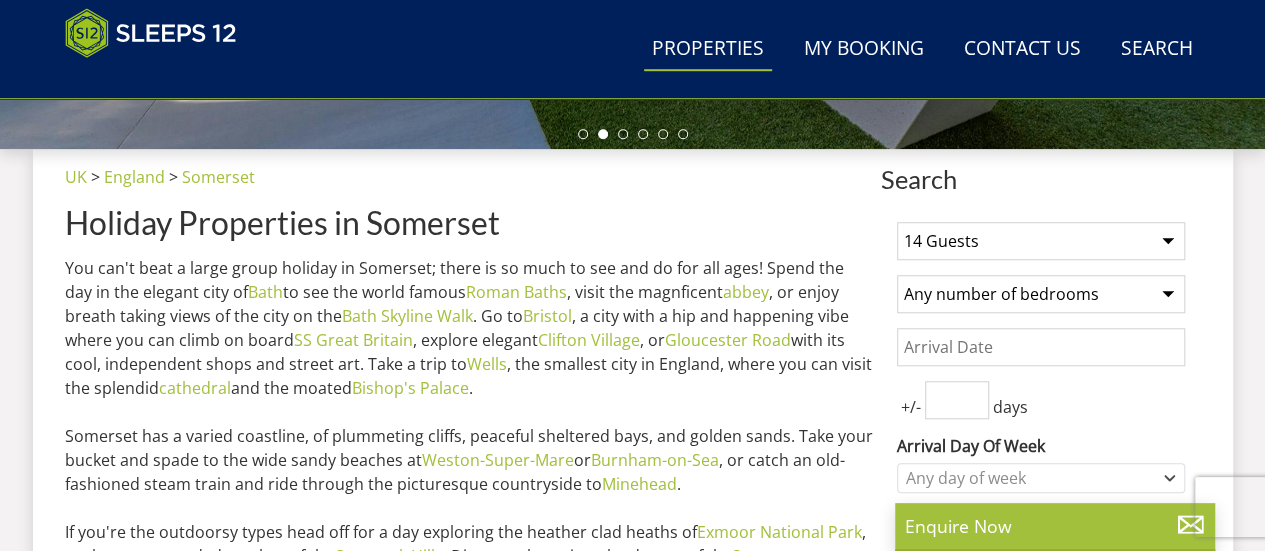 click on "1 Guest
2 Guests
3 Guests
4 Guests
5 Guests
6 Guests
7 Guests
8 Guests
9 Guests
10 Guests
11 Guests
12 Guests
13 Guests
14 Guests
15 Guests
16 Guests
17 Guests
18 Guests
19 Guests
20 Guests
21 Guests
22 Guests
23 Guests
24 Guests
25 Guests
26 Guests
27 Guests
28 Guests
29 Guests
30 Guests
31 Guests
32 Guests" at bounding box center [1041, 241] 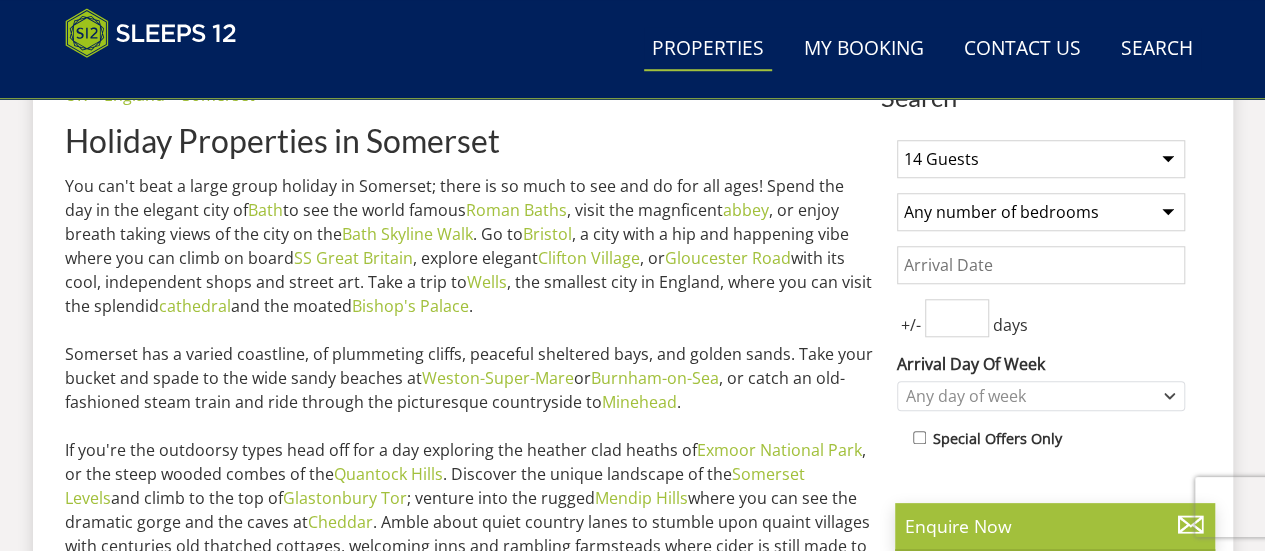 scroll, scrollTop: 776, scrollLeft: 0, axis: vertical 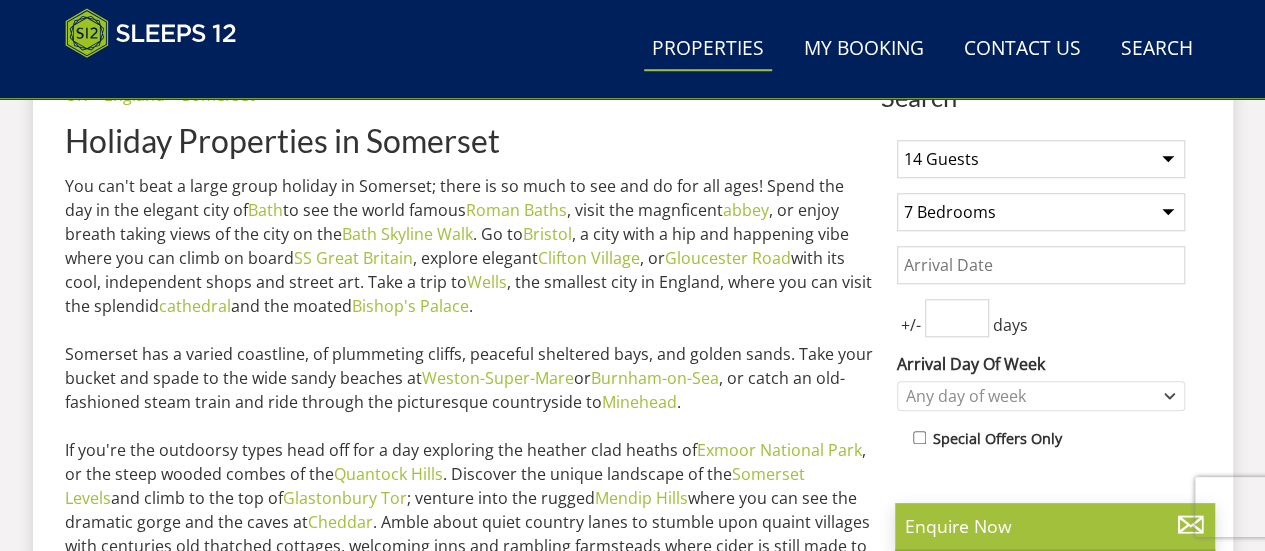 click on "Any number of bedrooms
4 Bedrooms
5 Bedrooms
6 Bedrooms
7 Bedrooms
8 Bedrooms
9 Bedrooms
10 Bedrooms
11 Bedrooms
12 Bedrooms
13 Bedrooms
14 Bedrooms
15 Bedrooms
16 Bedrooms" at bounding box center (1041, 212) 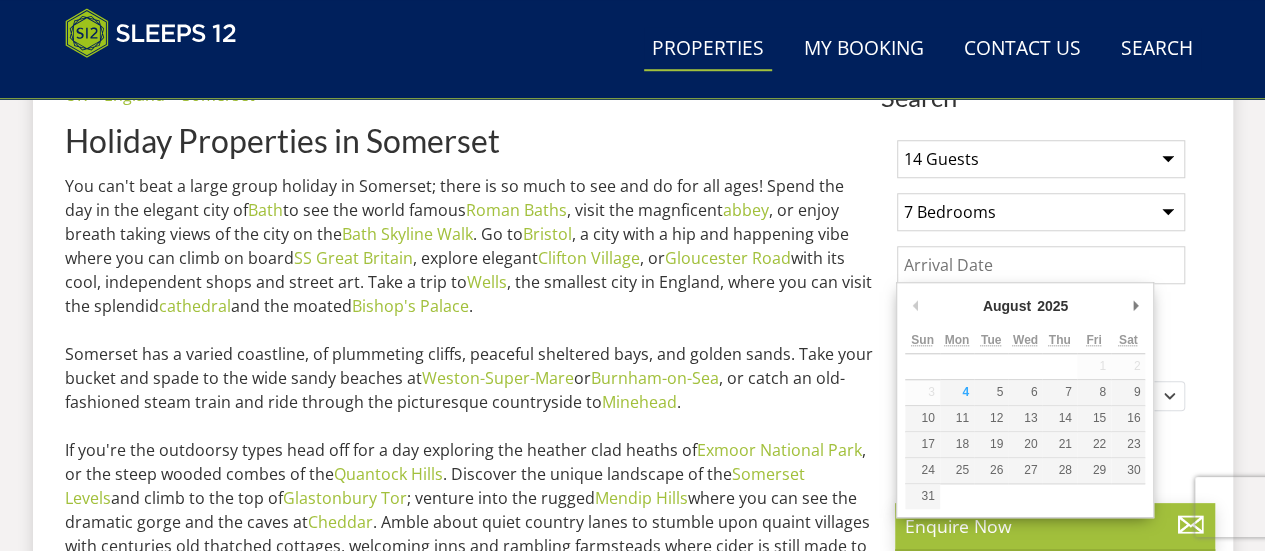 click on "Date" at bounding box center (1041, 265) 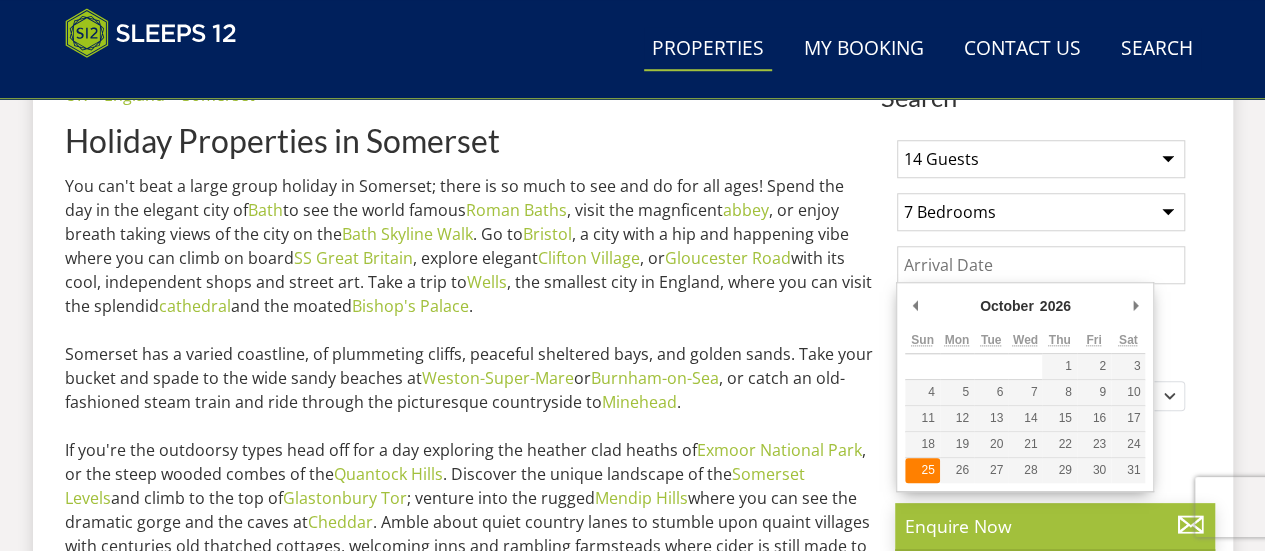 type on "[DD]/[MM]/[YYYY]" 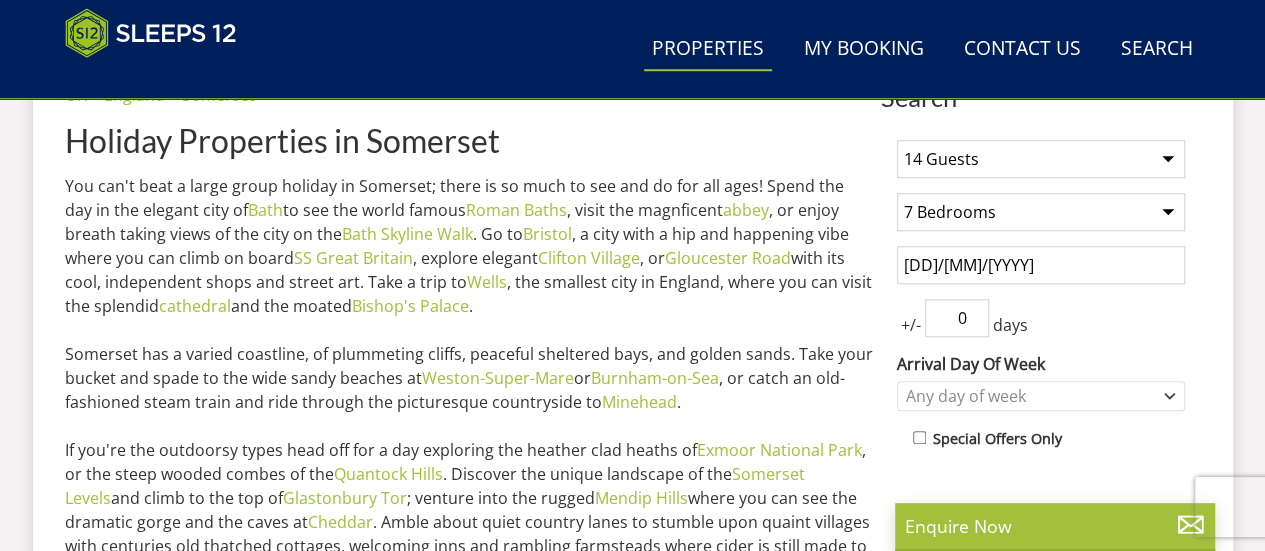 click on "0" at bounding box center [957, 318] 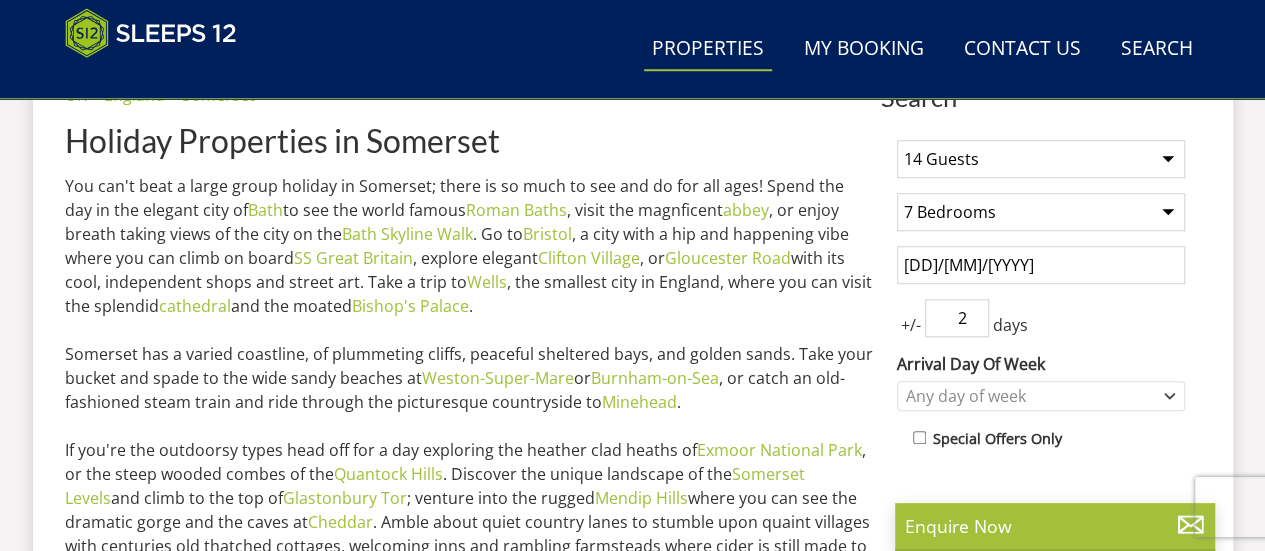 click on "2" at bounding box center [957, 318] 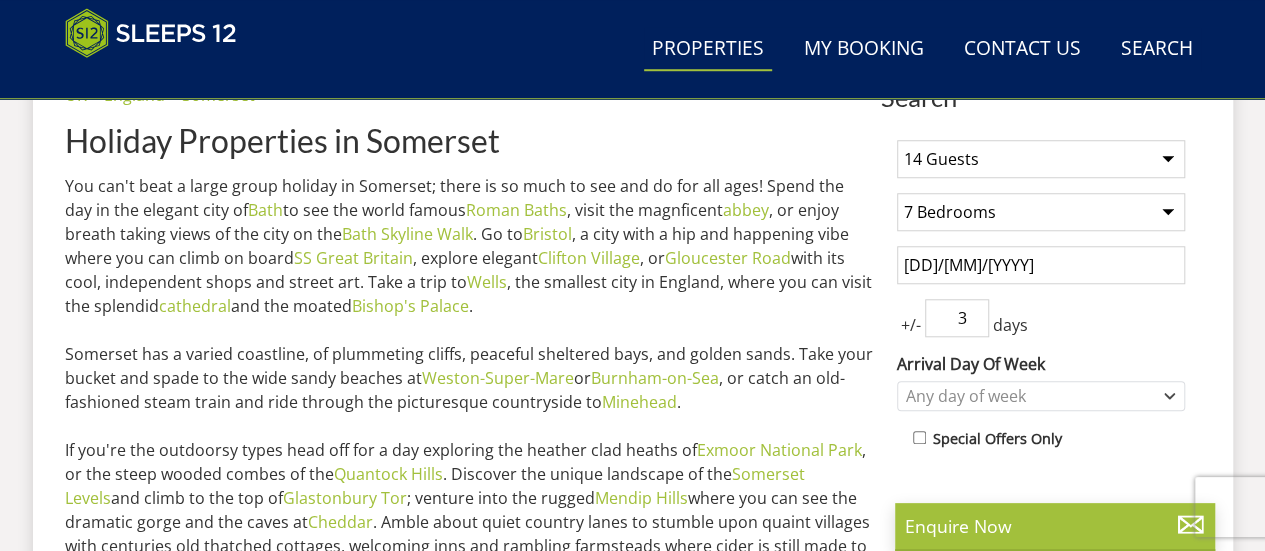 click on "3" at bounding box center [957, 318] 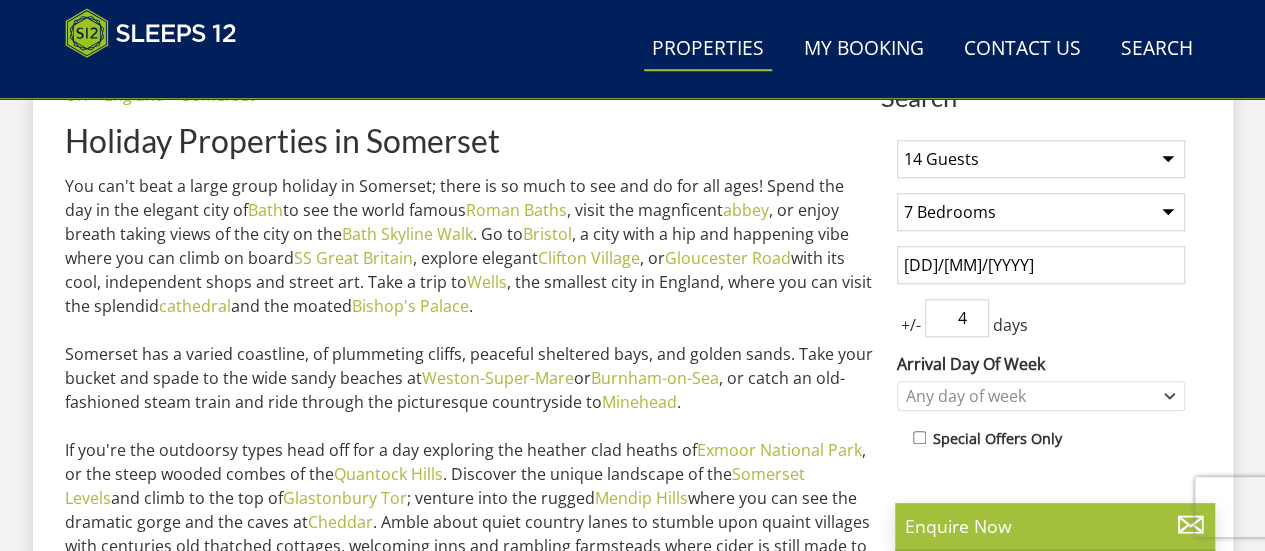 type on "4" 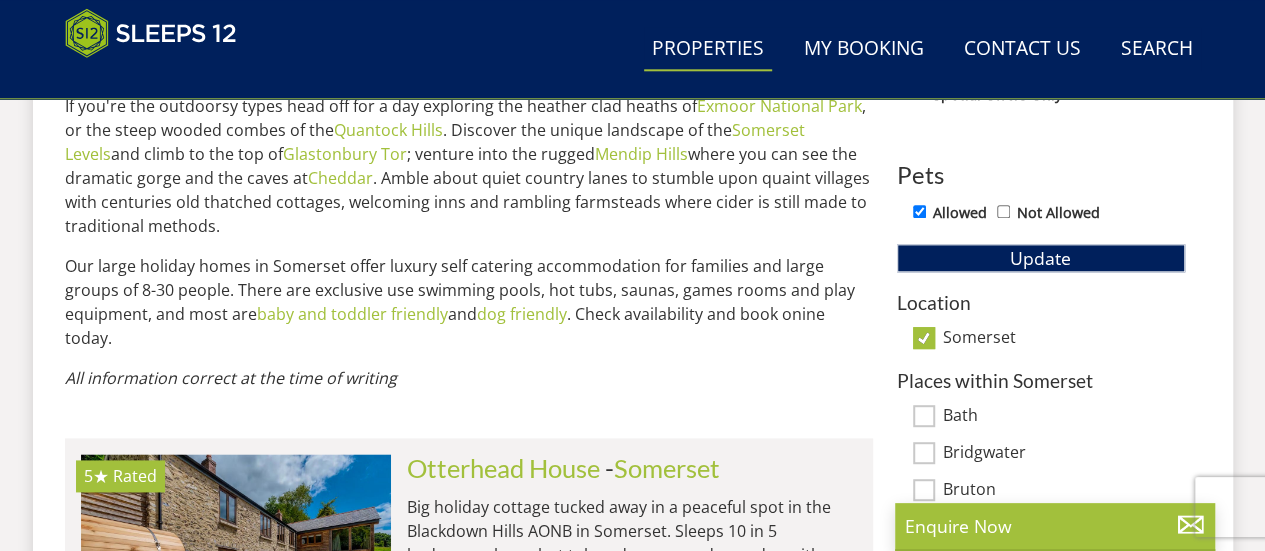scroll, scrollTop: 1122, scrollLeft: 0, axis: vertical 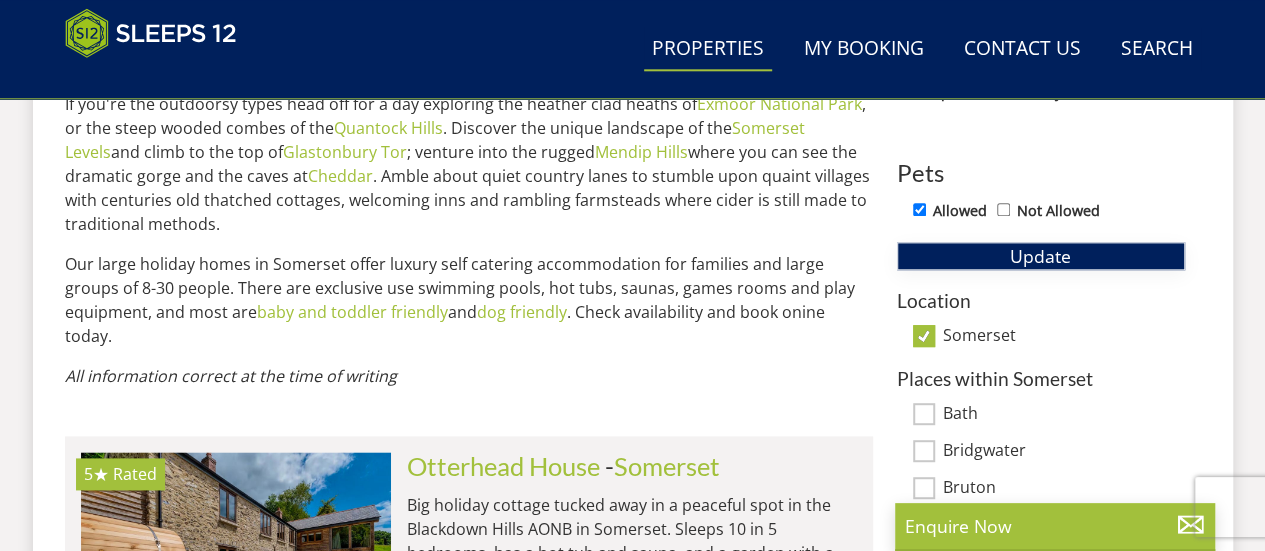 click on "Update" at bounding box center [1041, 256] 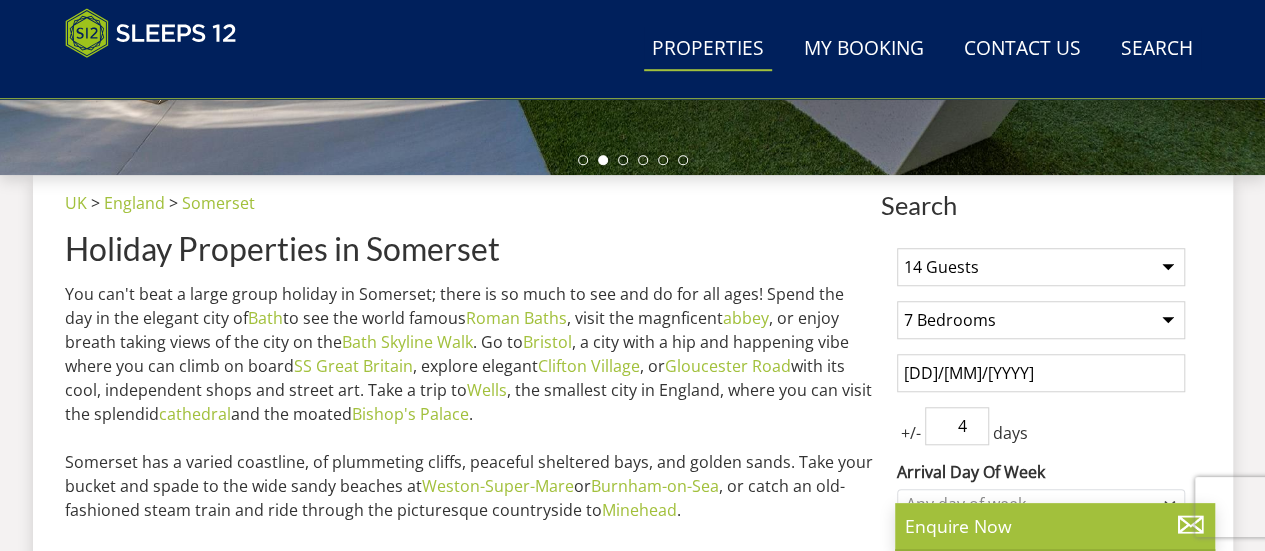 scroll, scrollTop: 668, scrollLeft: 0, axis: vertical 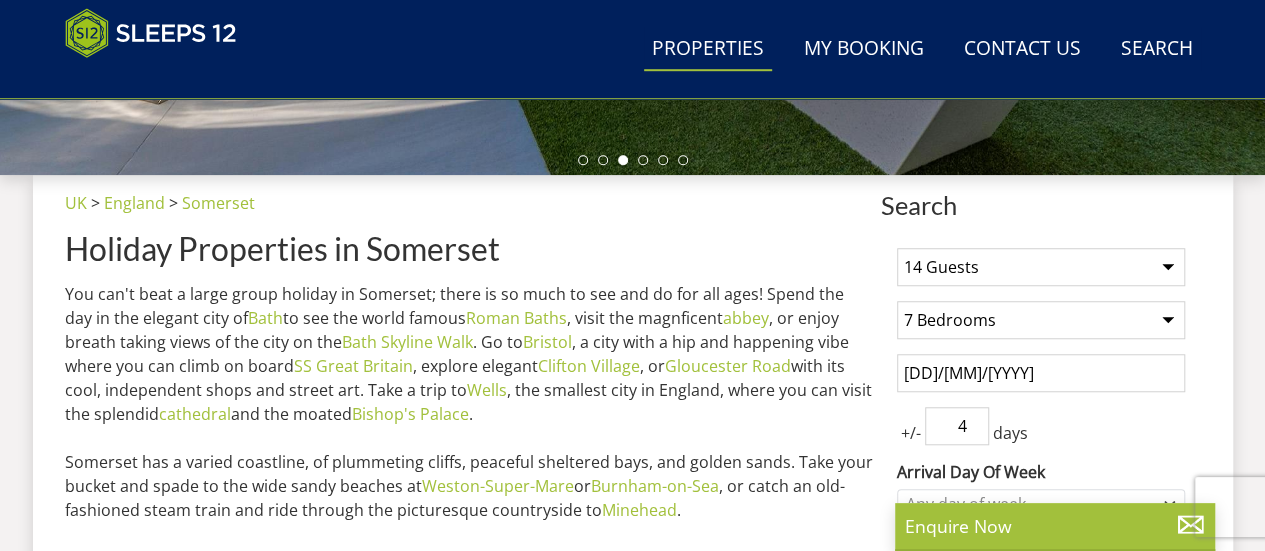 select on "12" 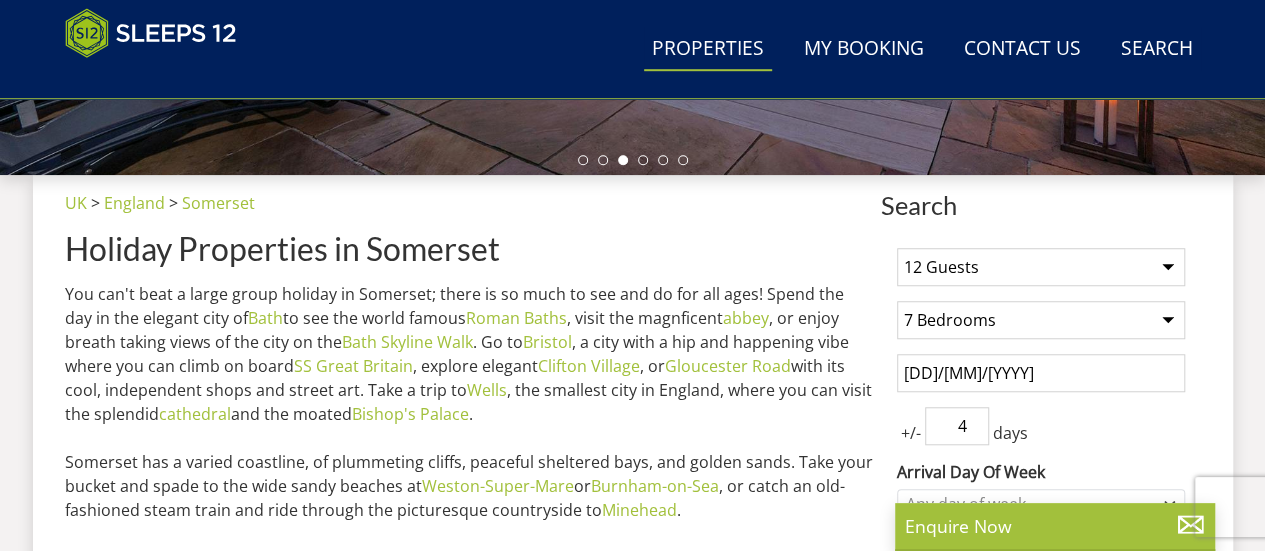 click on "Any number of bedrooms
4 Bedrooms
5 Bedrooms
6 Bedrooms
7 Bedrooms
8 Bedrooms
9 Bedrooms
10 Bedrooms
11 Bedrooms
12 Bedrooms
13 Bedrooms
14 Bedrooms
15 Bedrooms
16 Bedrooms" at bounding box center (1041, 320) 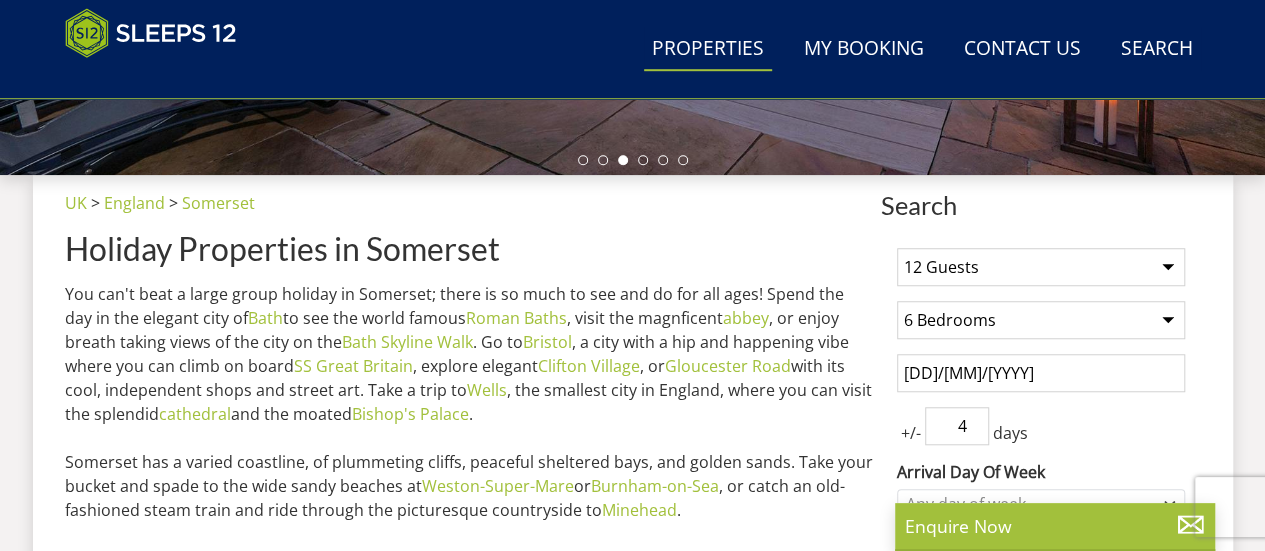 click on "Any number of bedrooms
4 Bedrooms
5 Bedrooms
6 Bedrooms
7 Bedrooms
8 Bedrooms
9 Bedrooms
10 Bedrooms
11 Bedrooms
12 Bedrooms
13 Bedrooms
14 Bedrooms
15 Bedrooms
16 Bedrooms" at bounding box center [1041, 320] 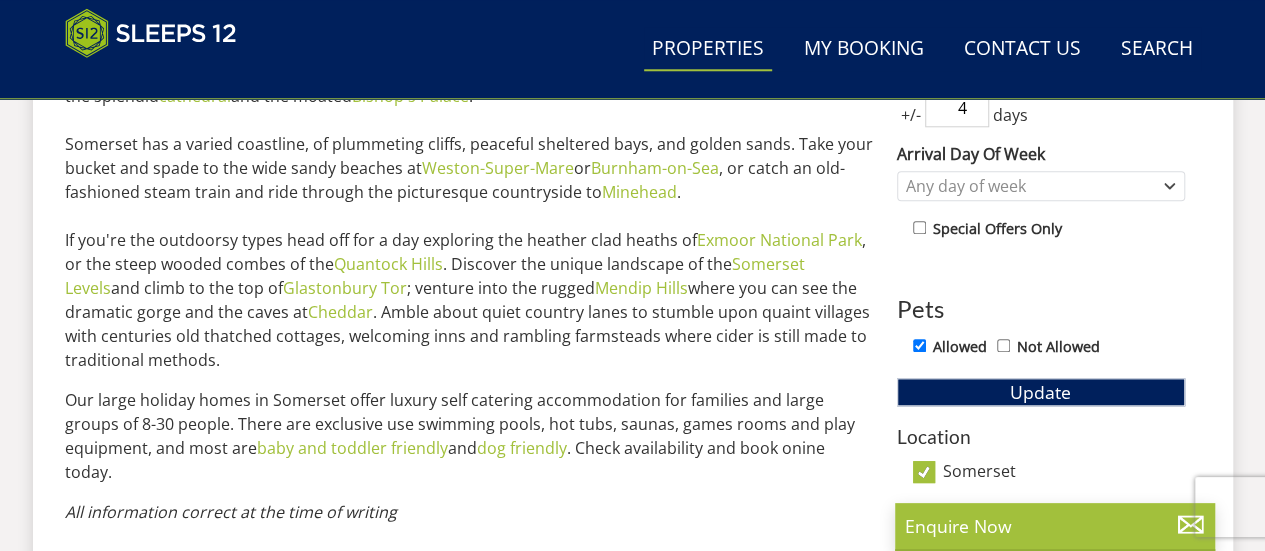 scroll, scrollTop: 988, scrollLeft: 0, axis: vertical 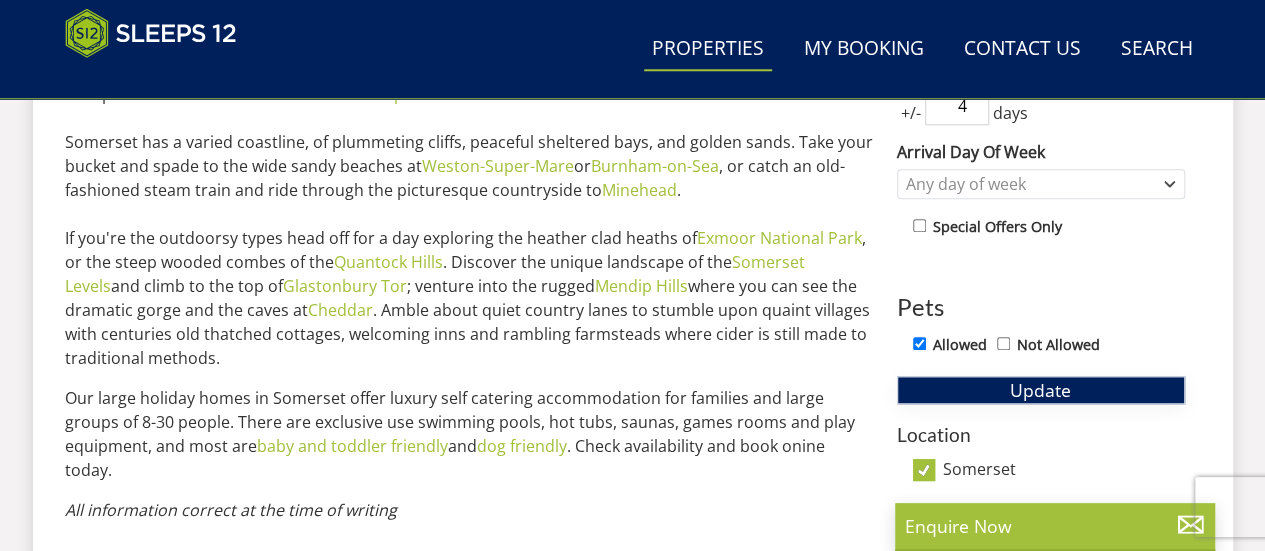 click on "Update" at bounding box center (1041, 390) 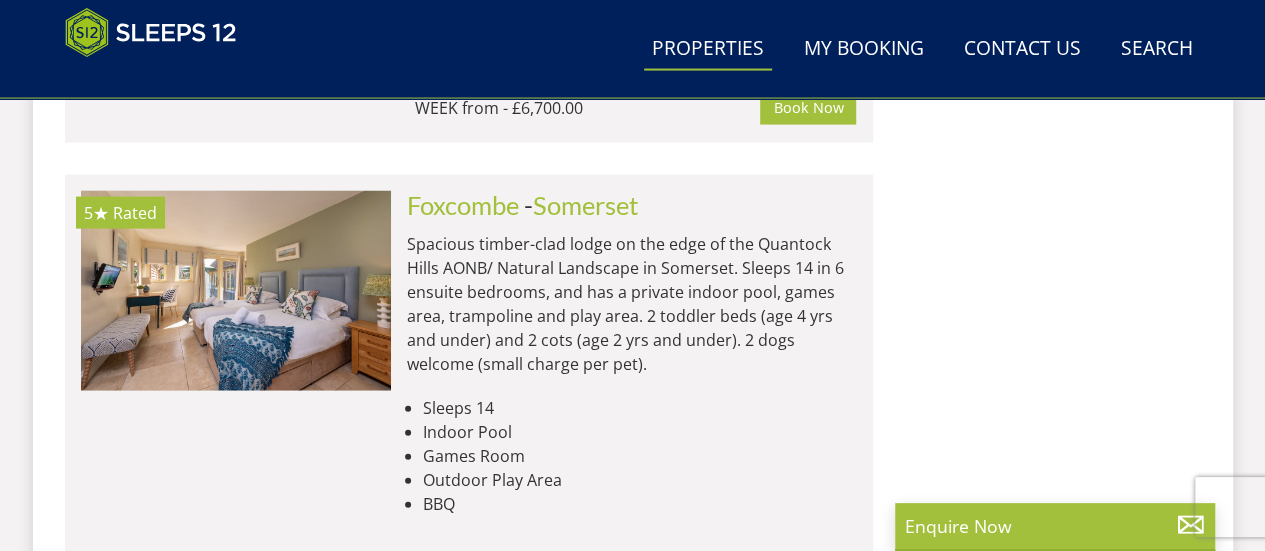 scroll, scrollTop: 5920, scrollLeft: 0, axis: vertical 